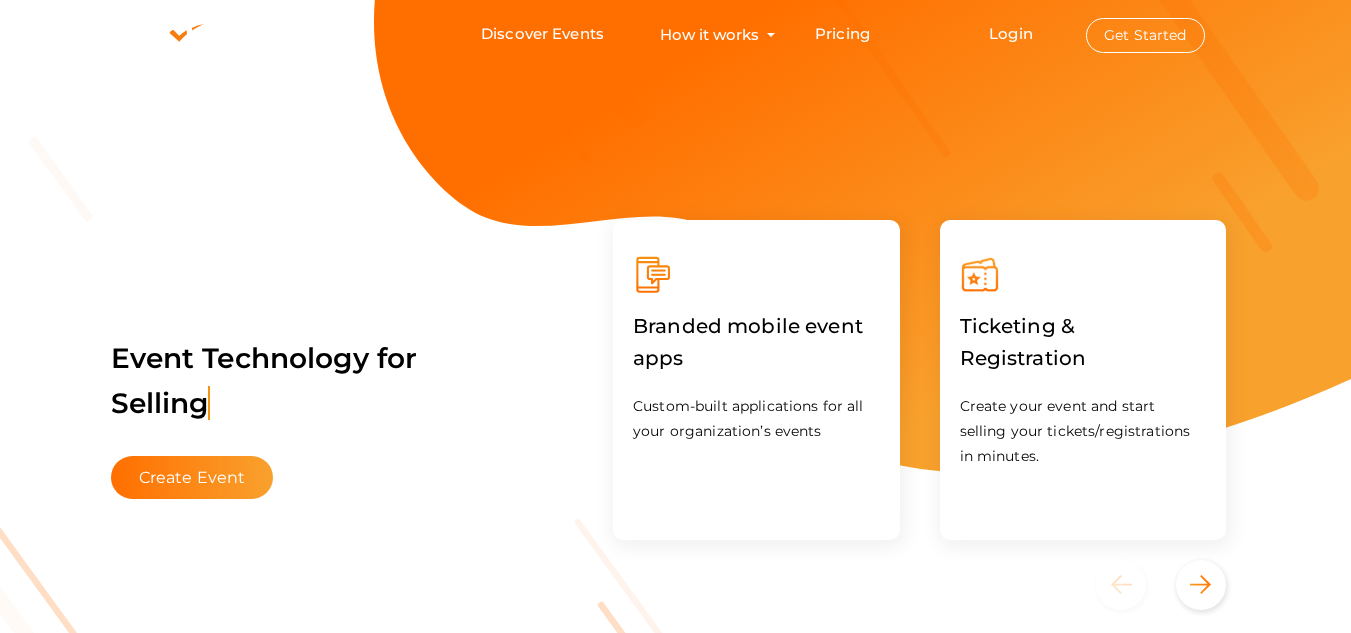 scroll, scrollTop: 0, scrollLeft: 0, axis: both 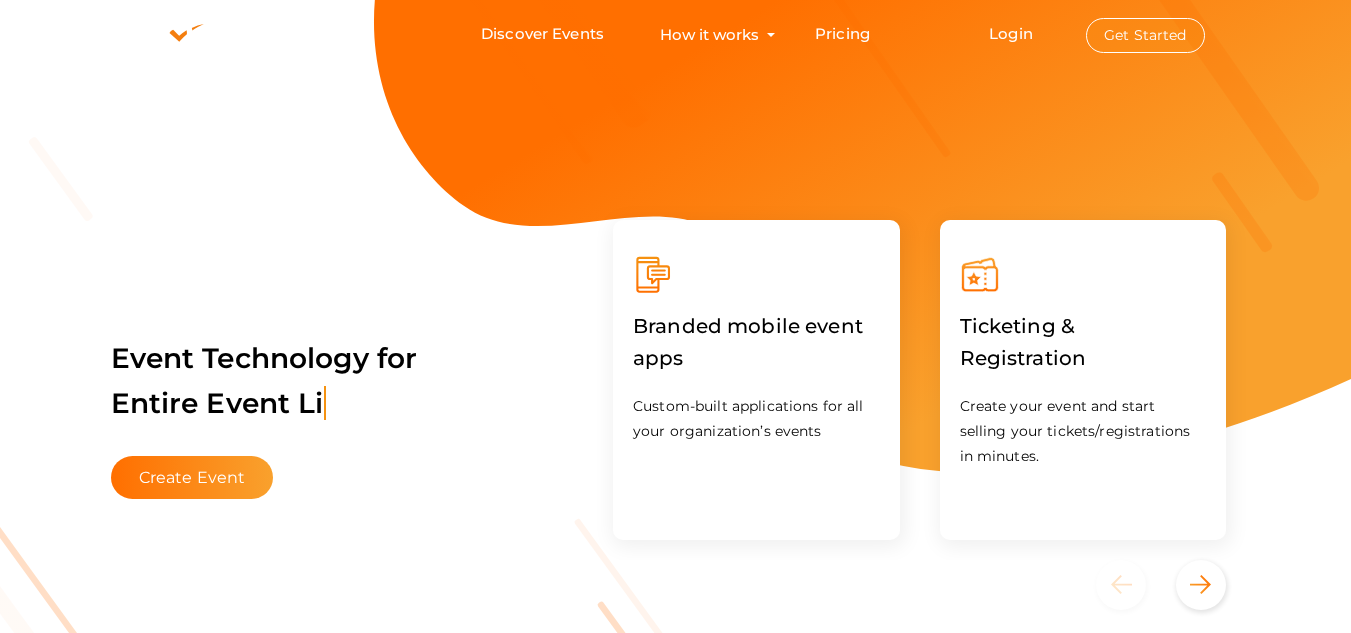 click on "Get Started" at bounding box center [1145, 35] 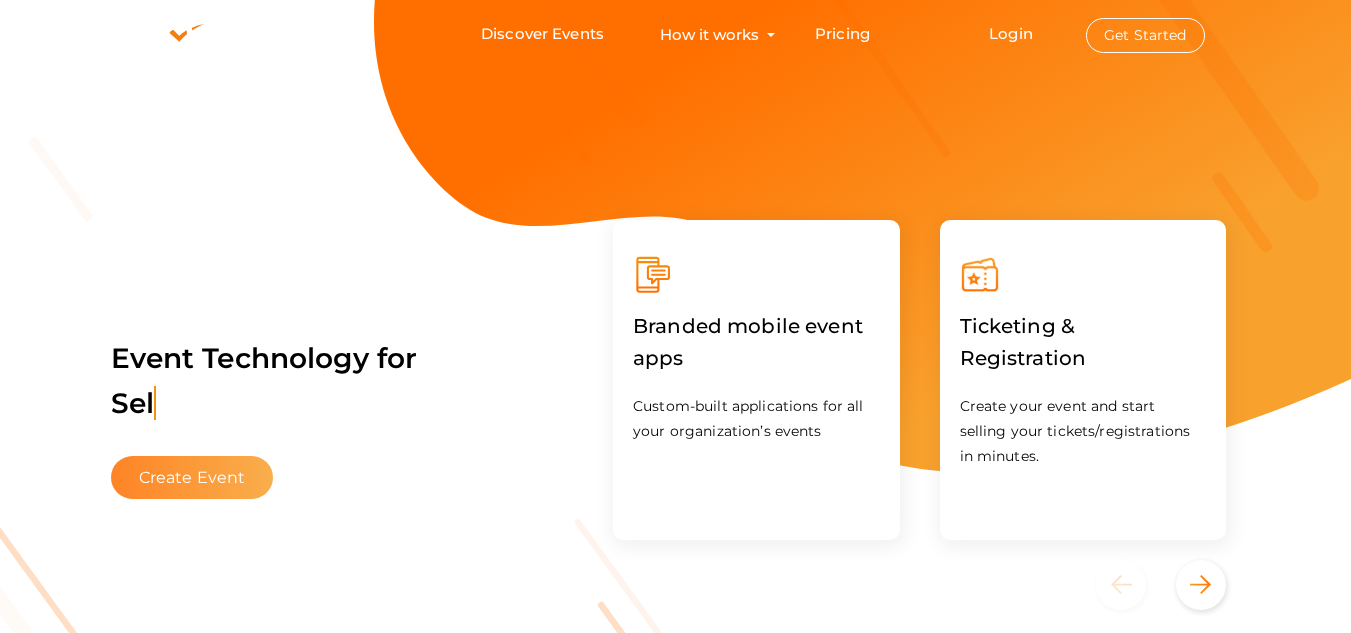 click on "Create
Event" at bounding box center [192, 477] 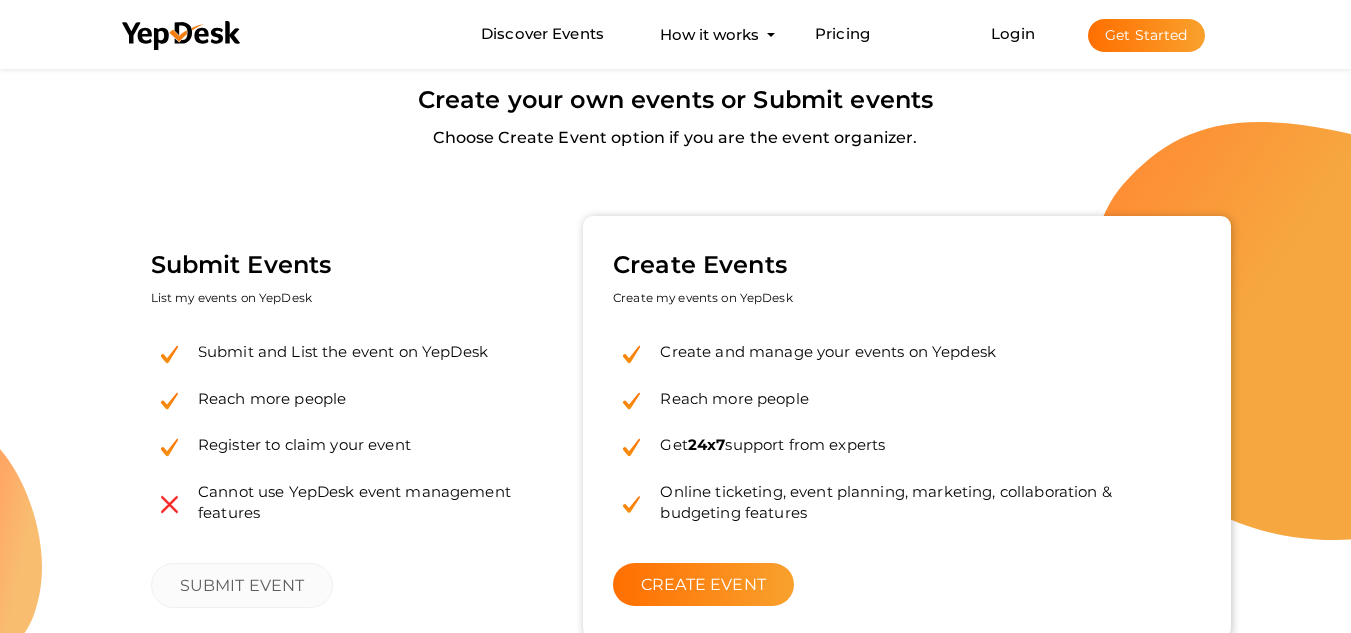 scroll, scrollTop: 0, scrollLeft: 0, axis: both 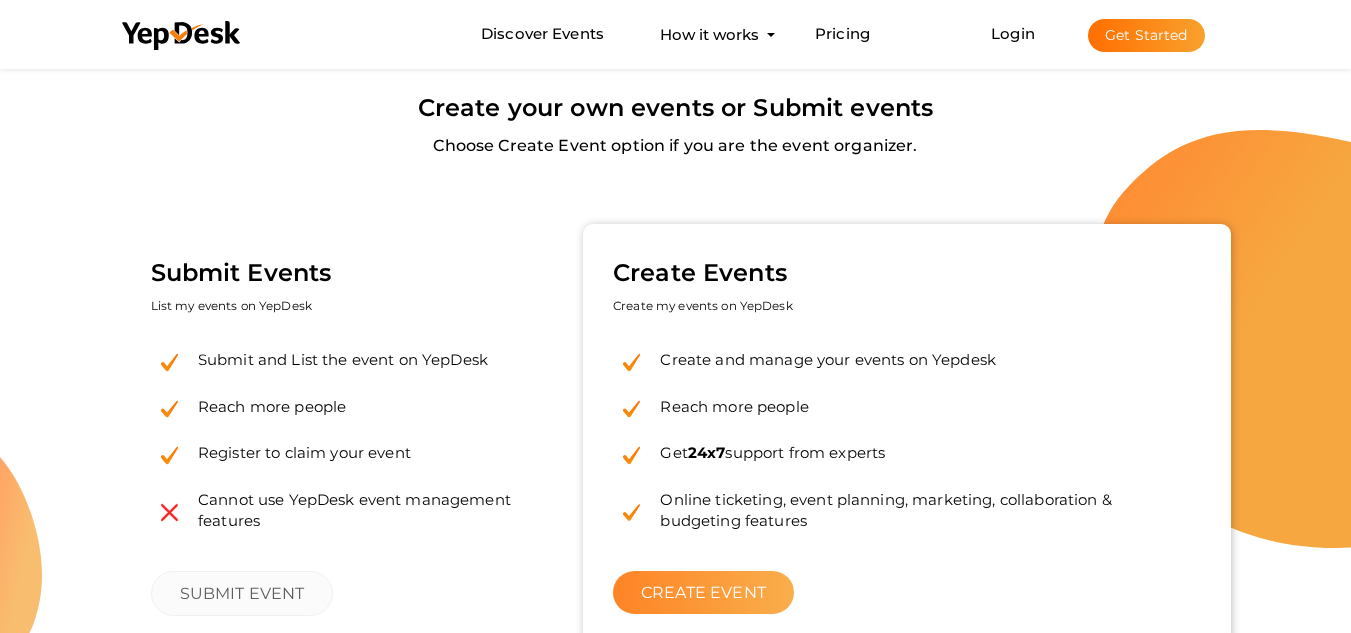 click on "CREATE
EVENT" at bounding box center [703, 592] 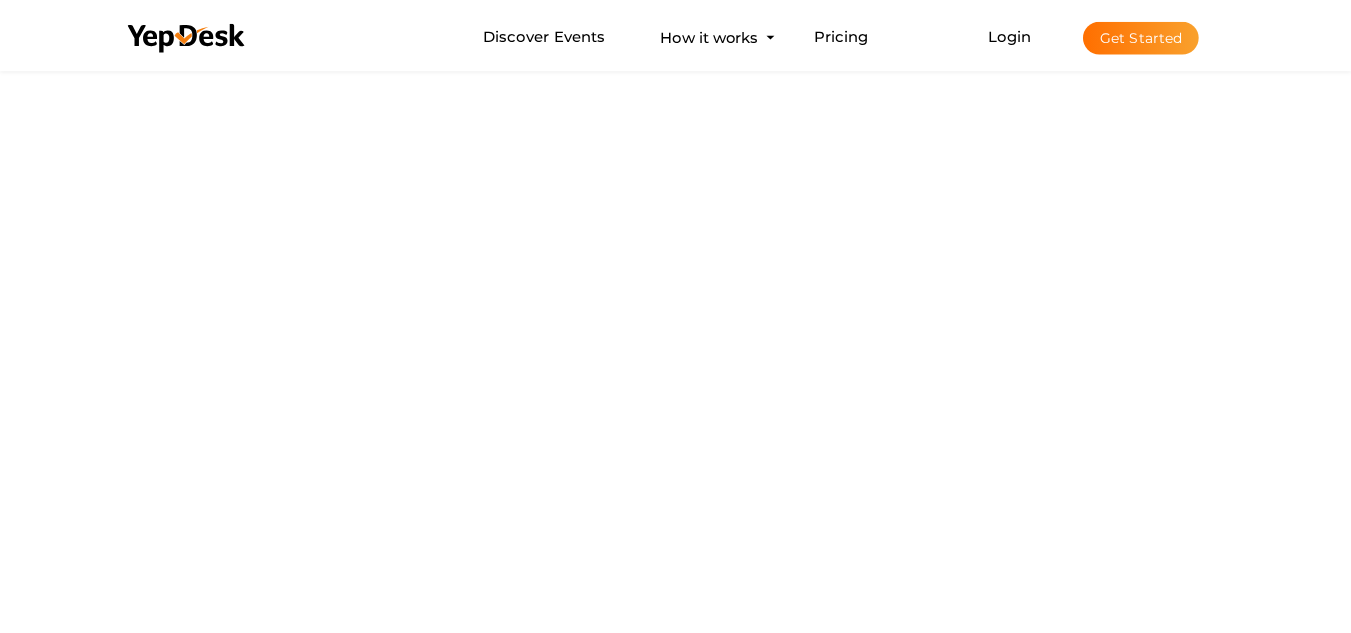scroll, scrollTop: 0, scrollLeft: 0, axis: both 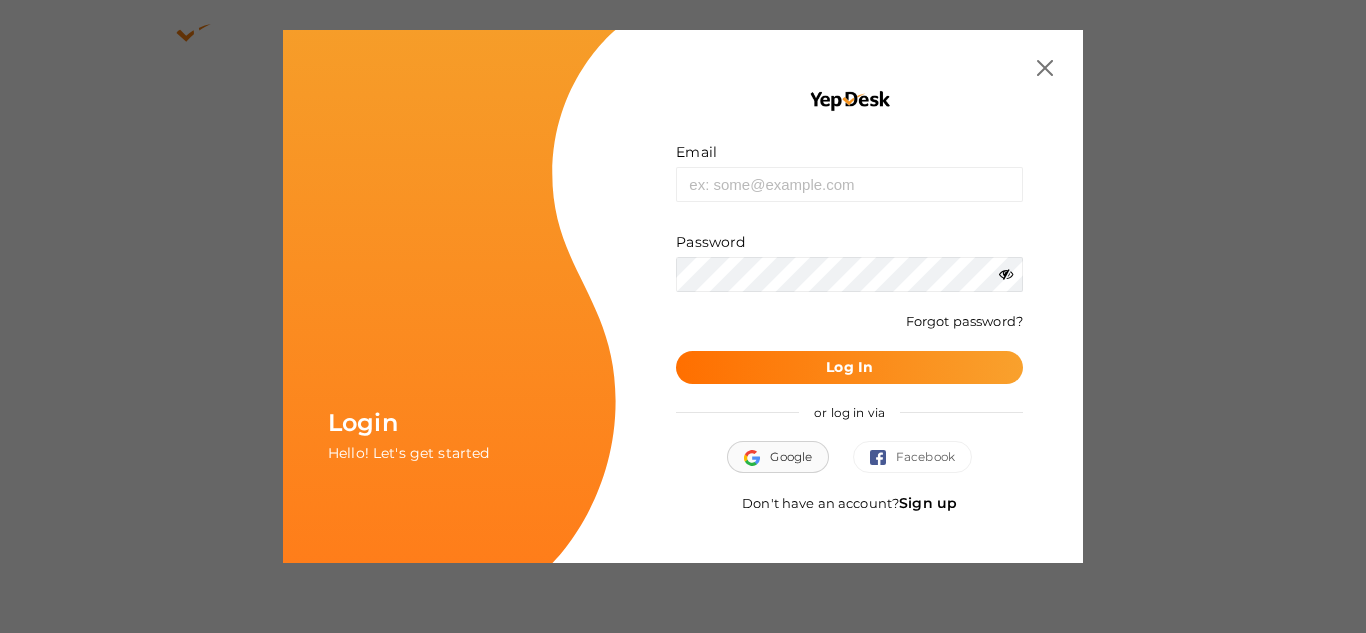 click on "Google" at bounding box center (778, 457) 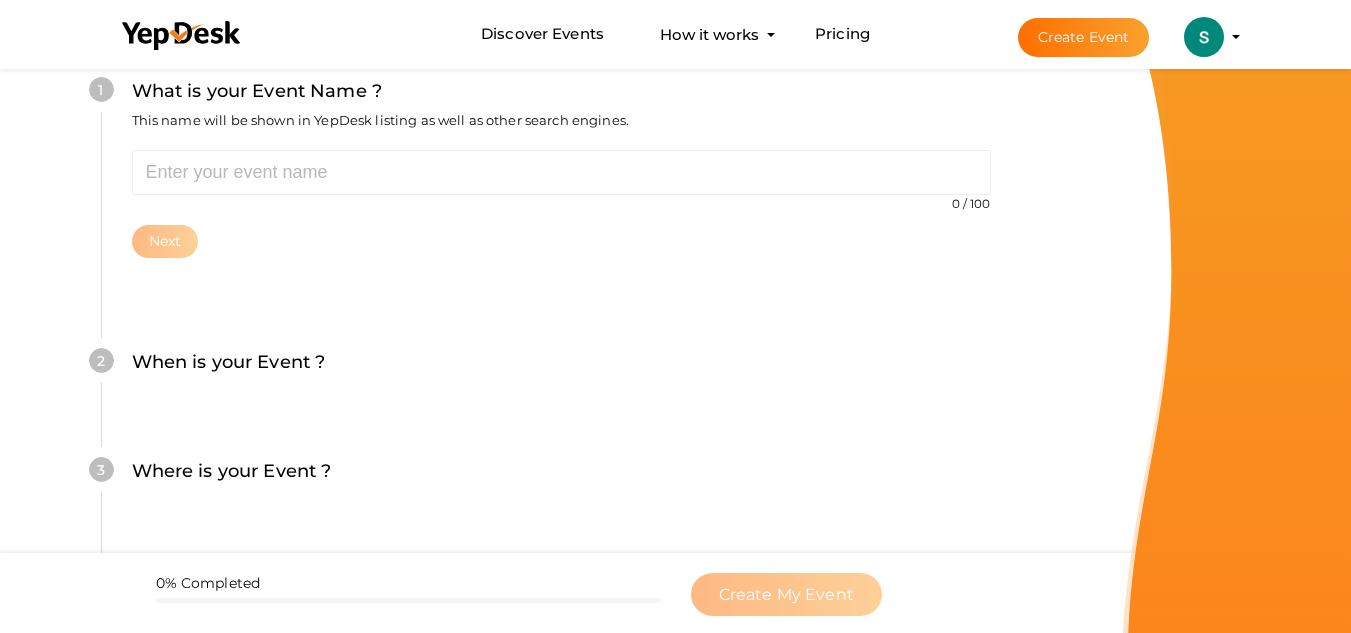 scroll, scrollTop: 200, scrollLeft: 0, axis: vertical 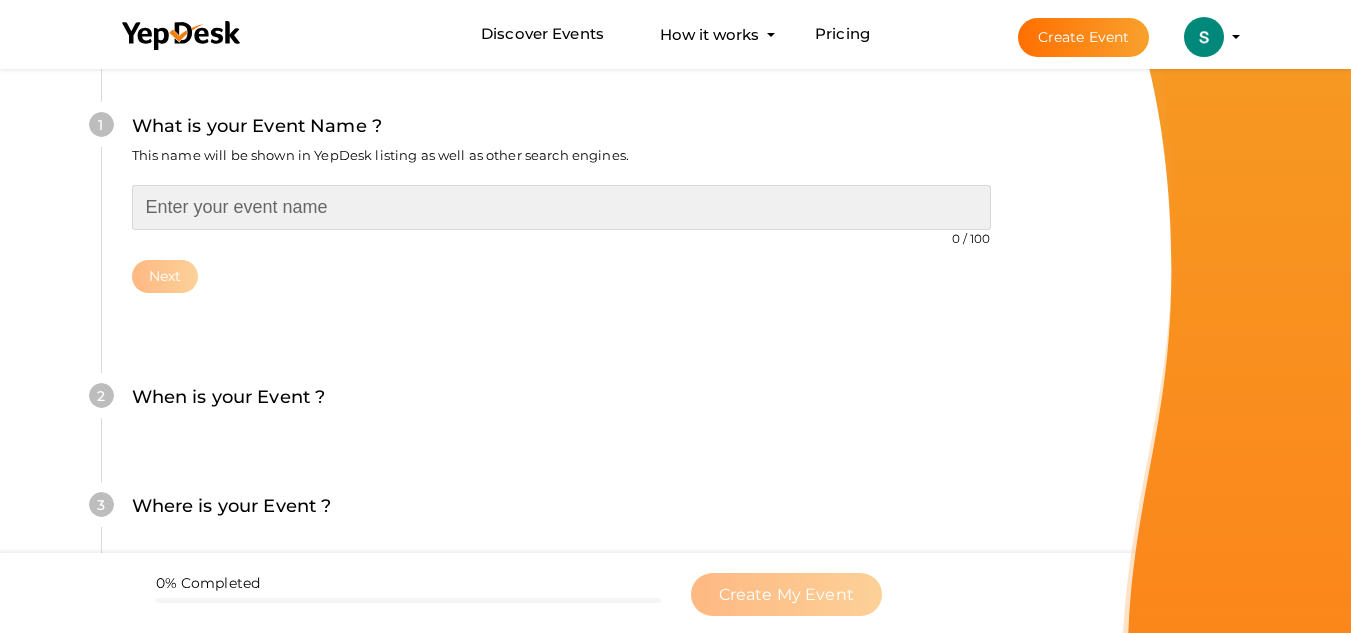 click at bounding box center (561, 207) 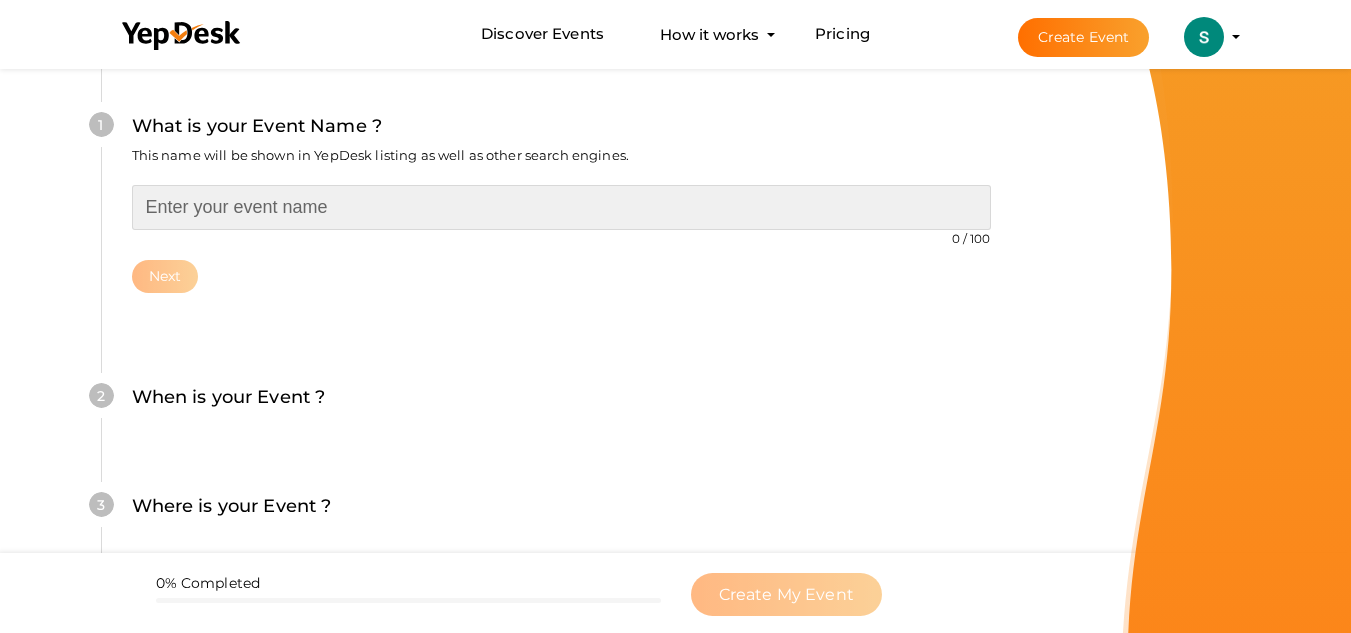 paste on "Technology Scientists Awards" 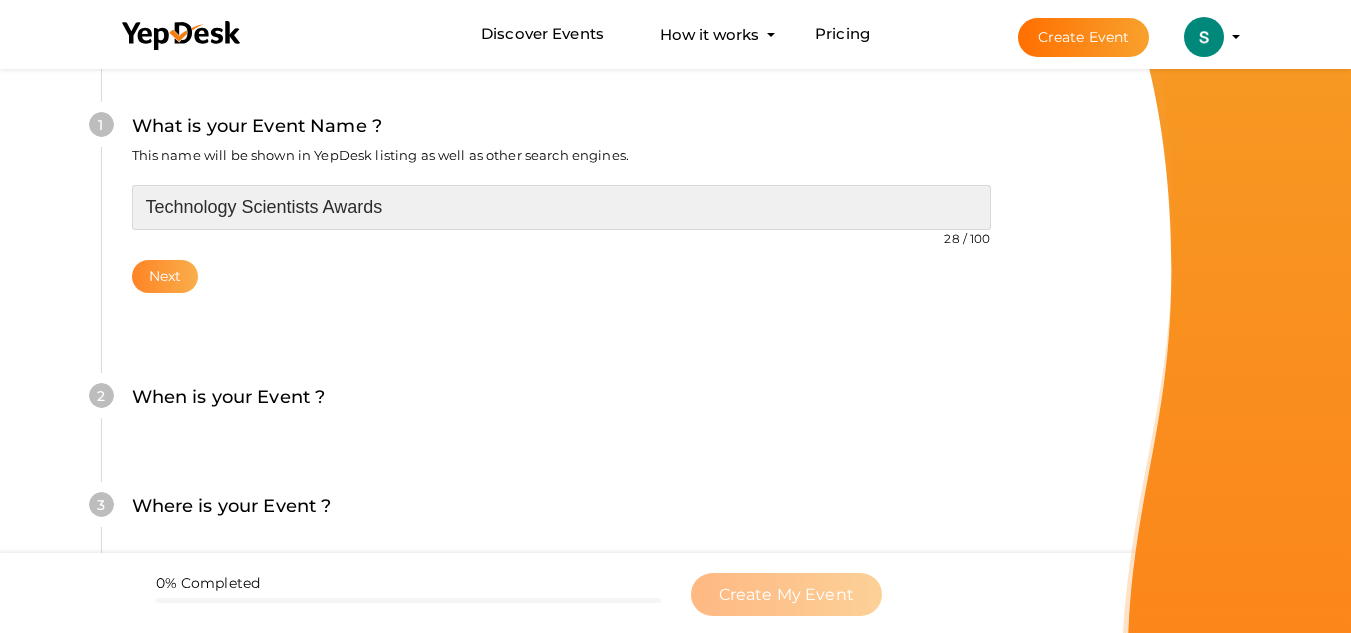 type on "Technology Scientists Awards" 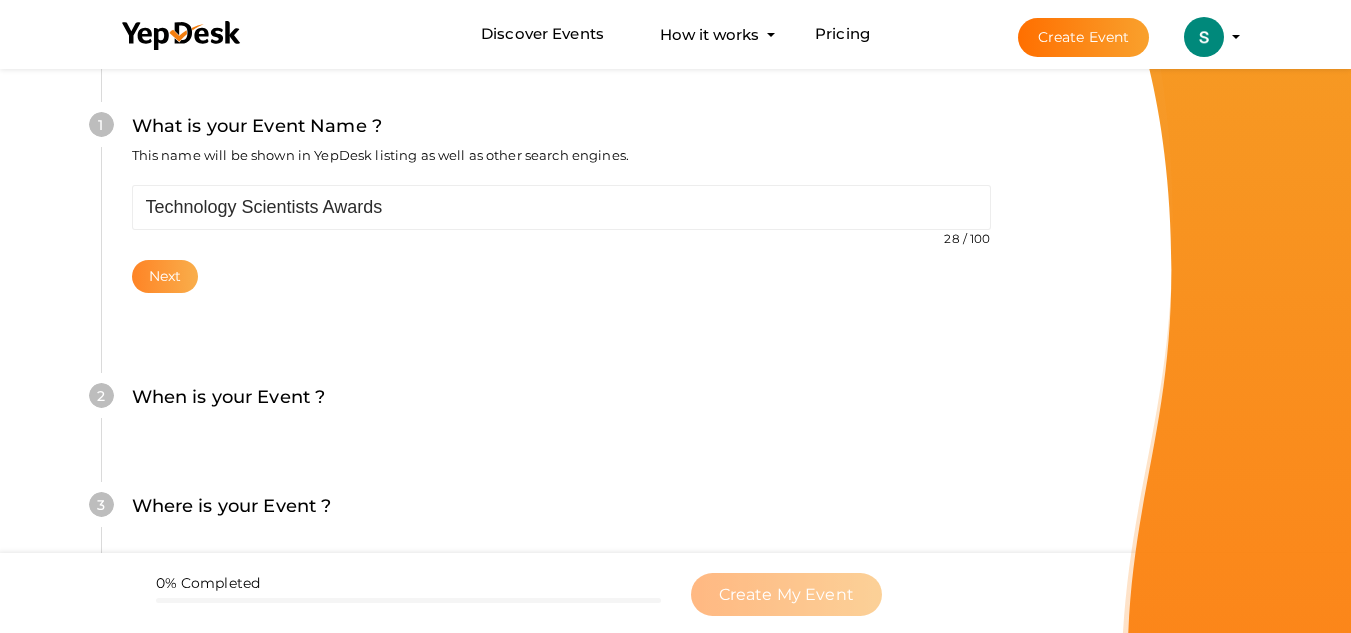 click on "Next" at bounding box center [165, 276] 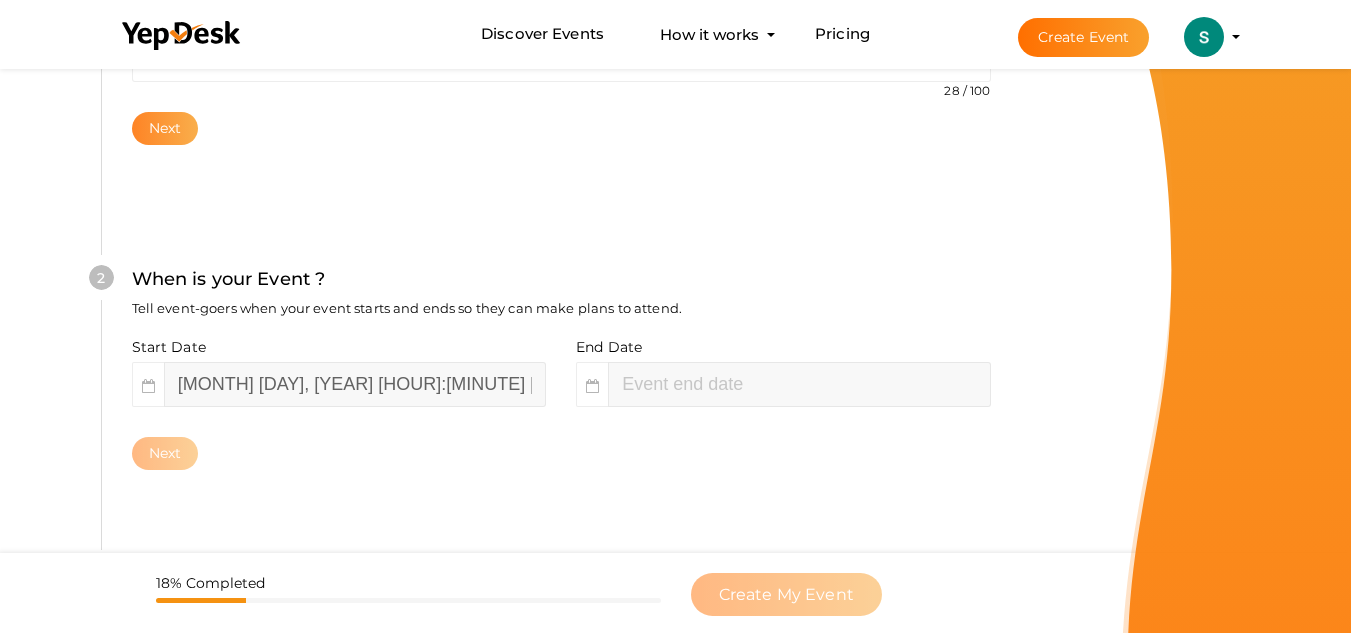 scroll, scrollTop: 460, scrollLeft: 0, axis: vertical 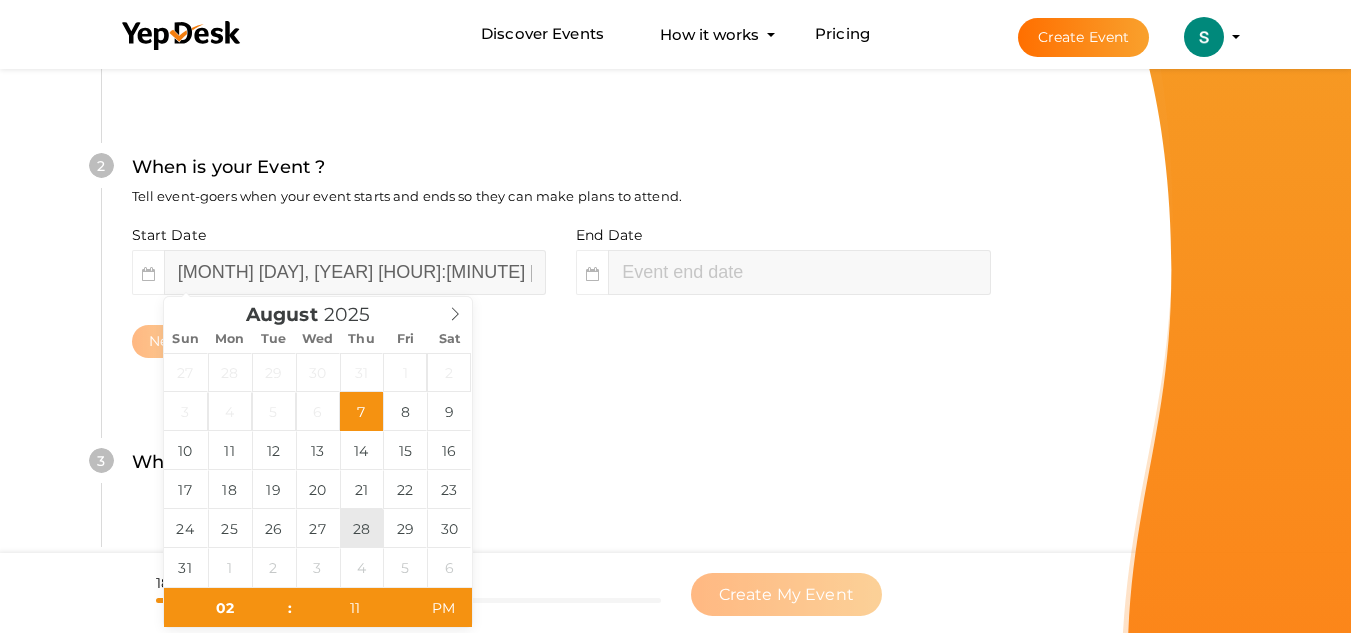 type on "August 28, 2025 2:11 PM" 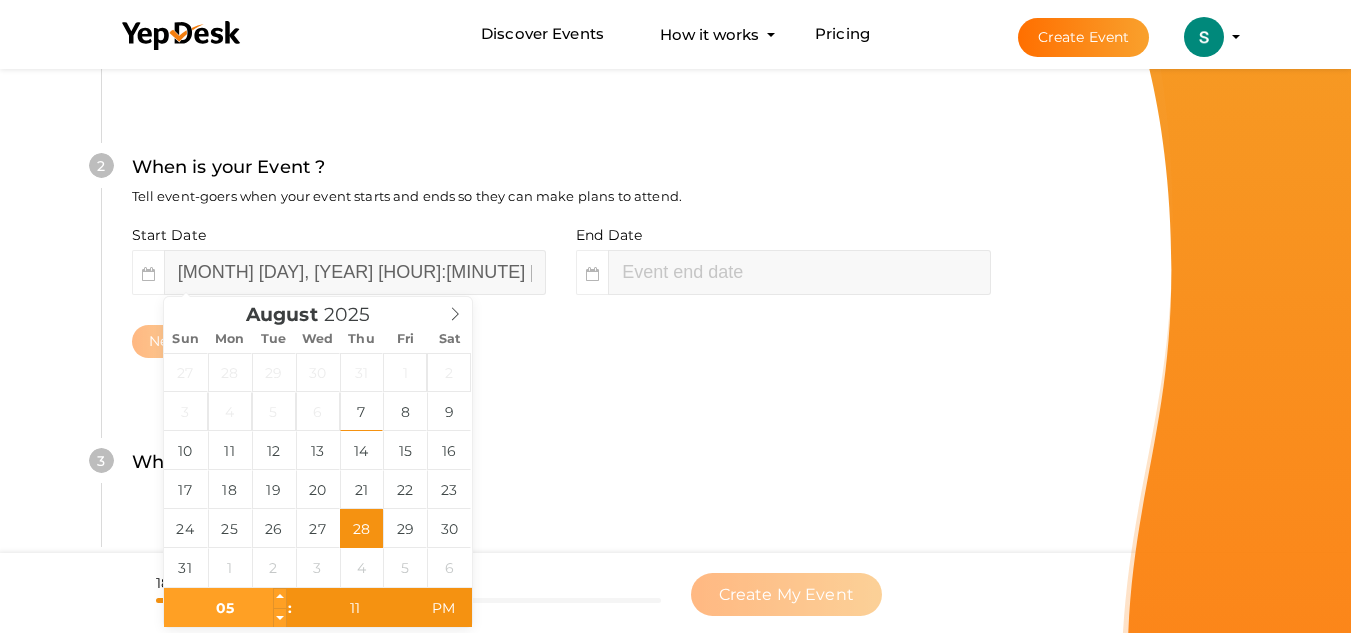 type on "05" 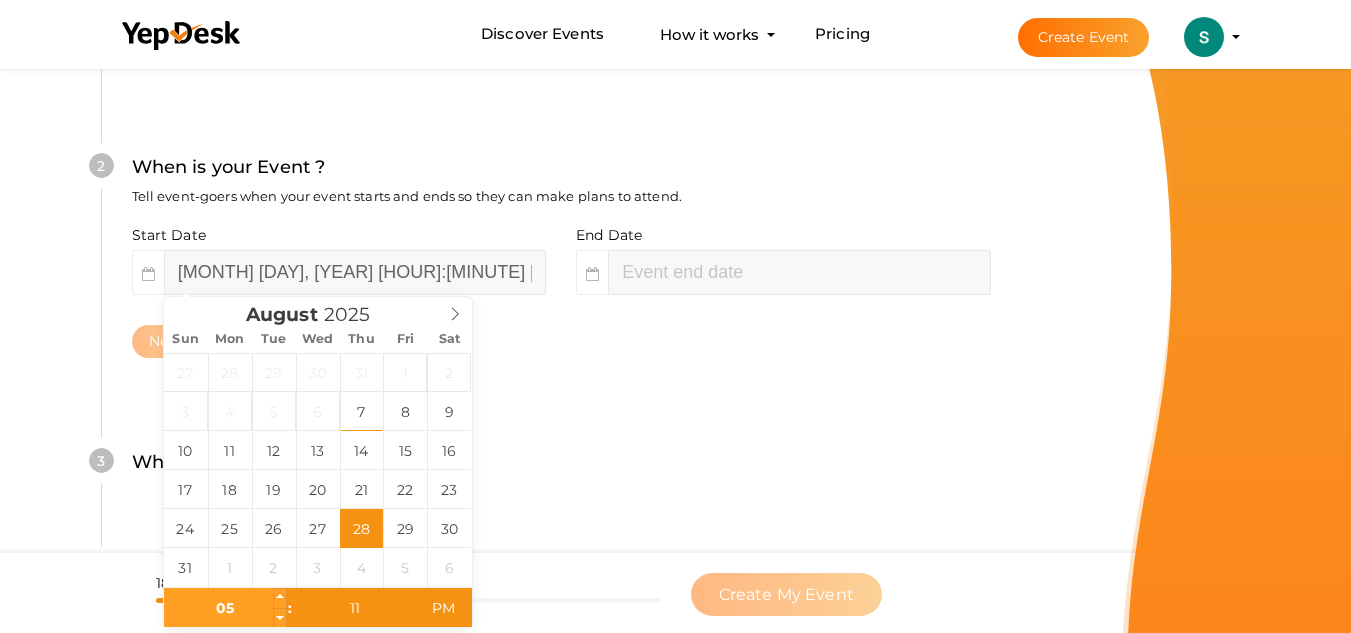 type on "August 28, 2025 5:11 PM" 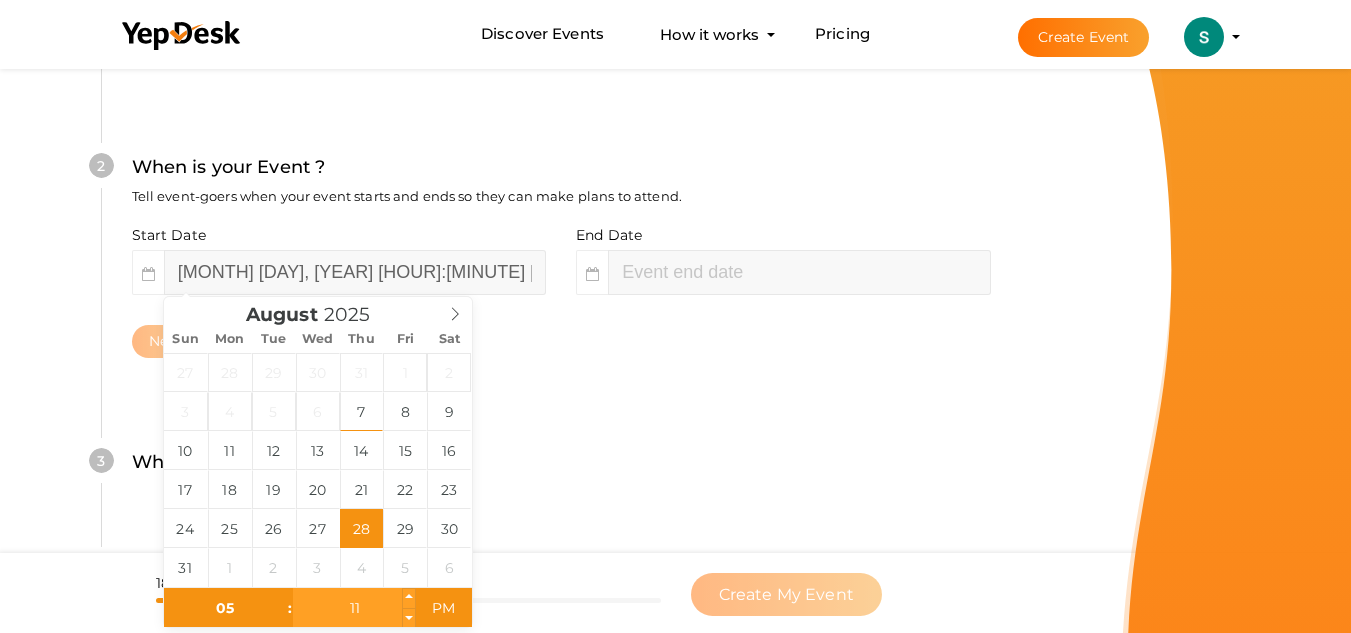 click on "11" at bounding box center [354, 608] 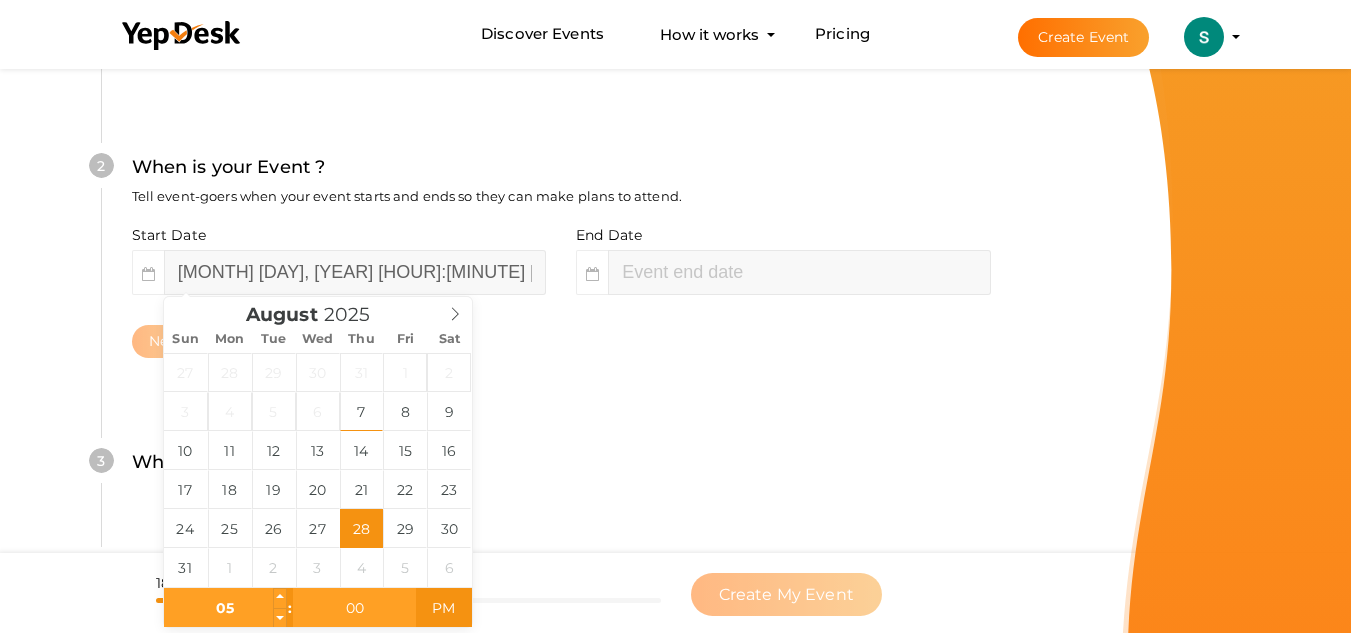 type on "00" 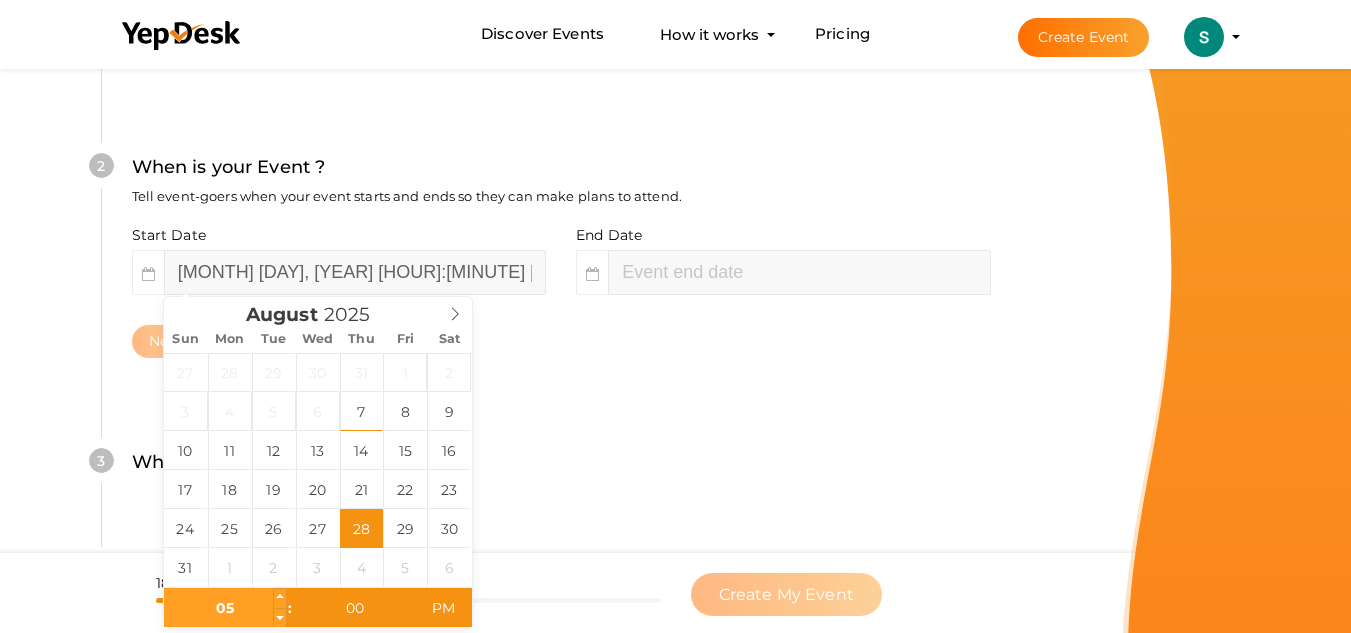 type on "August 28, 2025 5:00 PM" 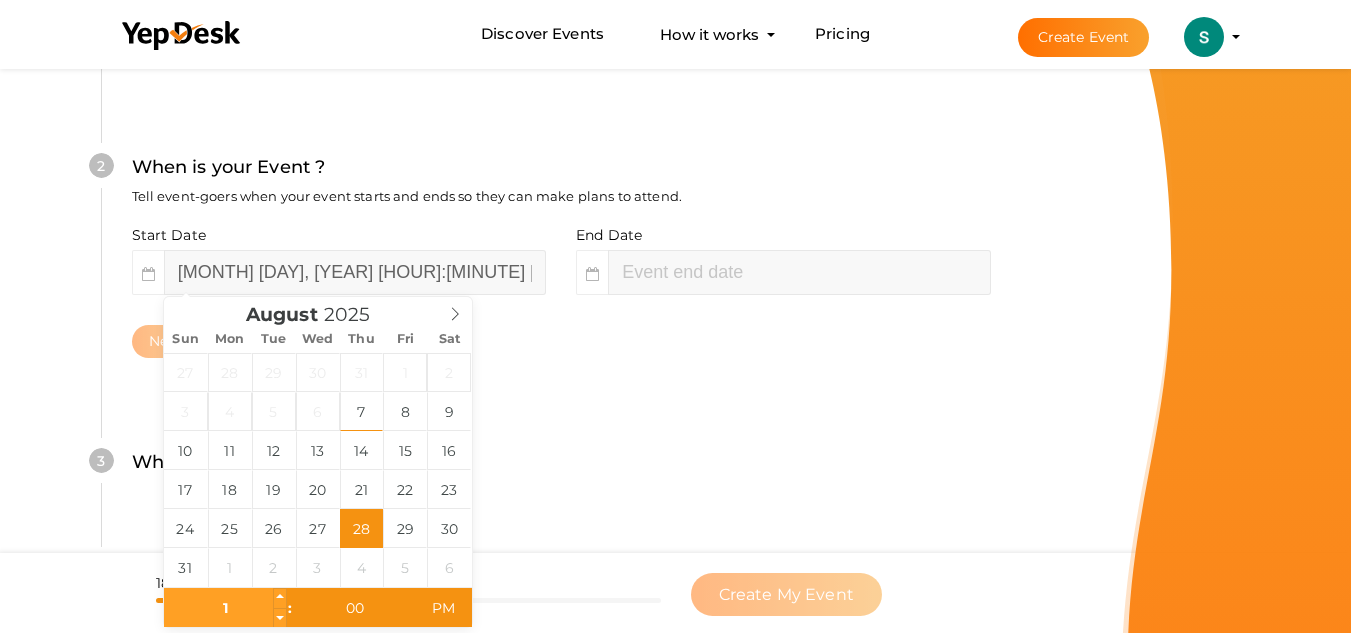 type on "10" 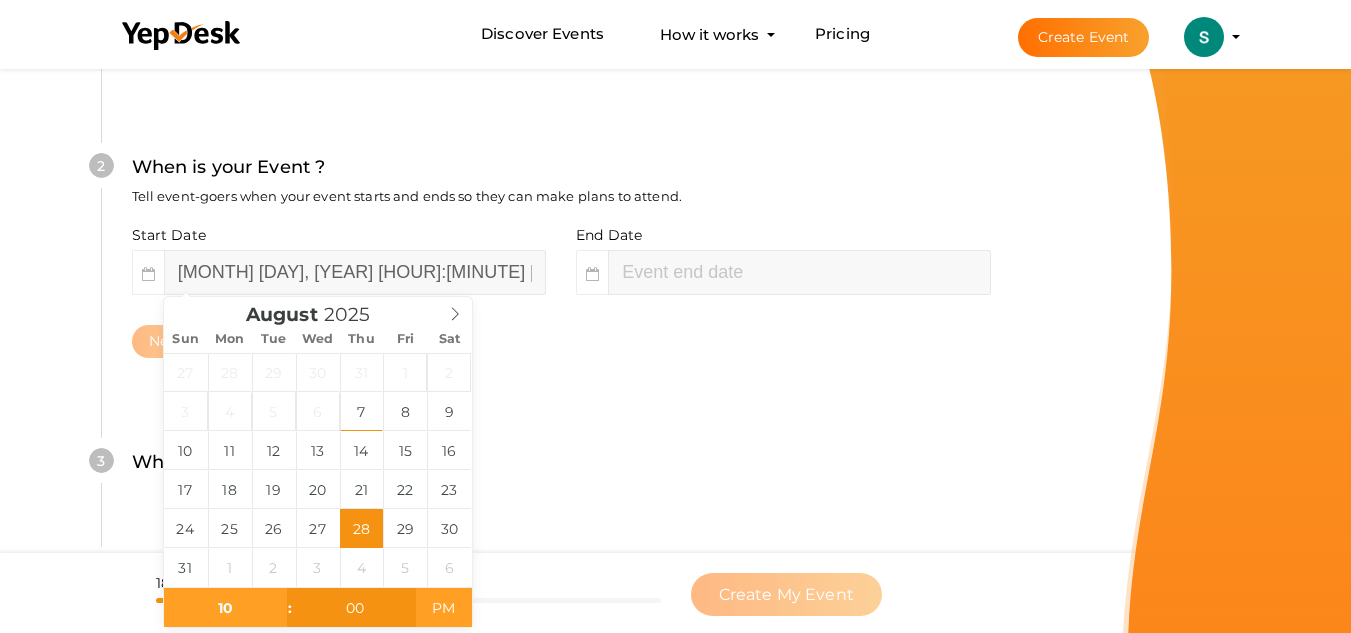 type on "[MONTH] [DAY], [YEAR] [TIME]" 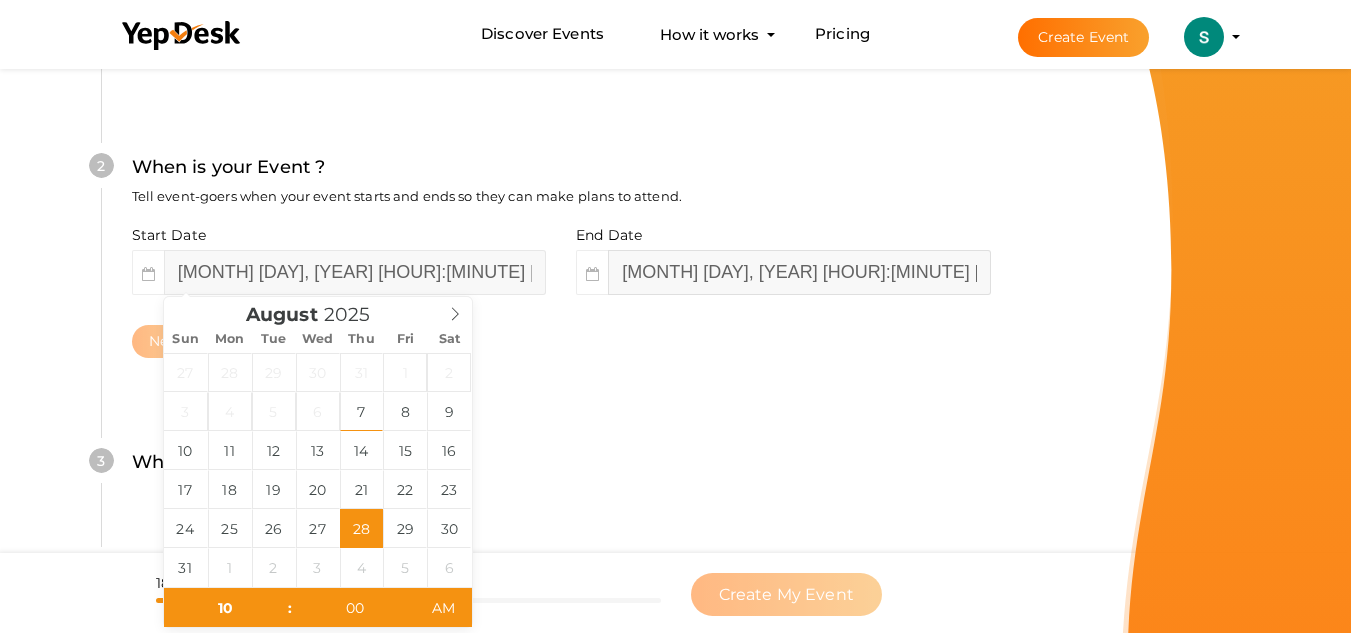 click on "August 28, 2025 12:00 PM" at bounding box center [799, 272] 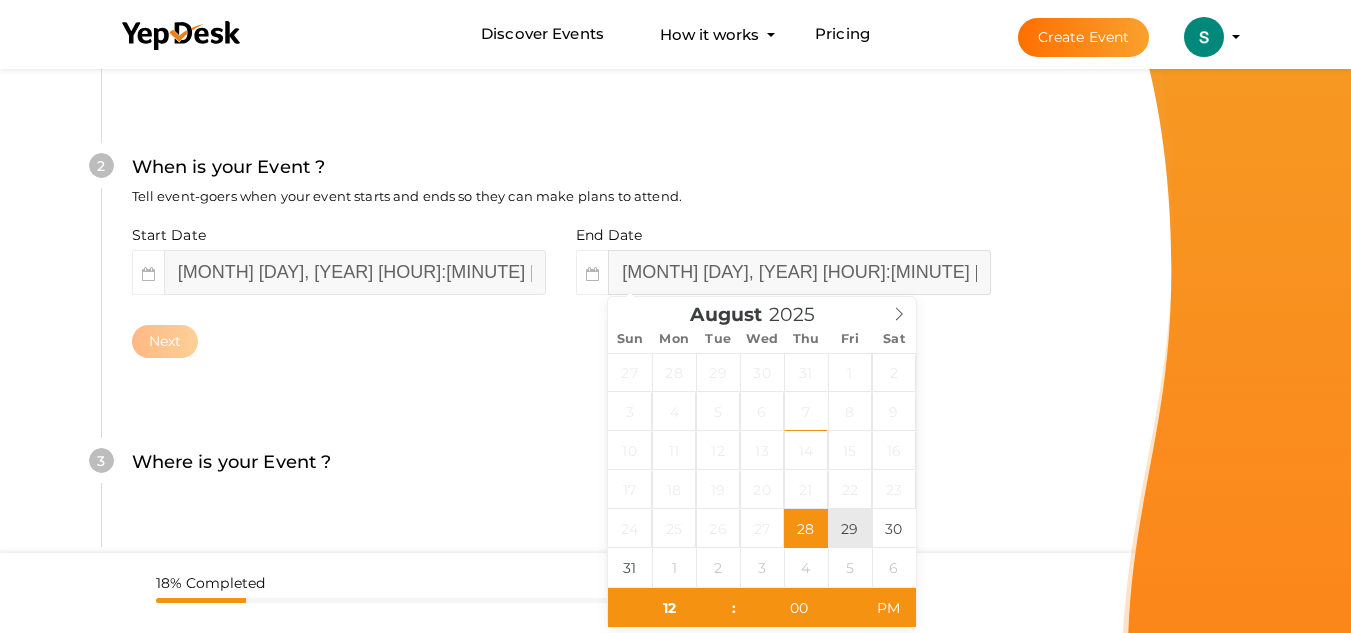 type on "August 29, 2025 12:00 PM" 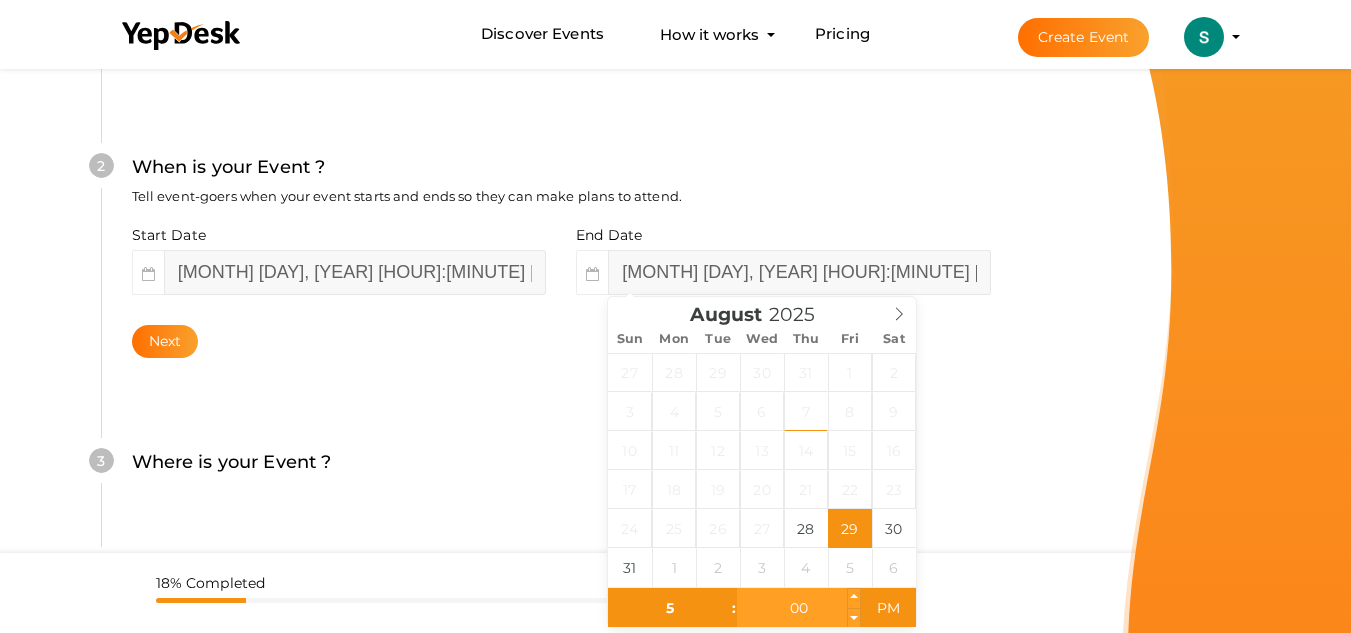 type on "05" 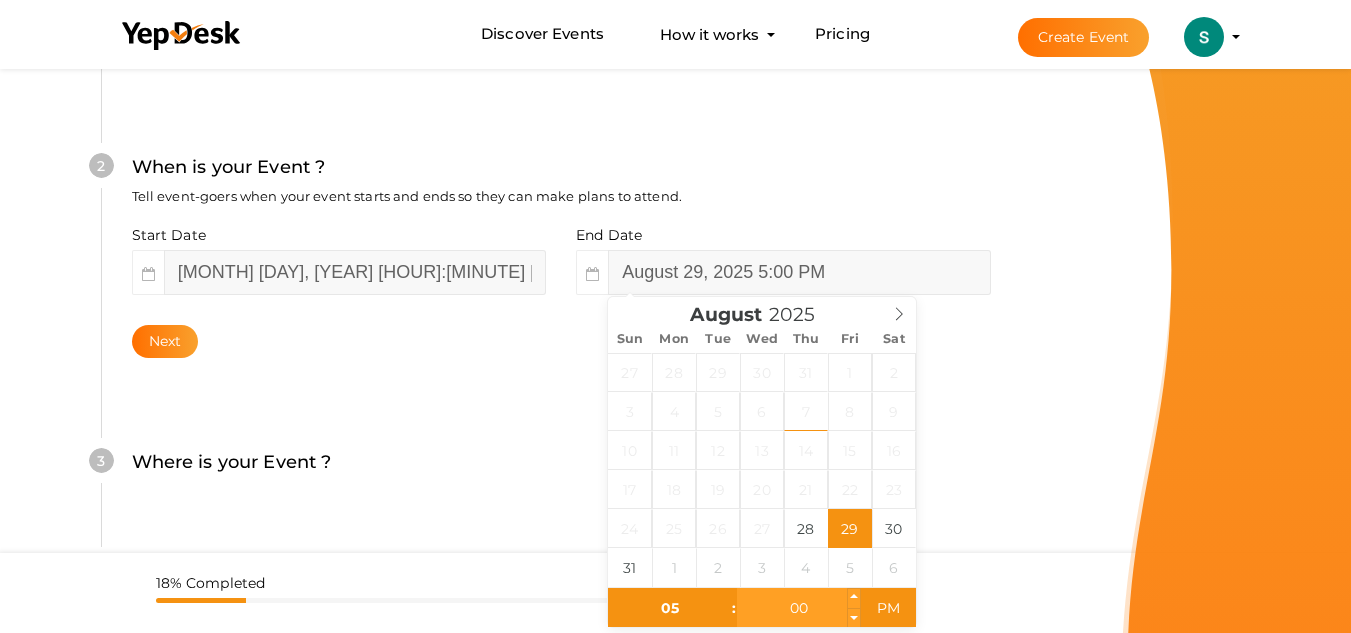 click on "00" at bounding box center [798, 608] 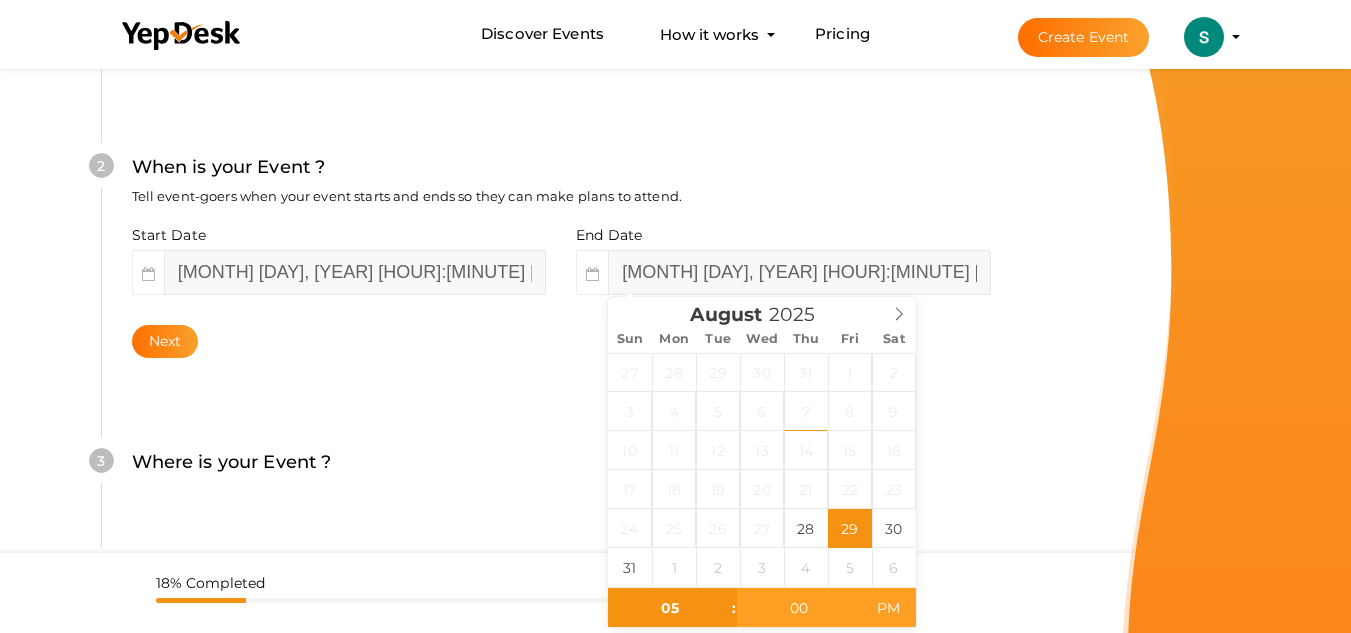 click on "PM" at bounding box center [888, 608] 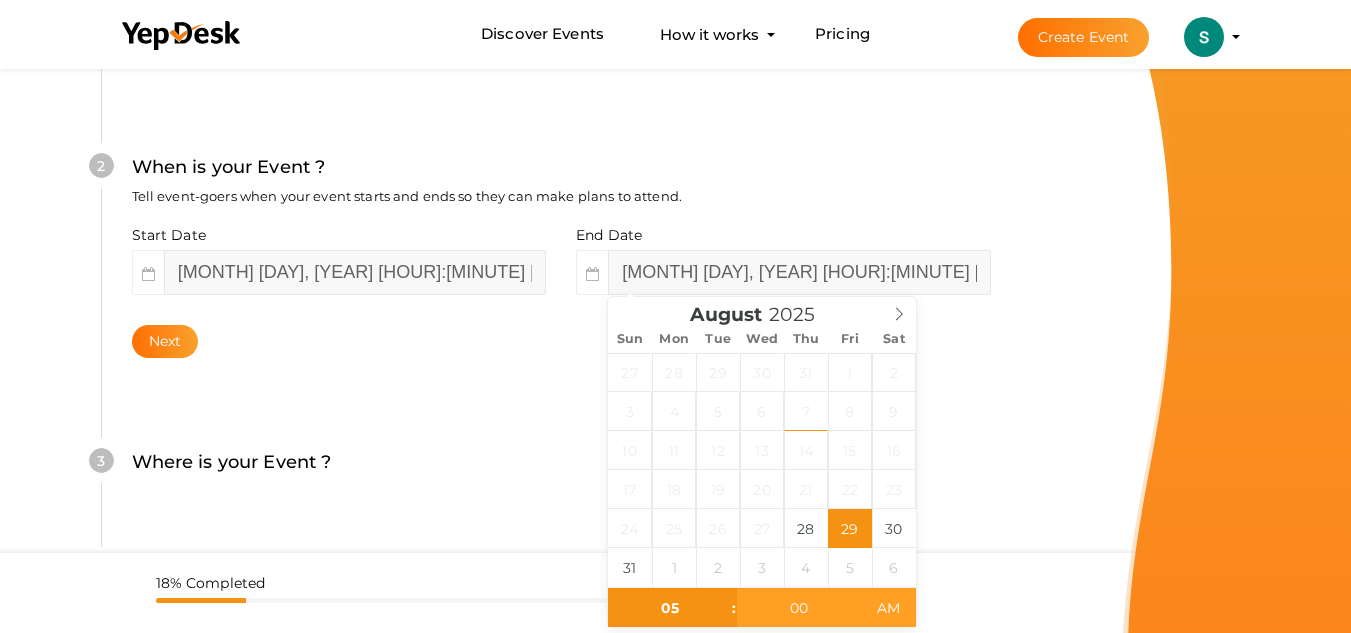 type on "August 29, 2025 5:00 PM" 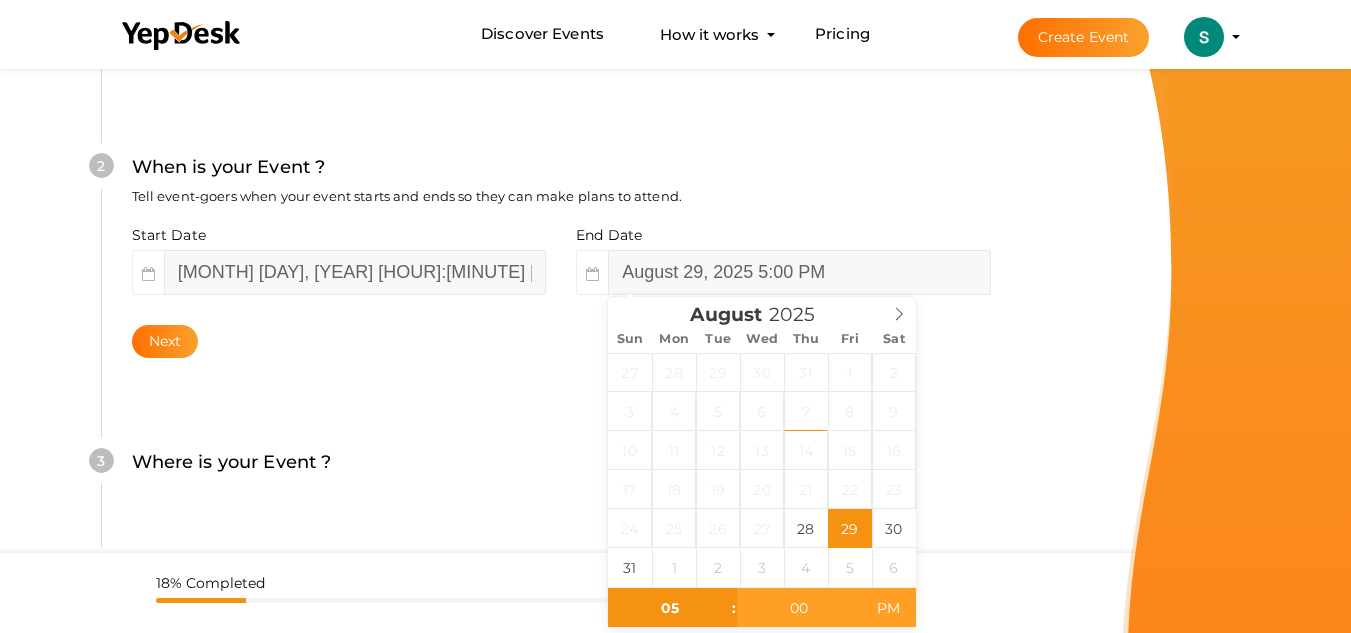 click on "PM" at bounding box center [888, 608] 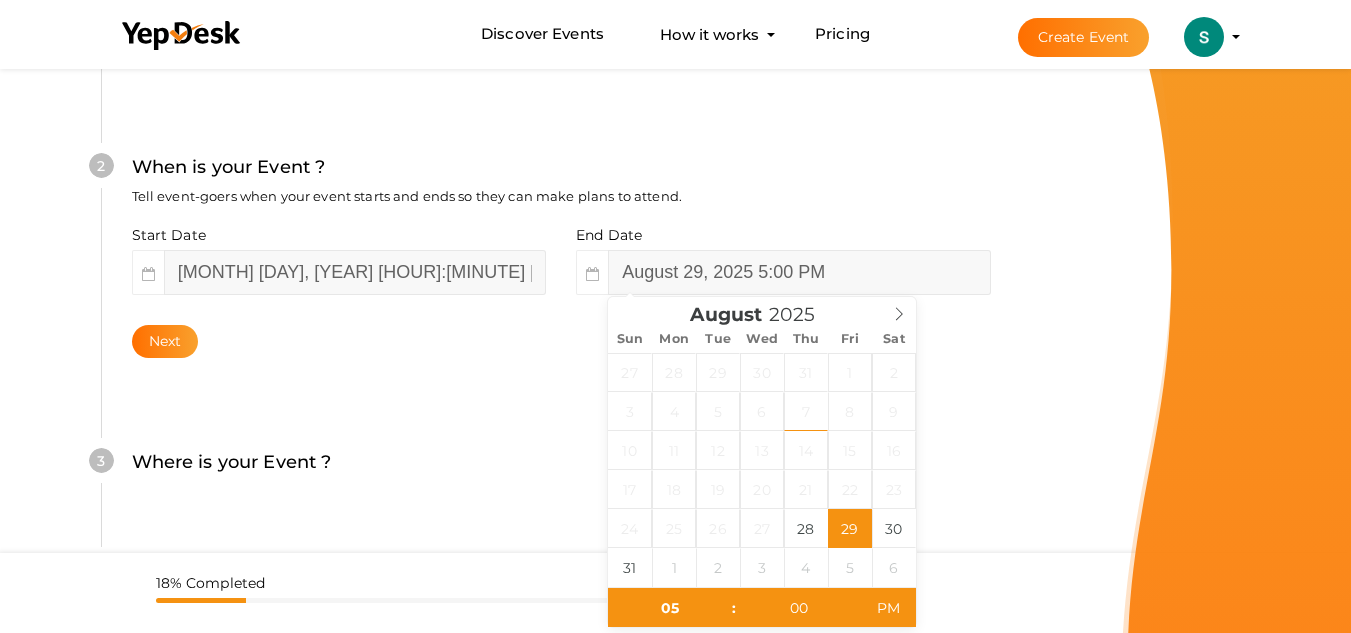 click on "Where is
your Event ?
Tell
event-goers where your event location is." at bounding box center [561, 472] 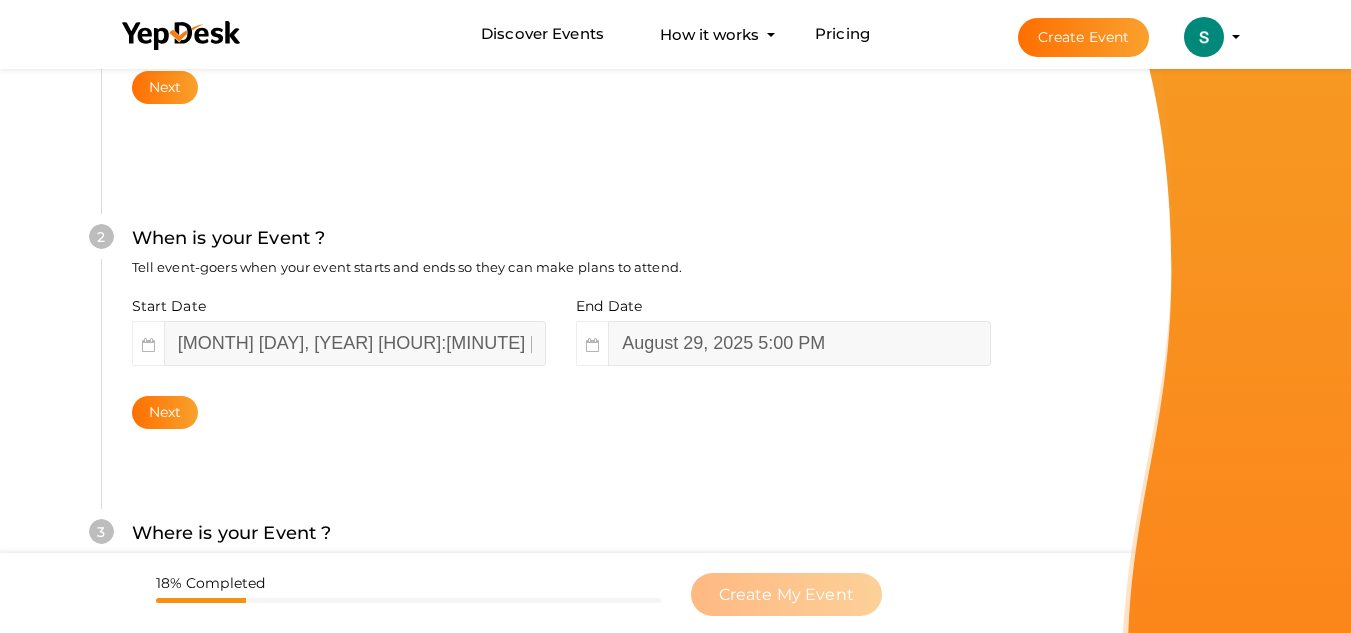 scroll, scrollTop: 360, scrollLeft: 0, axis: vertical 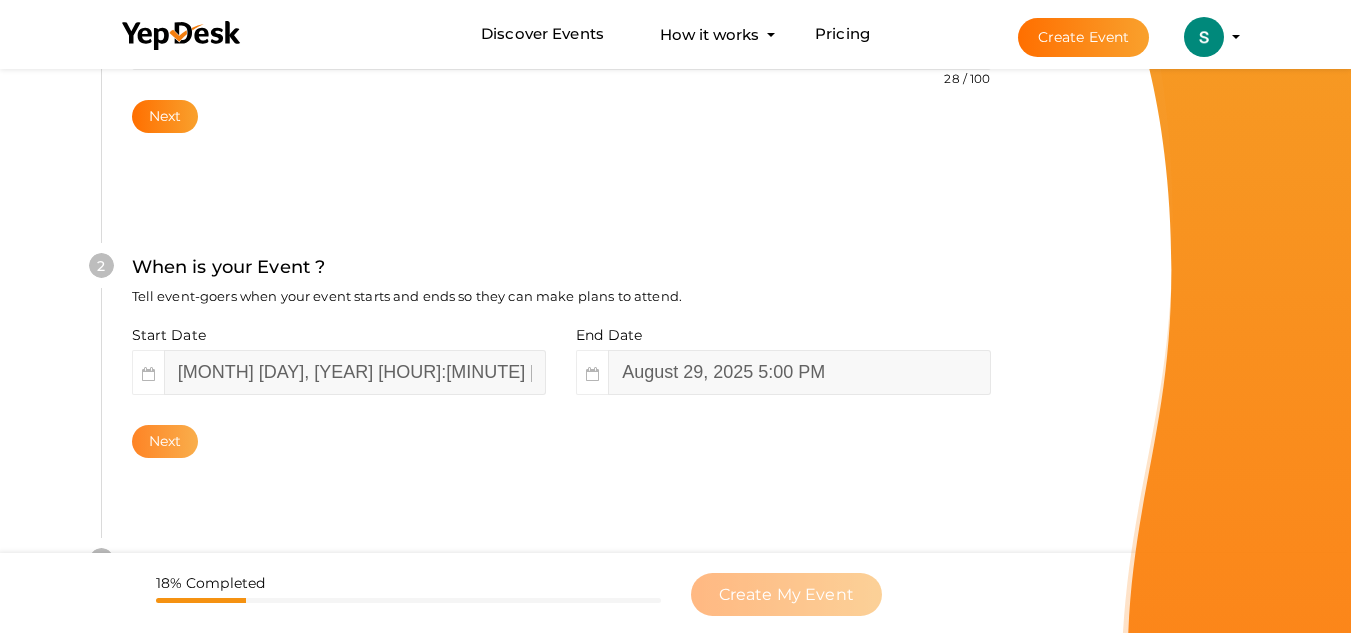 click on "Next" at bounding box center (165, 441) 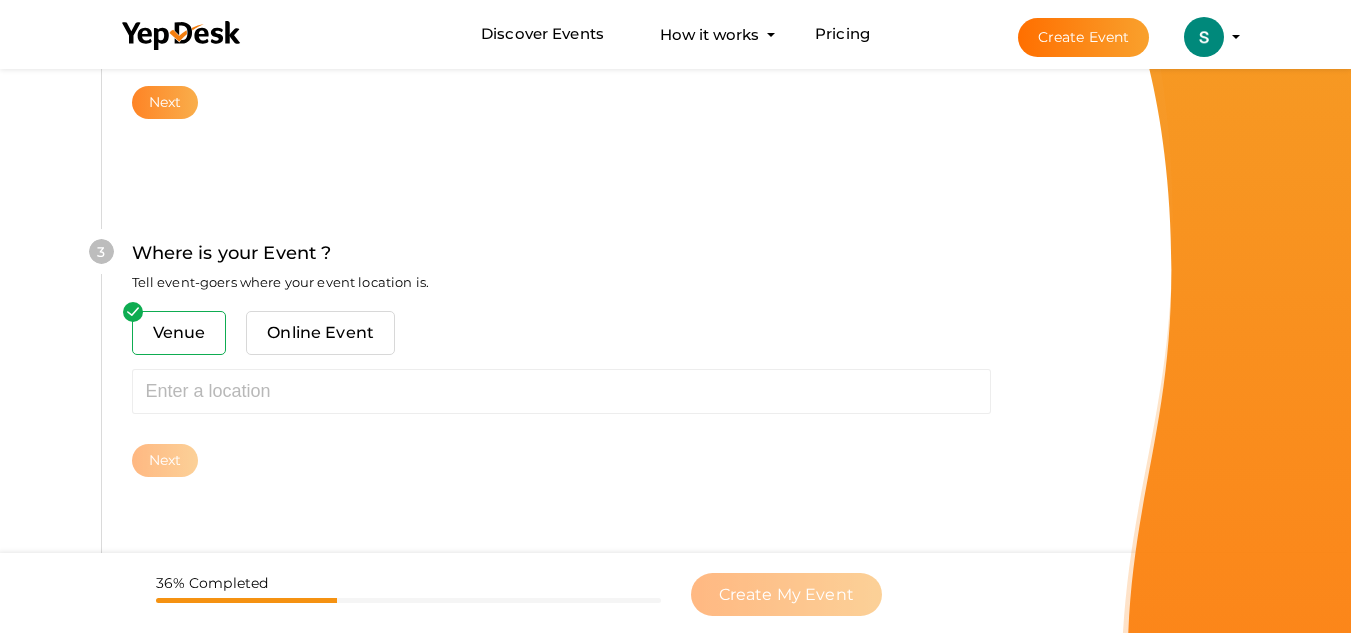 scroll, scrollTop: 785, scrollLeft: 0, axis: vertical 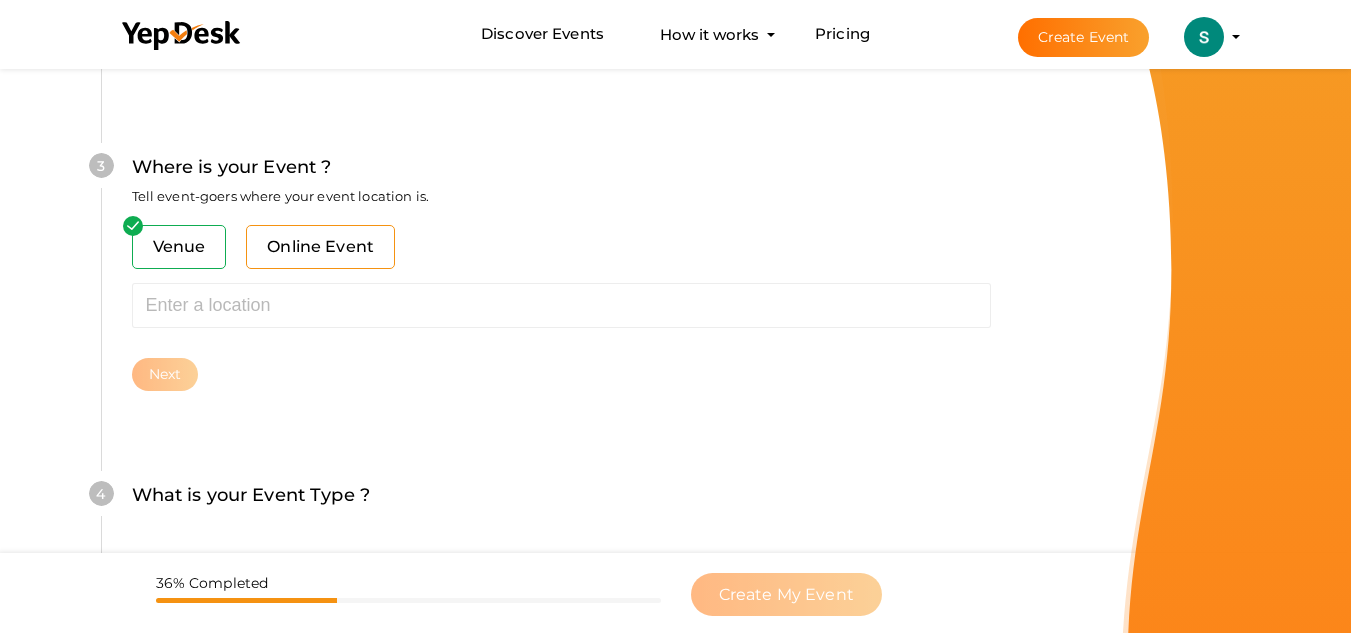 click on "Online
Event" at bounding box center [320, 247] 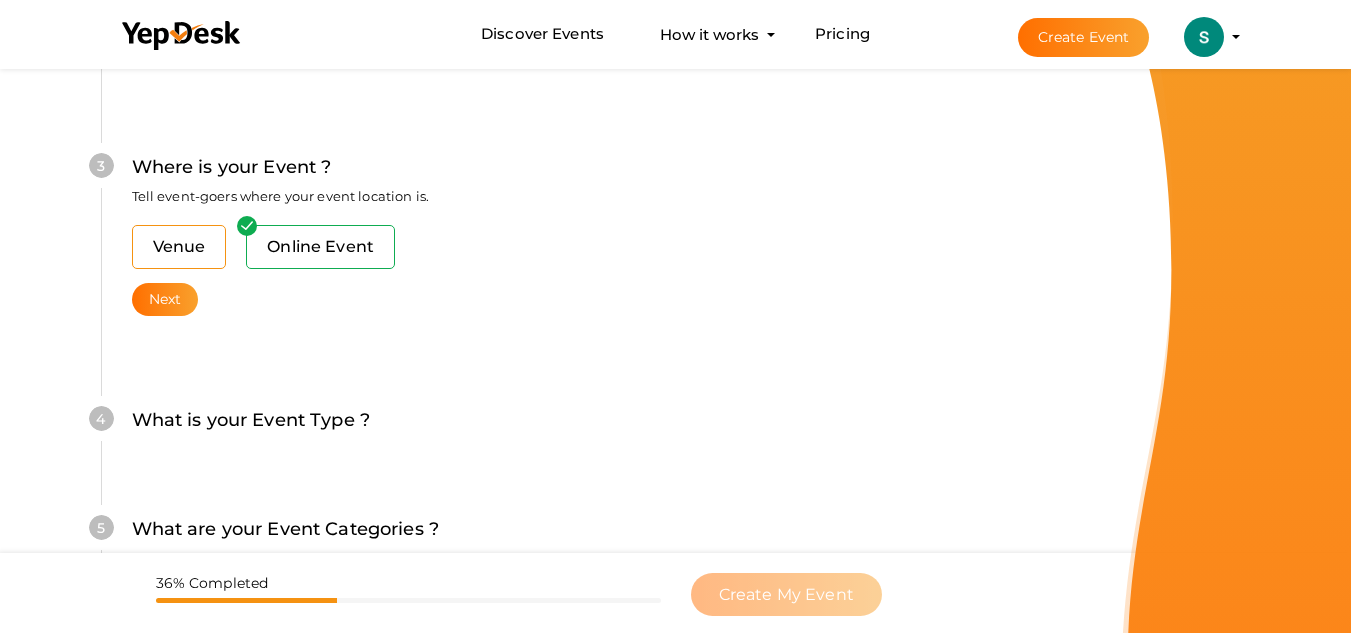 click on "Venue" at bounding box center (179, 247) 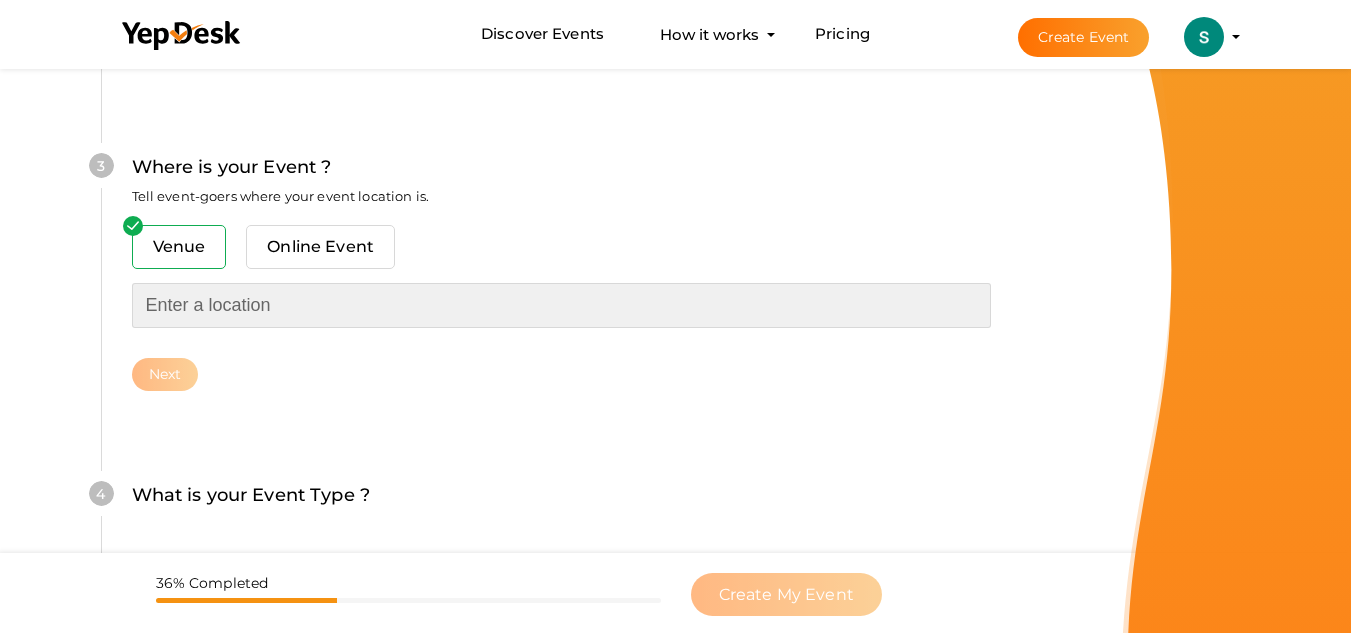 click at bounding box center [561, 305] 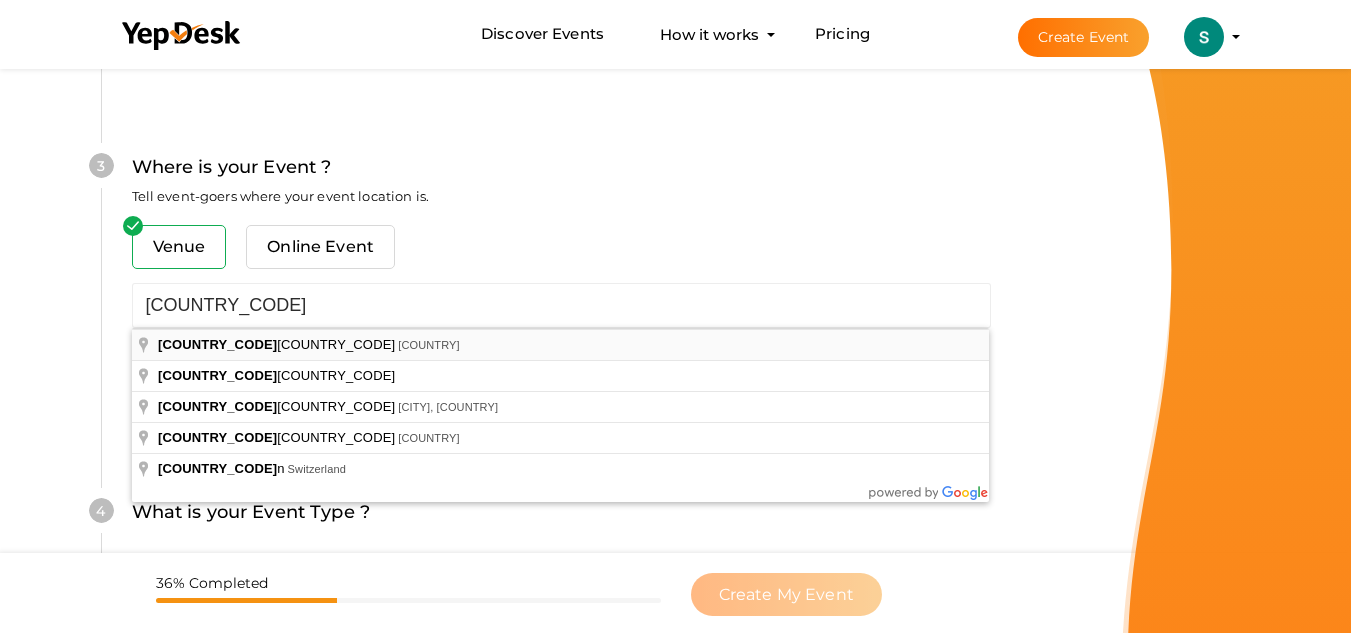 type on "Berlin, Germany" 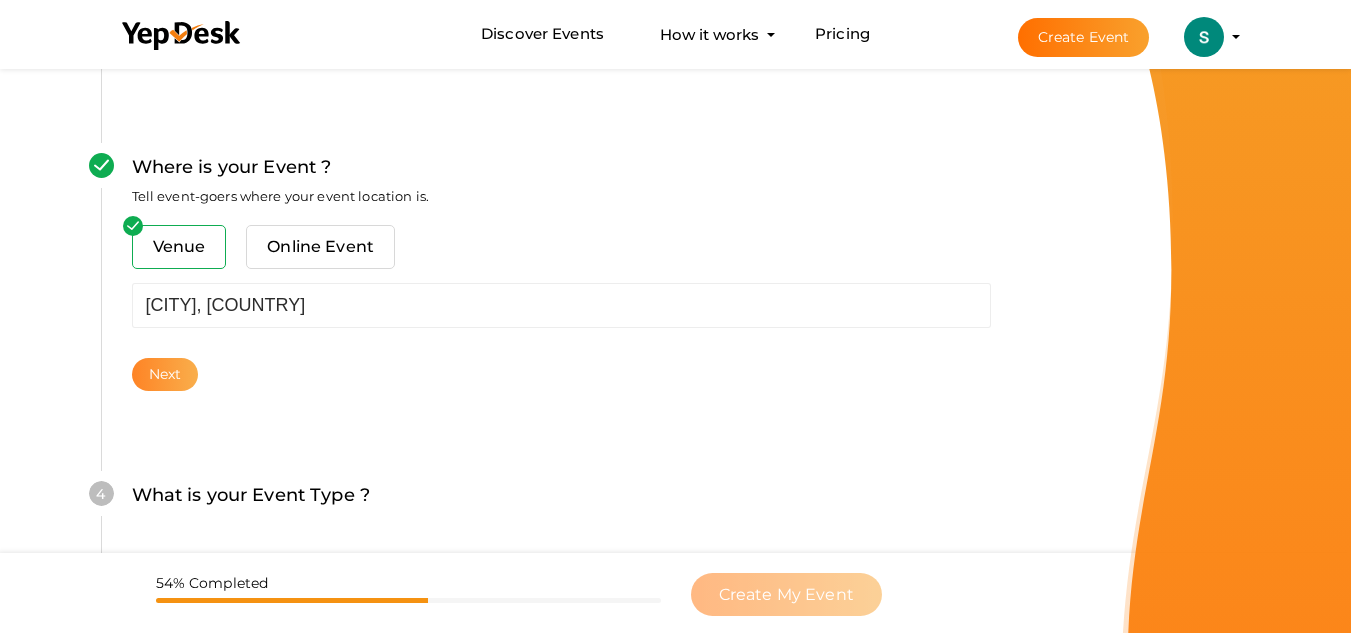 click on "Next" at bounding box center (165, 374) 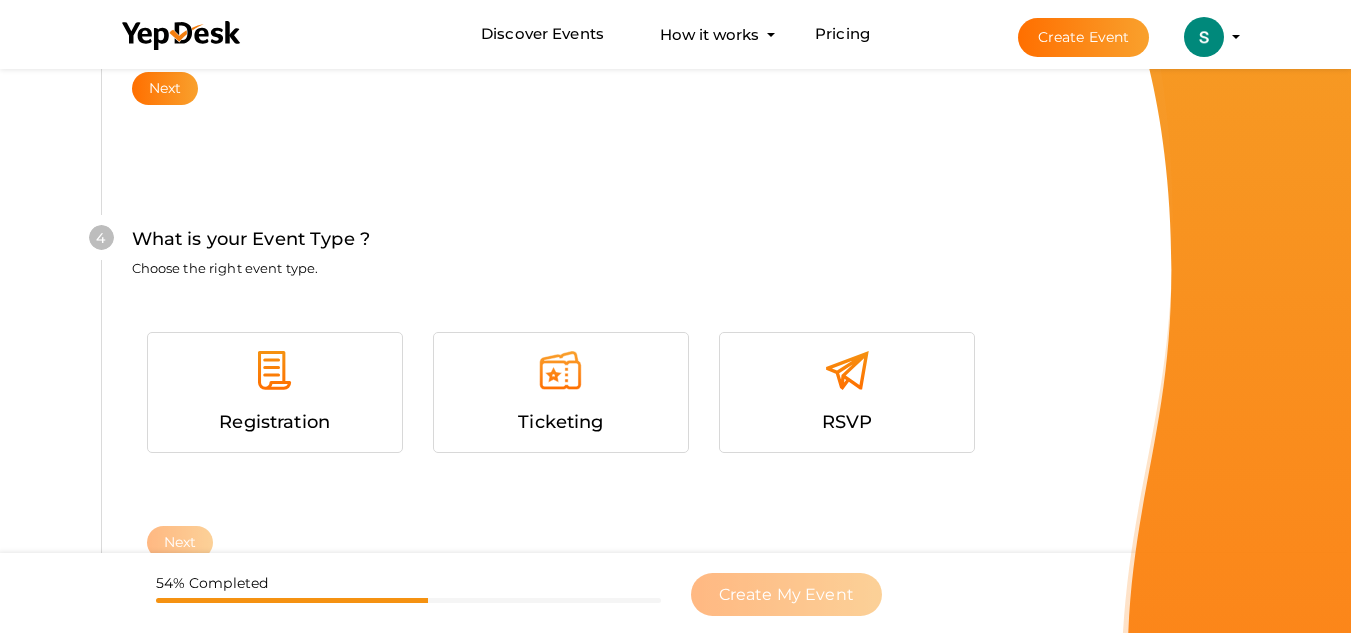 scroll, scrollTop: 1143, scrollLeft: 0, axis: vertical 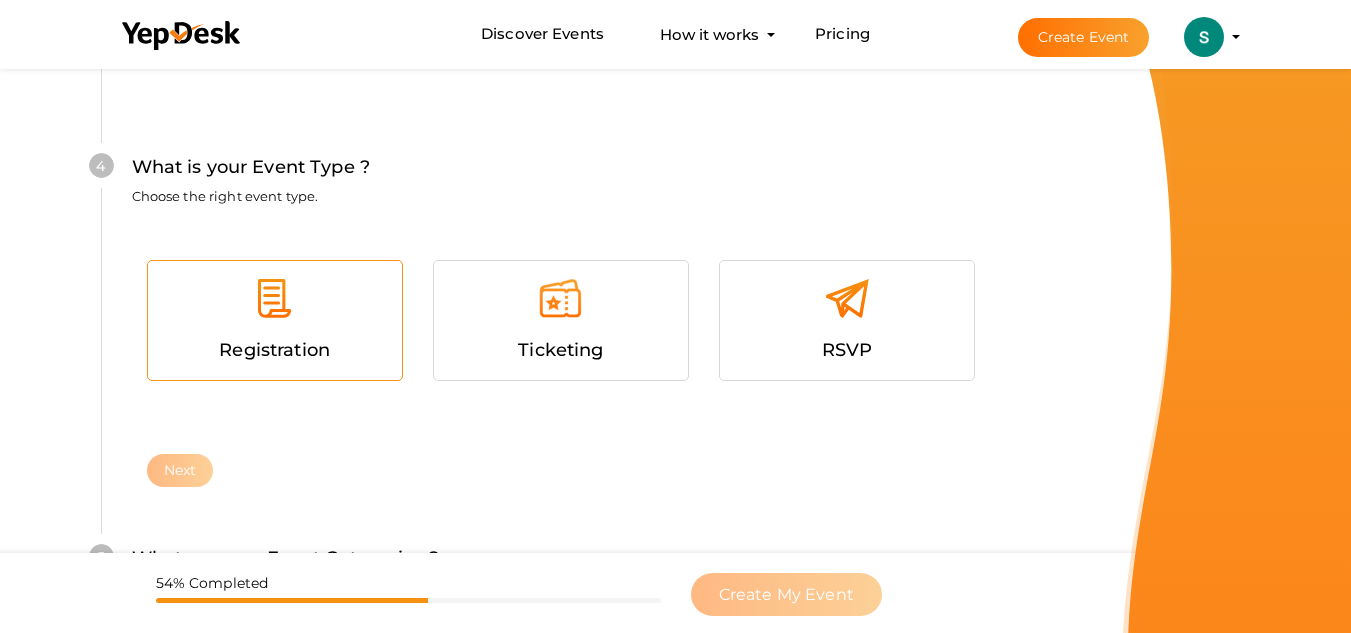 click at bounding box center [275, 306] 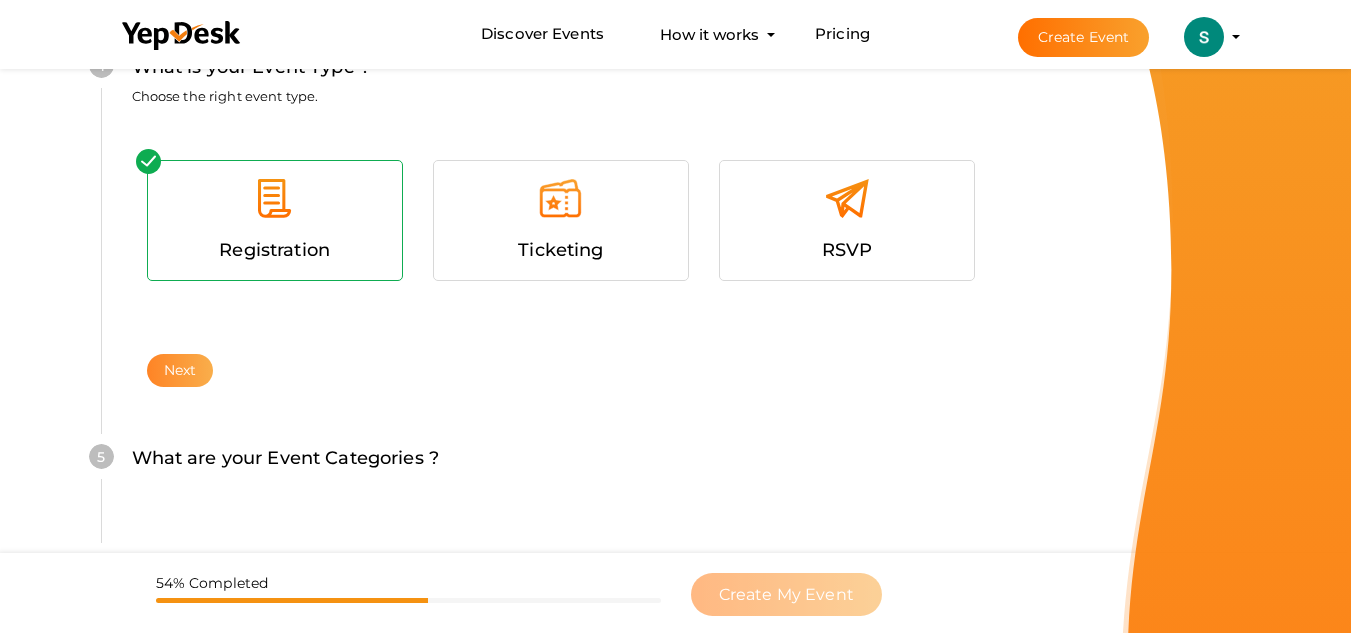 click on "Next" at bounding box center (180, 370) 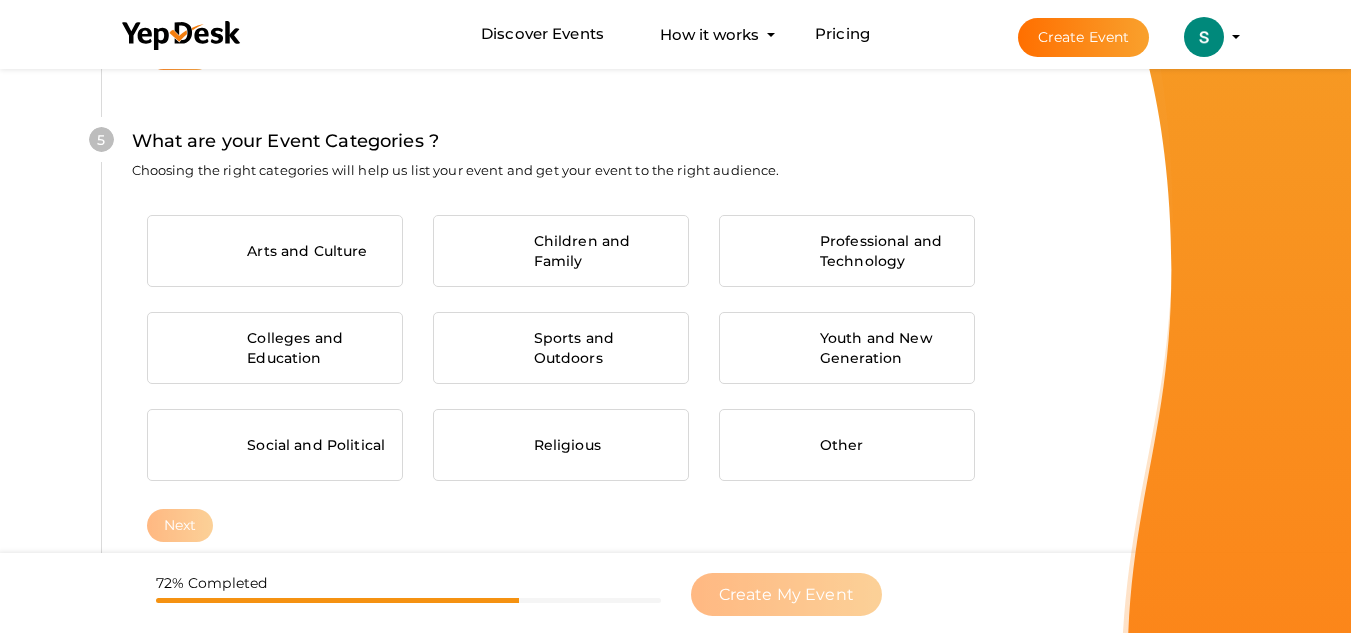 scroll, scrollTop: 1564, scrollLeft: 0, axis: vertical 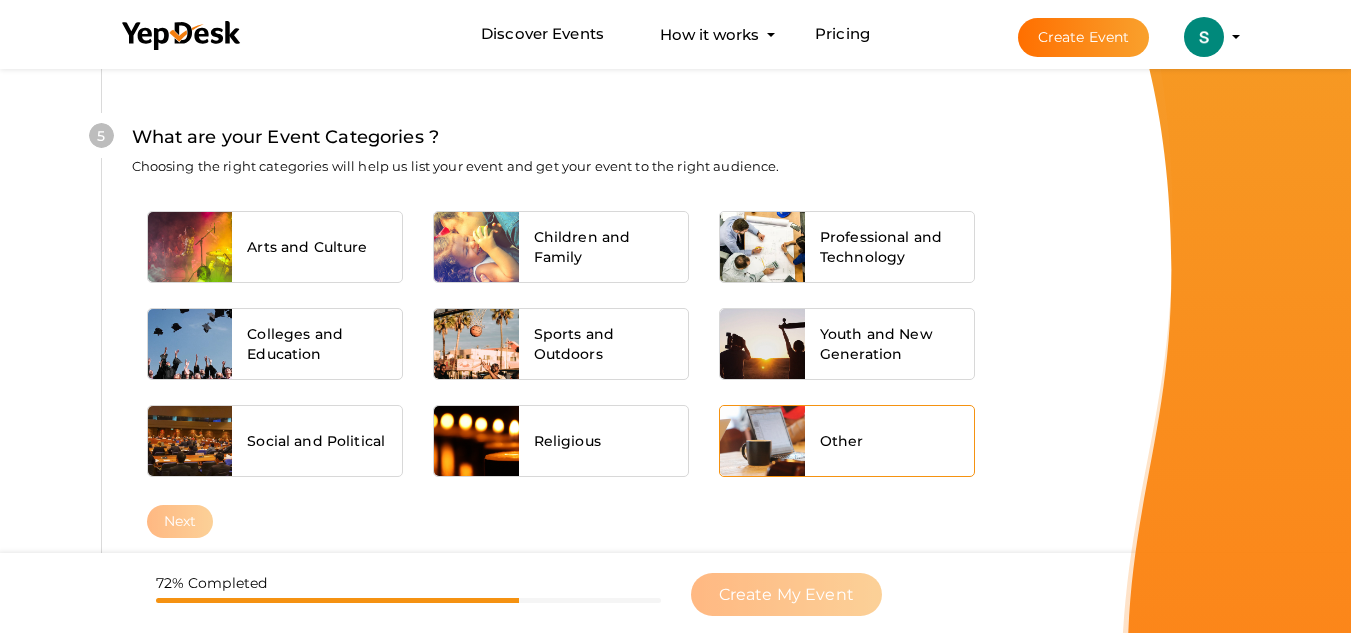 click at bounding box center (762, 441) 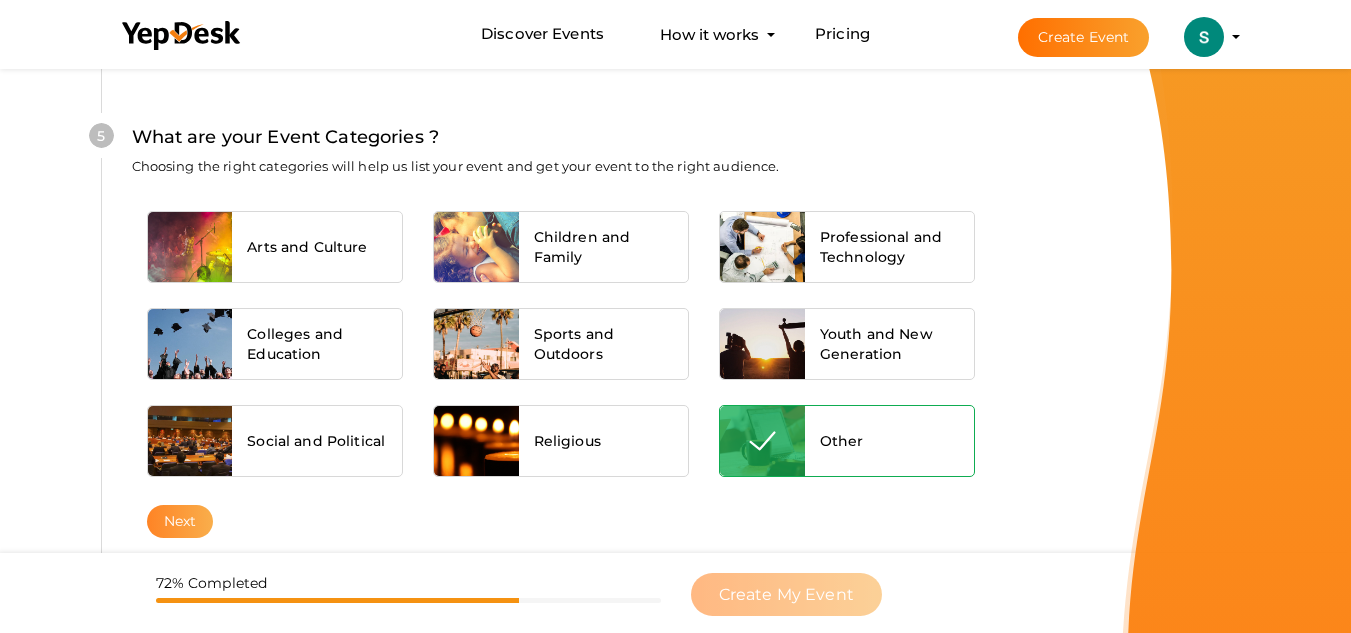 click on "Next" at bounding box center [180, 521] 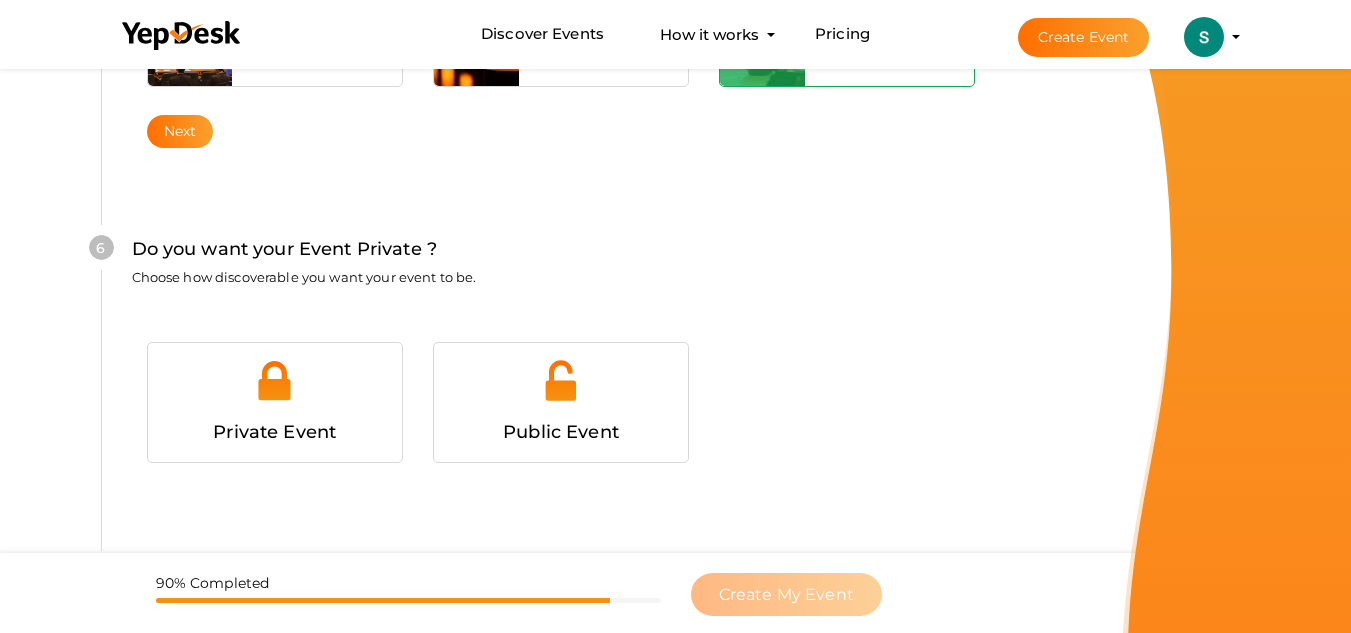 scroll, scrollTop: 2006, scrollLeft: 0, axis: vertical 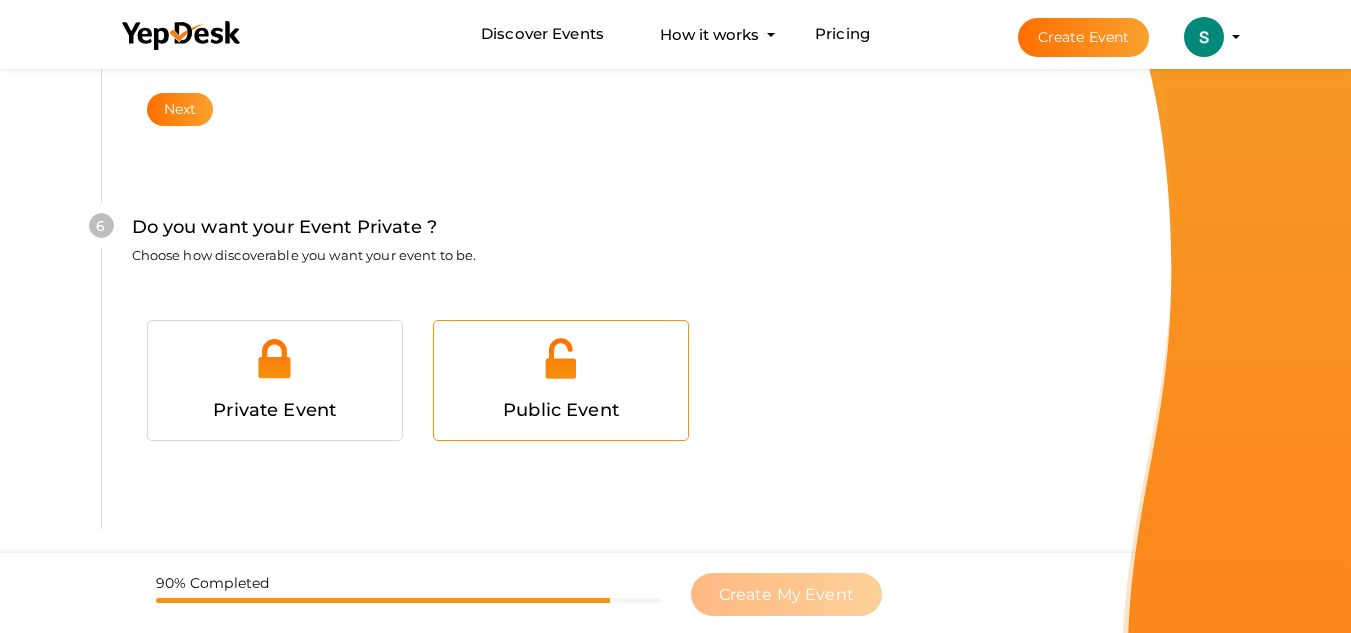 click on "Public
Event" at bounding box center [561, 410] 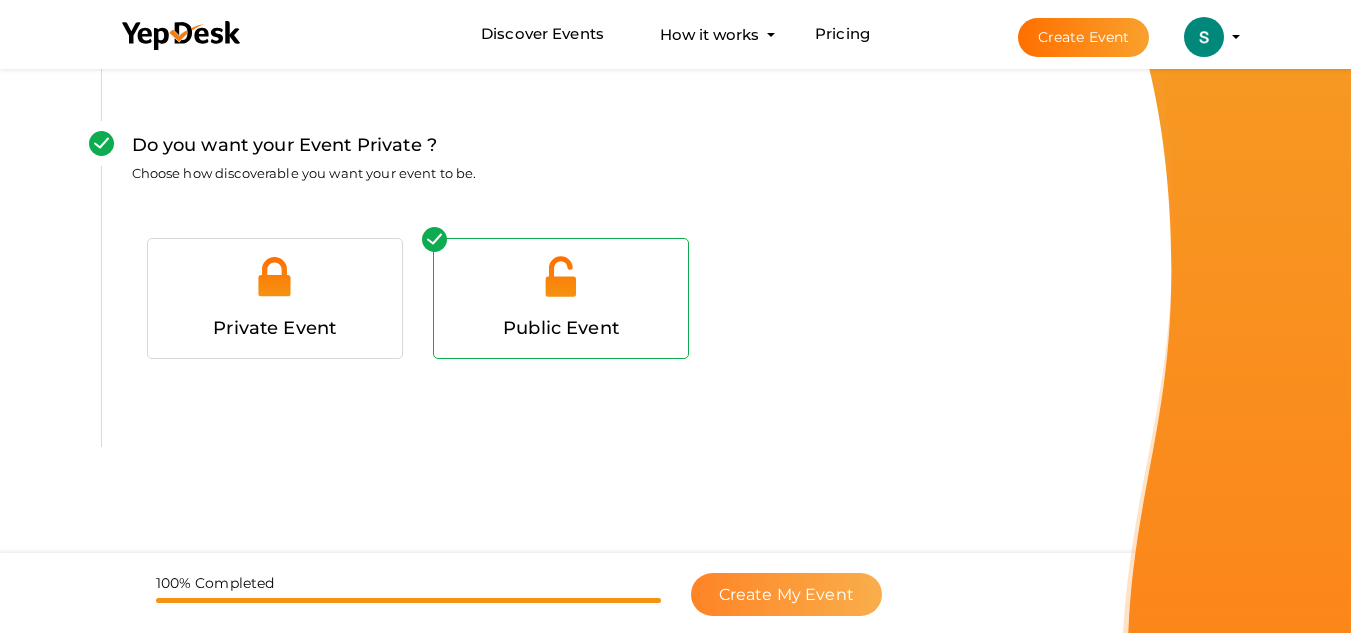 click on "Create
My
Event" at bounding box center (786, 594) 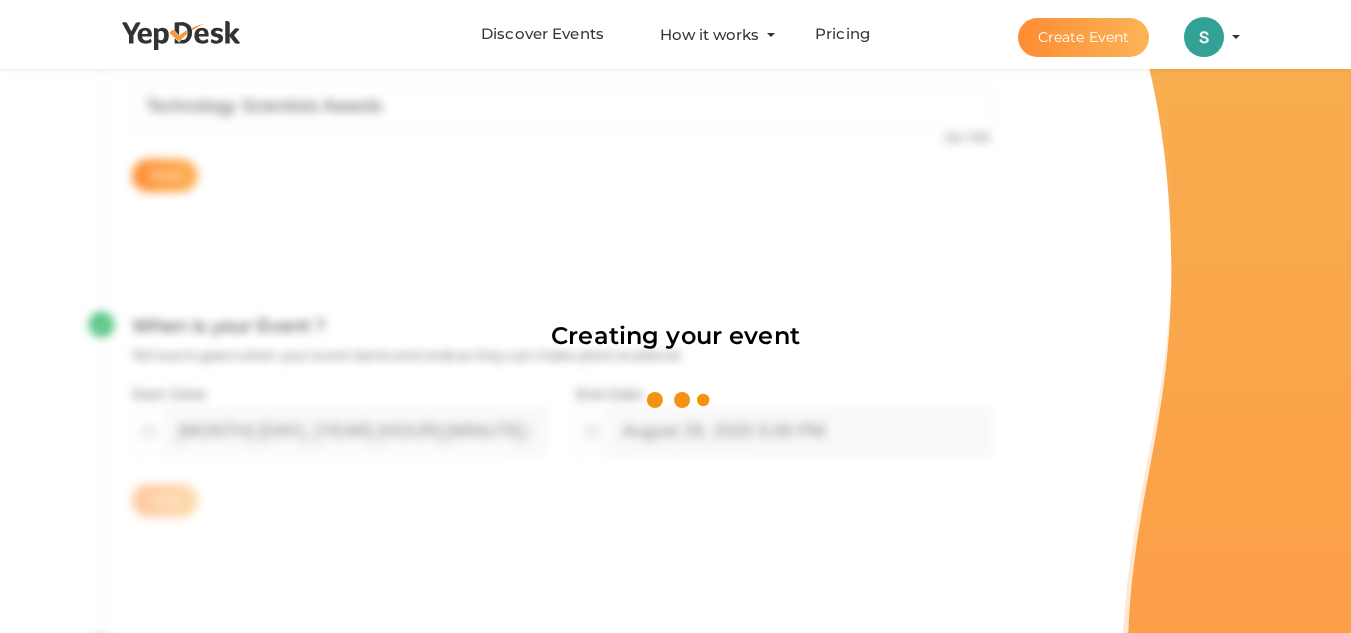 scroll, scrollTop: 300, scrollLeft: 0, axis: vertical 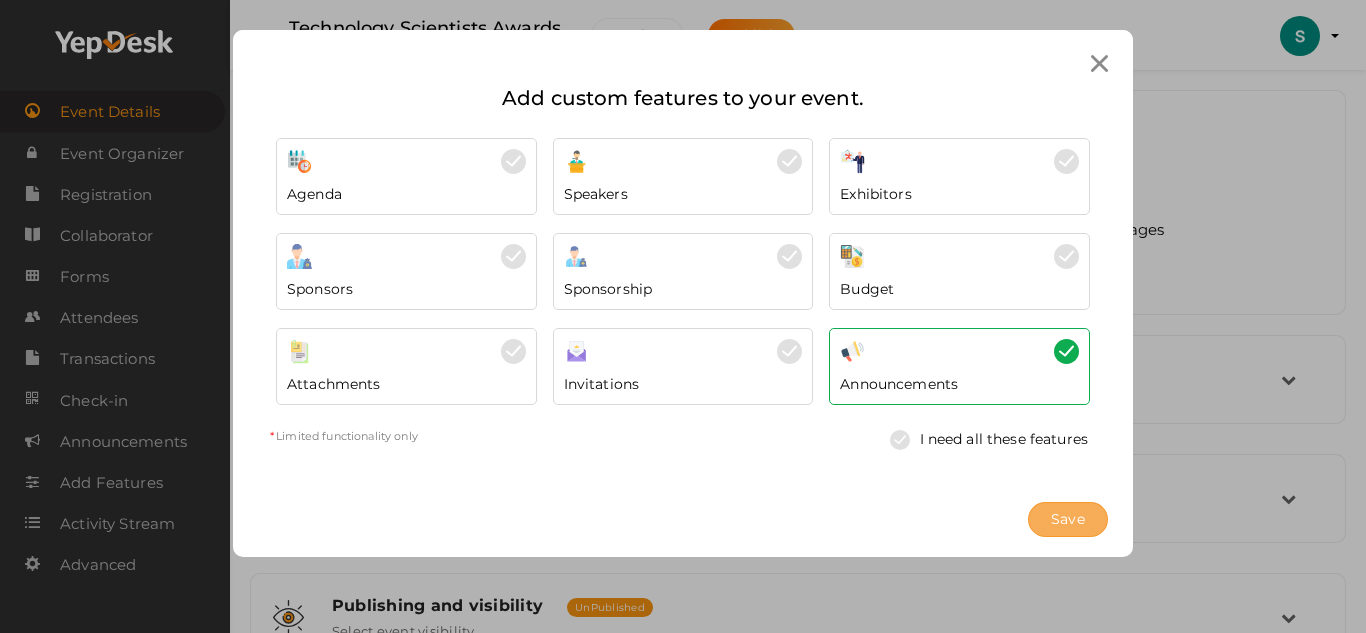 click on "Save" at bounding box center [1068, 519] 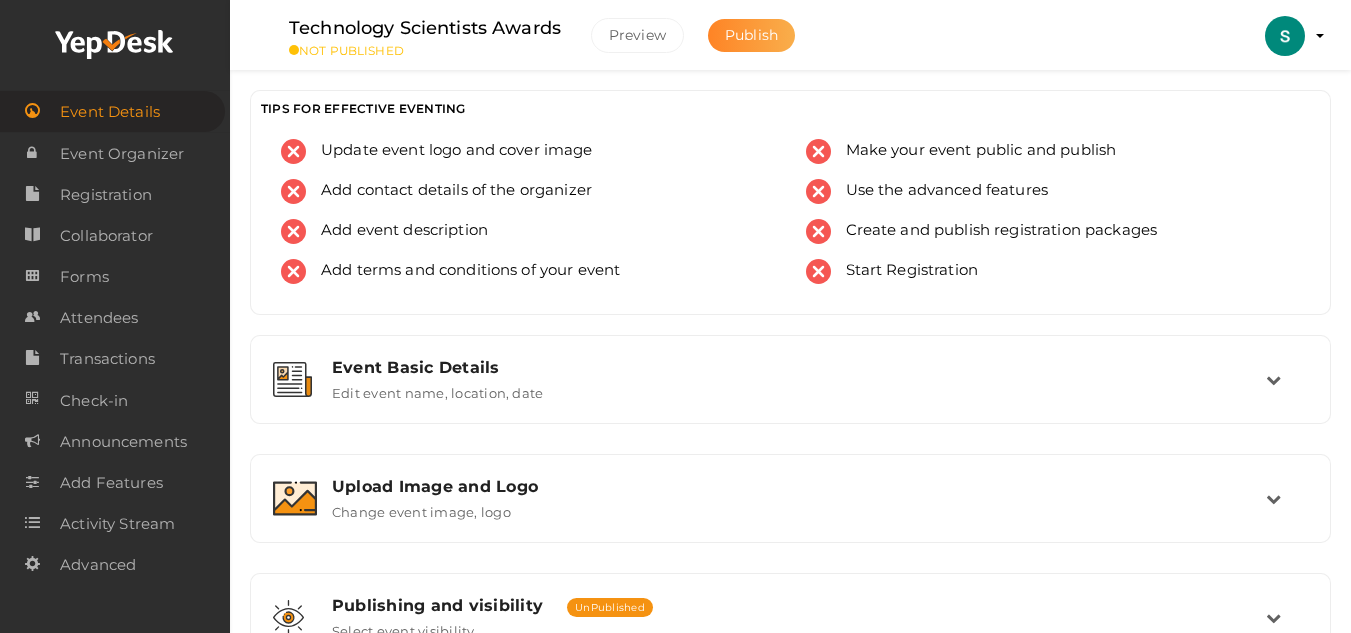 click on "Publish" at bounding box center (751, 35) 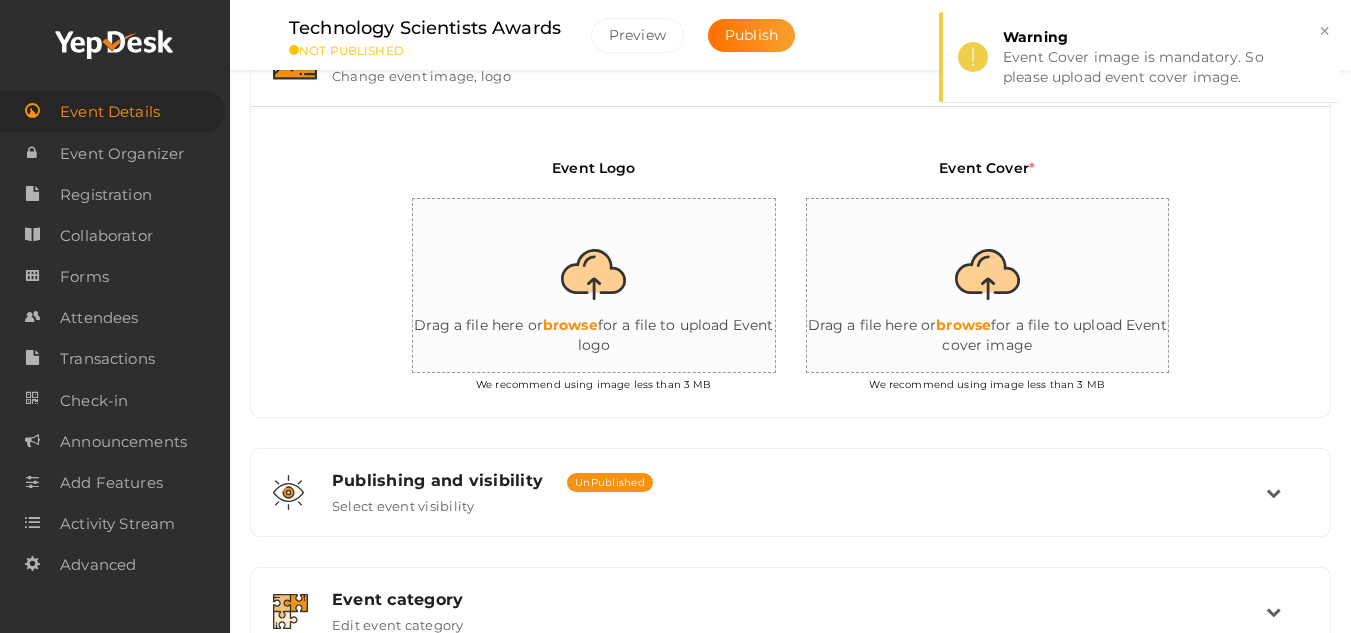 click at bounding box center [613, 286] 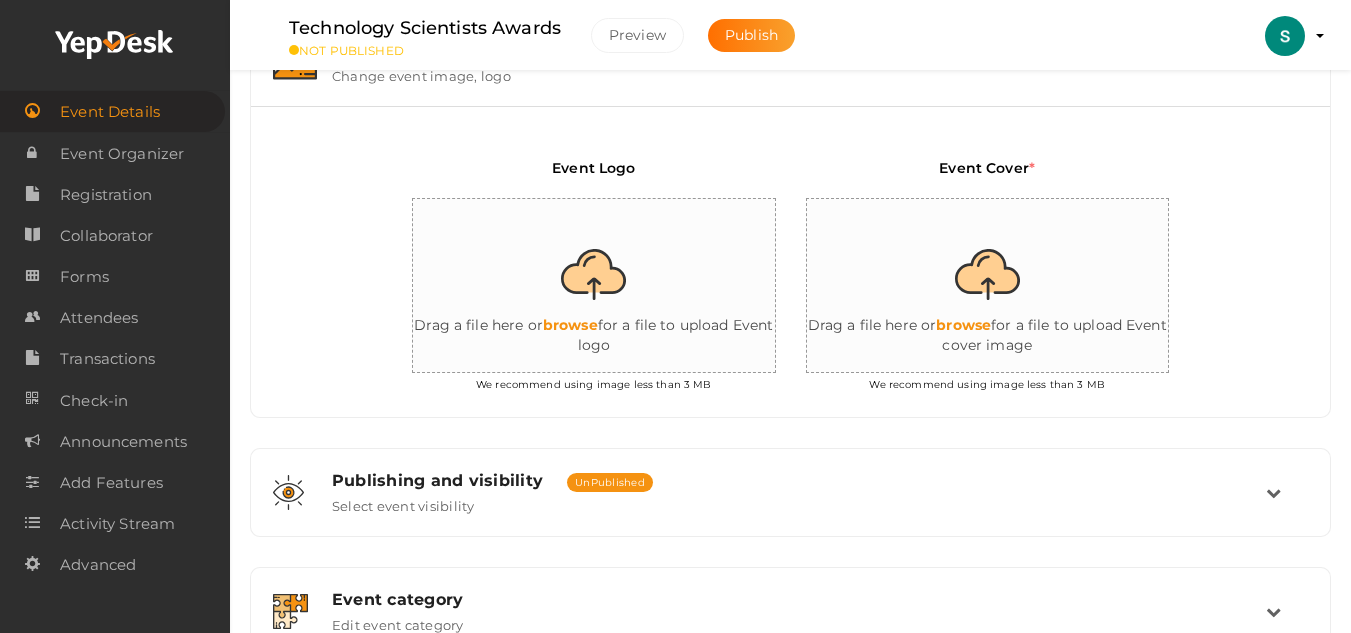 type on "C:\fakepath\TECHNOLOGY SCIENTISTS AWARDS.png" 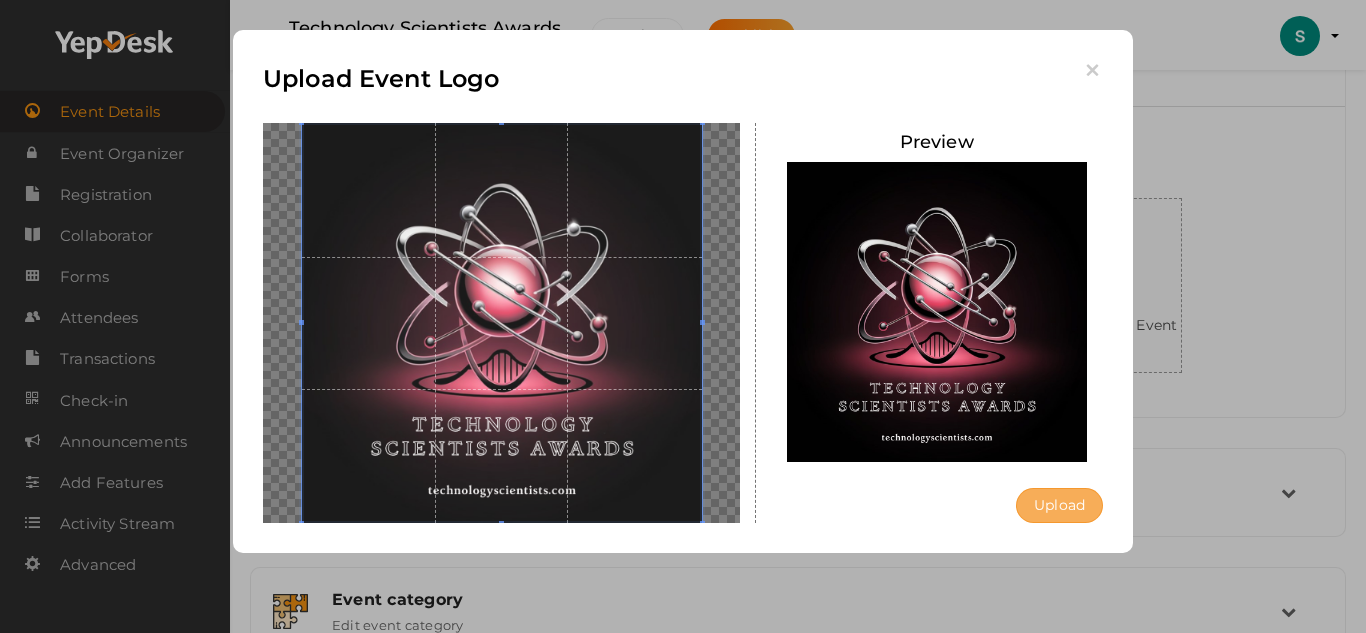 click on "Upload" at bounding box center [1059, 505] 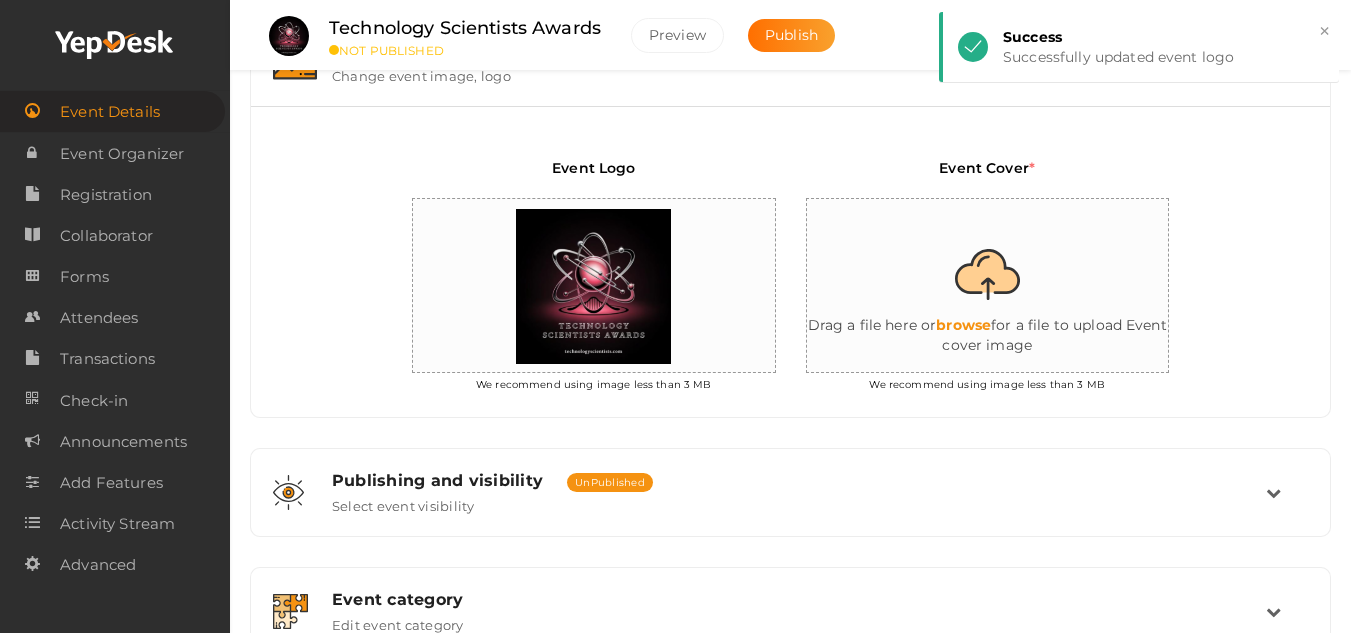 click at bounding box center (1007, 286) 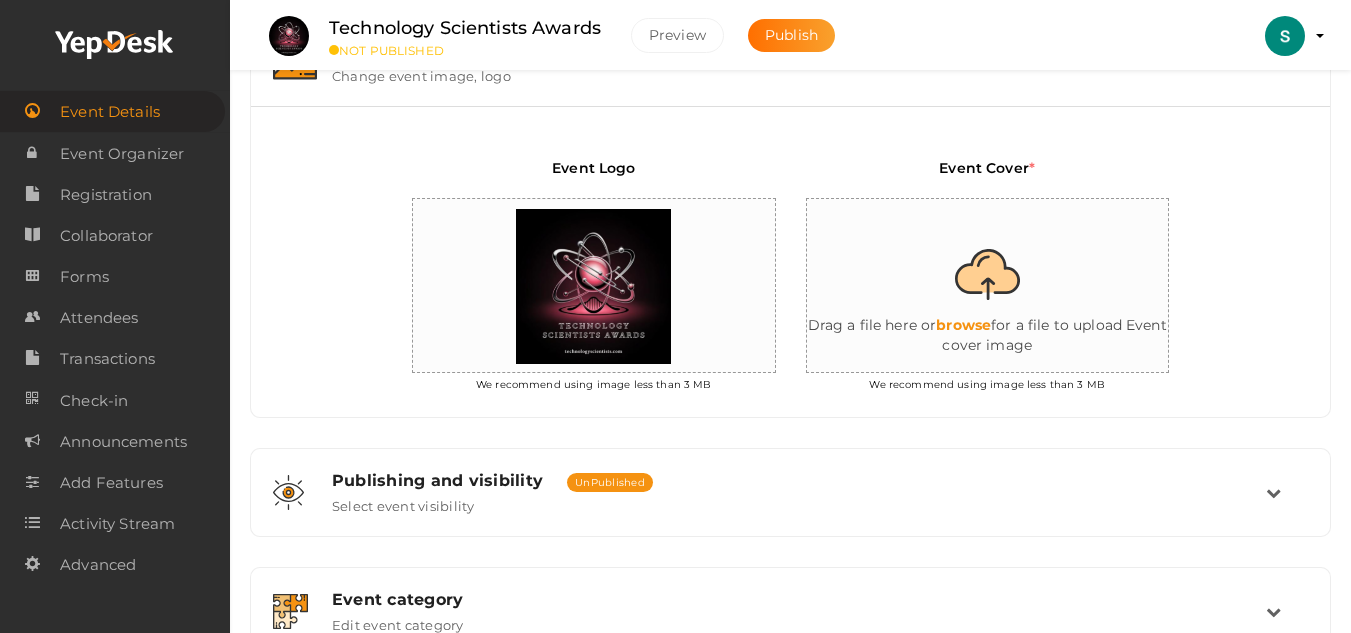 type on "C:\fakepath\TECHNOLOGY SCIENTISTS AWARDS.png" 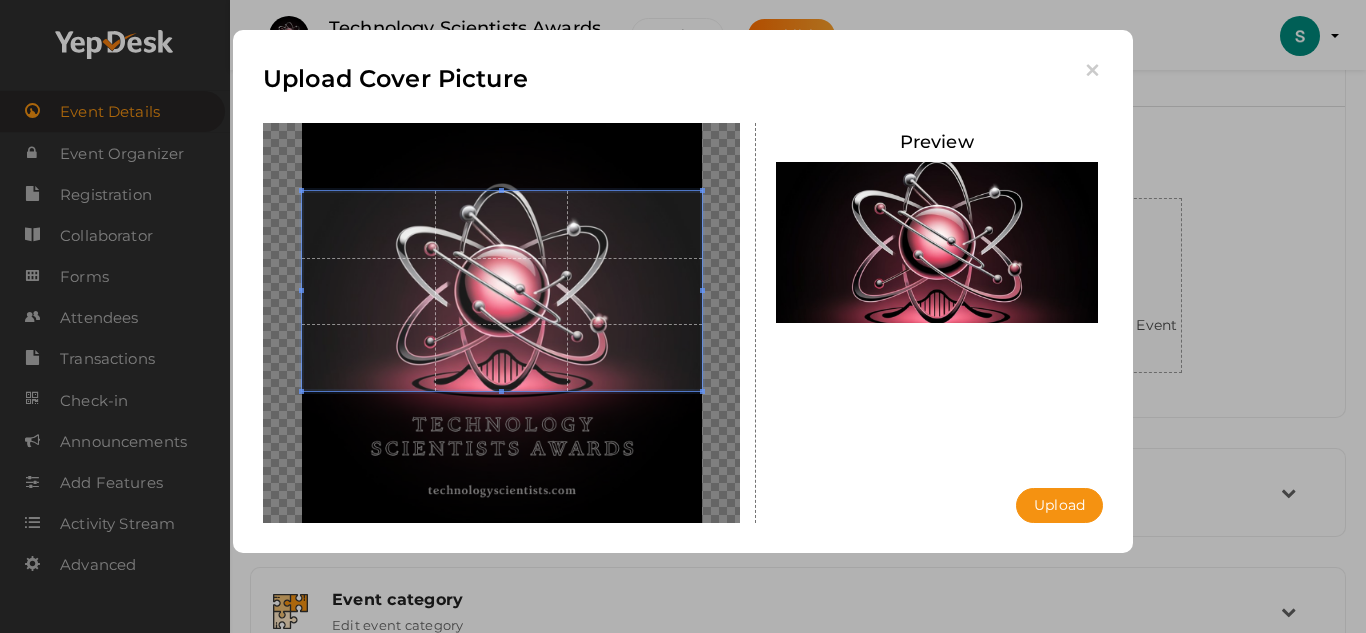 drag, startPoint x: 578, startPoint y: 325, endPoint x: 601, endPoint y: 273, distance: 56.859474 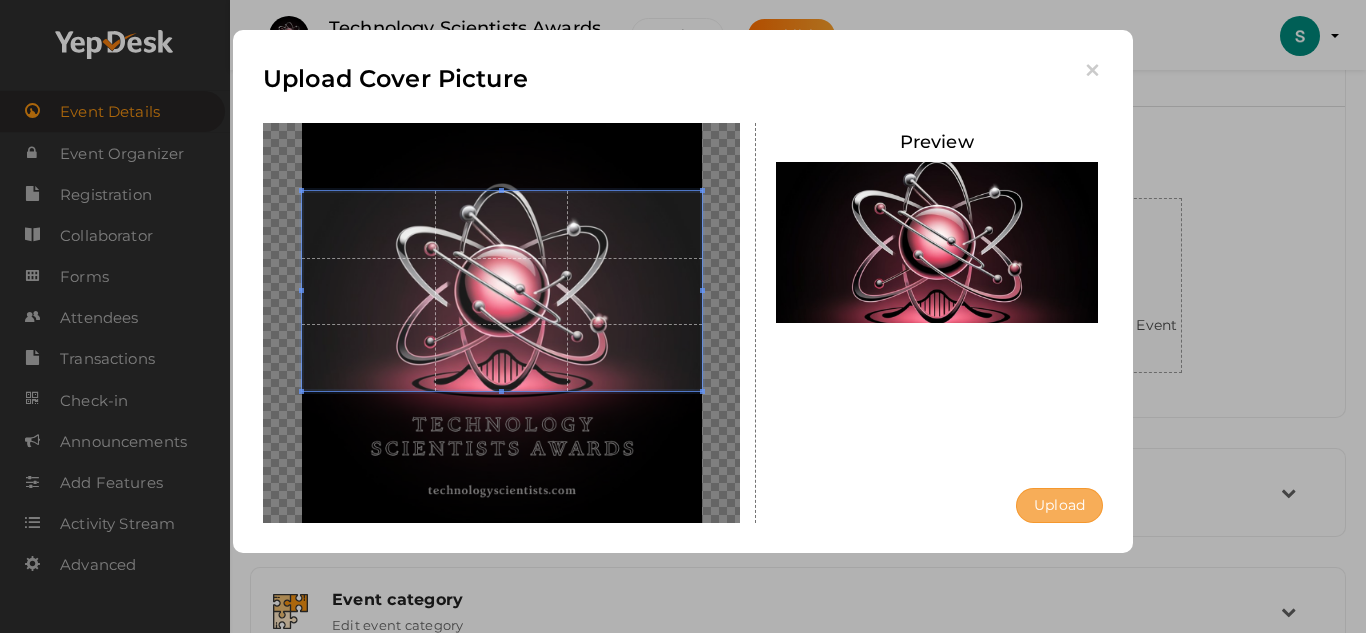 click on "Upload" at bounding box center (1059, 505) 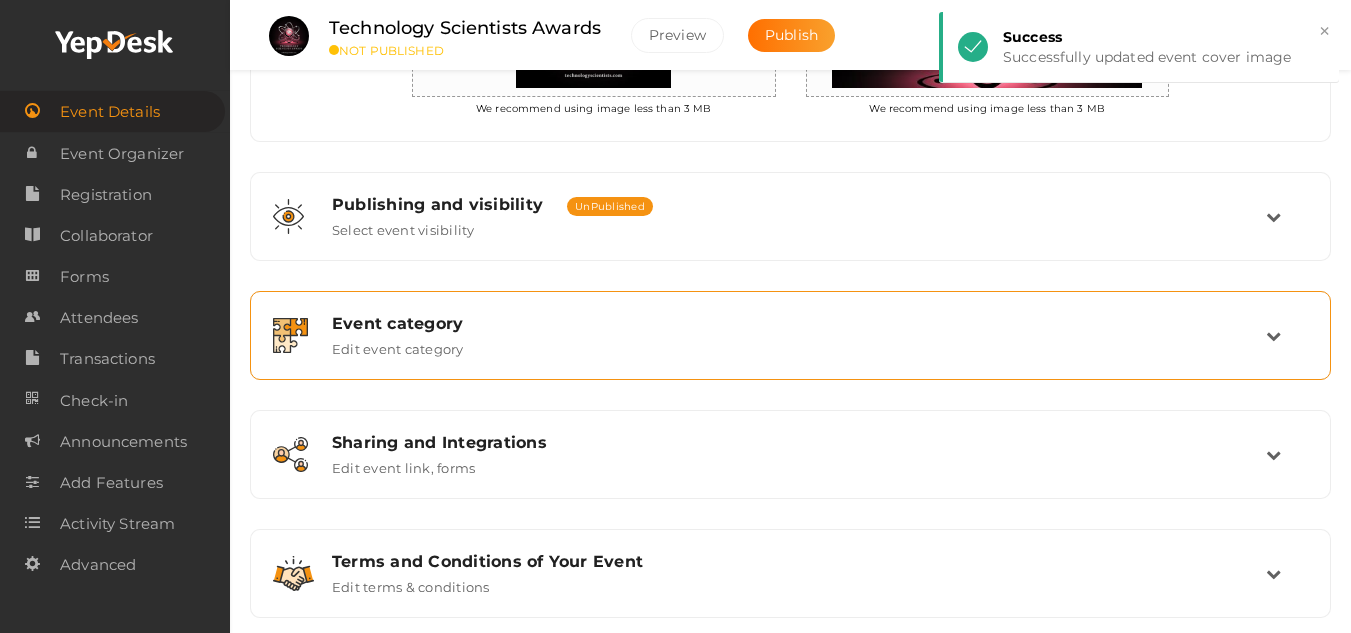 scroll, scrollTop: 736, scrollLeft: 0, axis: vertical 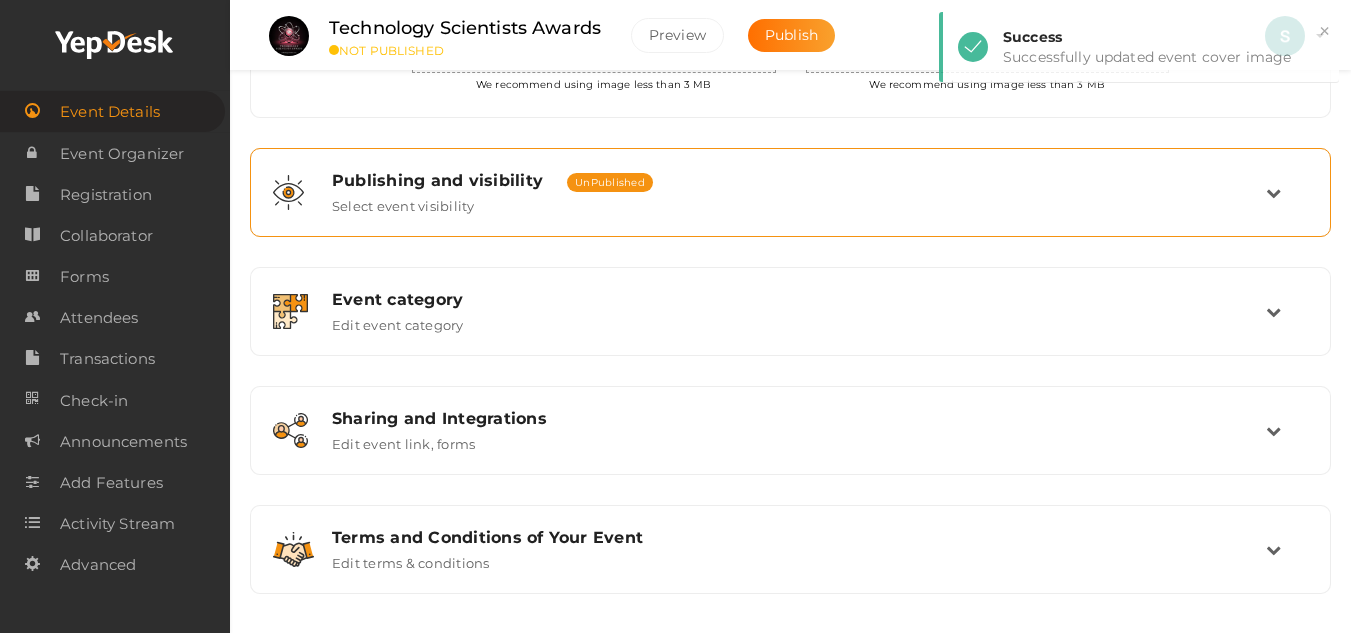 click on "Publishing and visibility
Published
UnPublished
Select event
visibility" at bounding box center [790, 192] 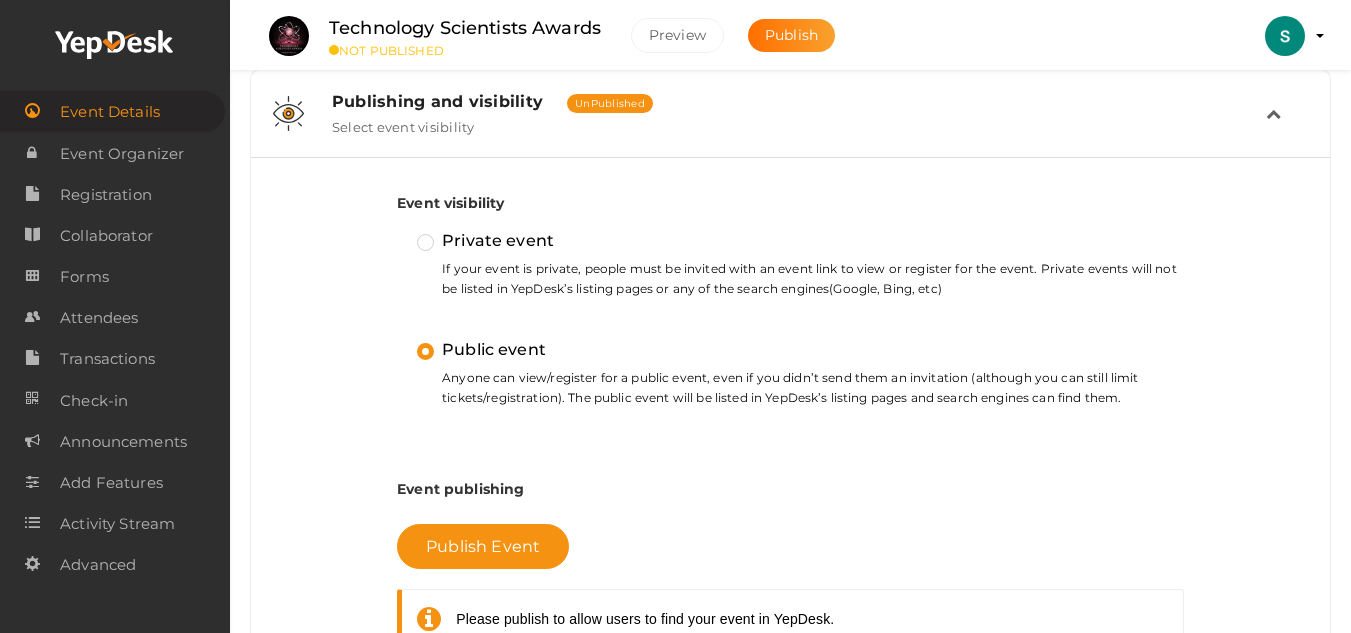 scroll, scrollTop: 536, scrollLeft: 0, axis: vertical 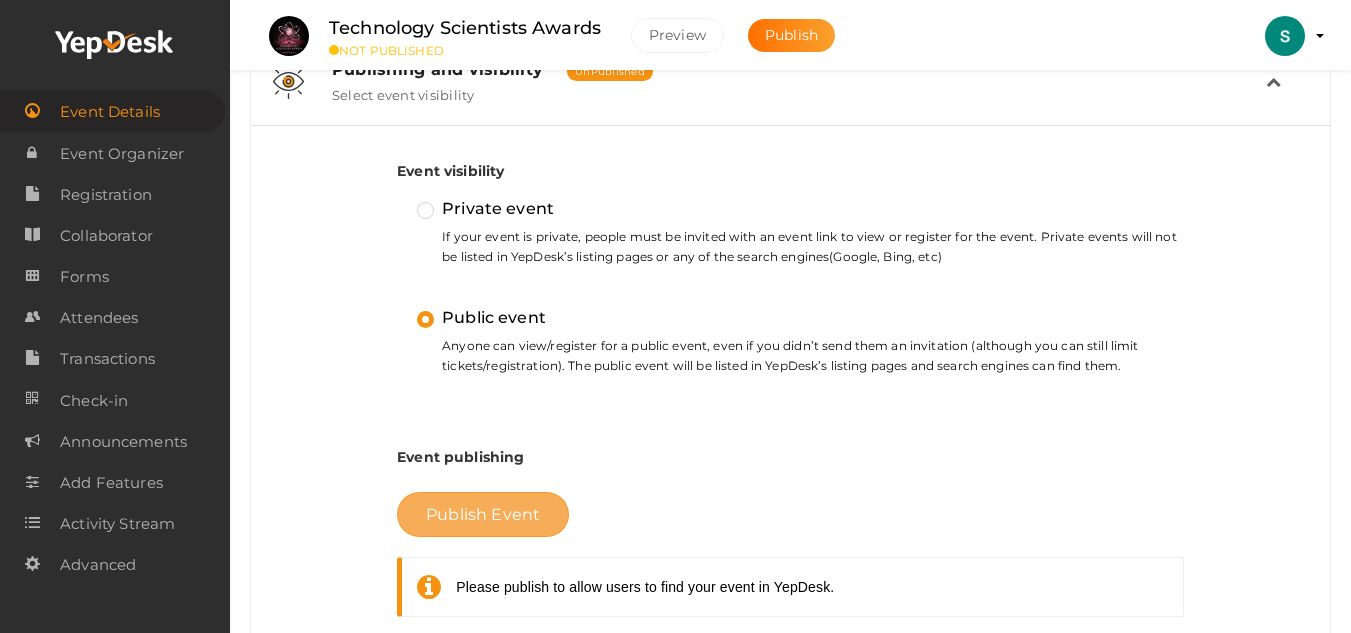 click on "Publish
Event" at bounding box center [483, 514] 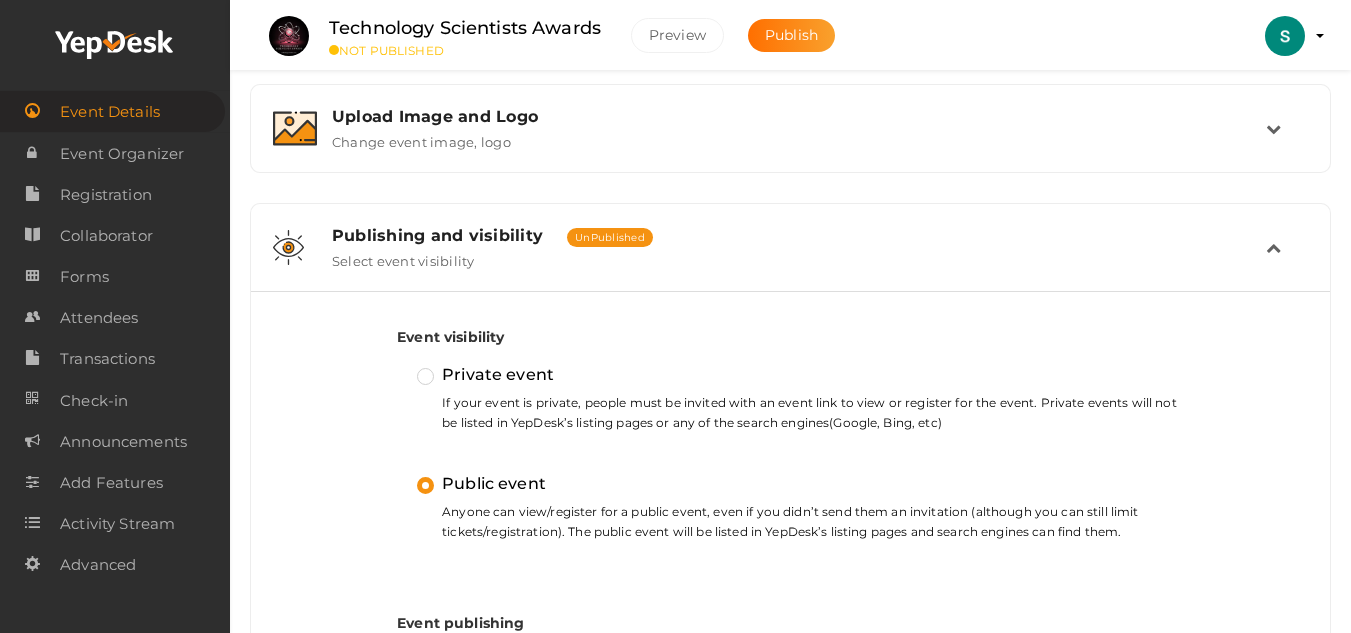 scroll, scrollTop: 0, scrollLeft: 0, axis: both 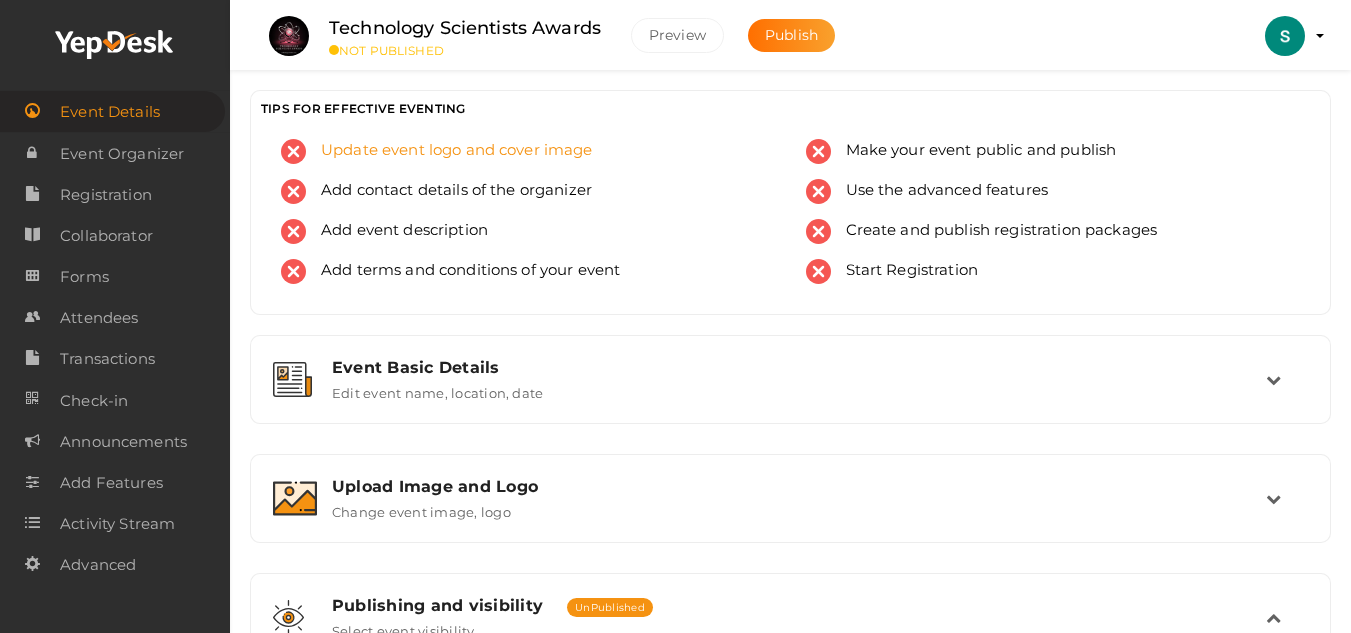 click on "Update event logo and cover image" at bounding box center (449, 151) 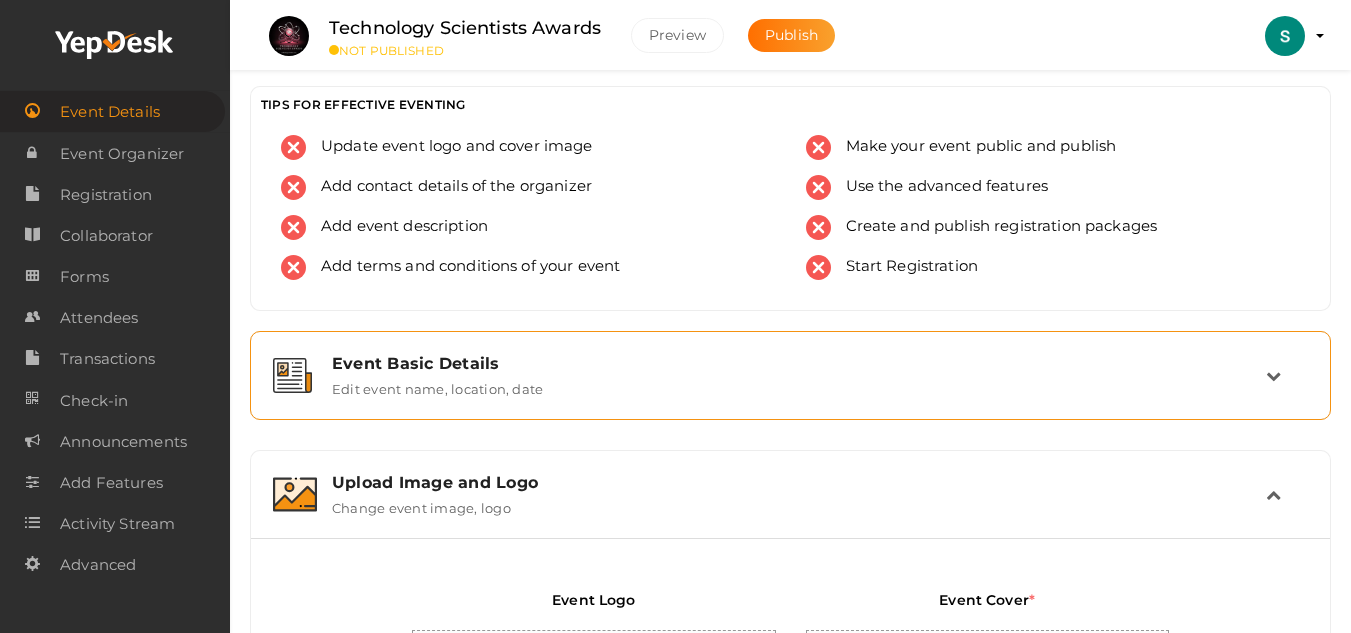 scroll, scrollTop: 0, scrollLeft: 0, axis: both 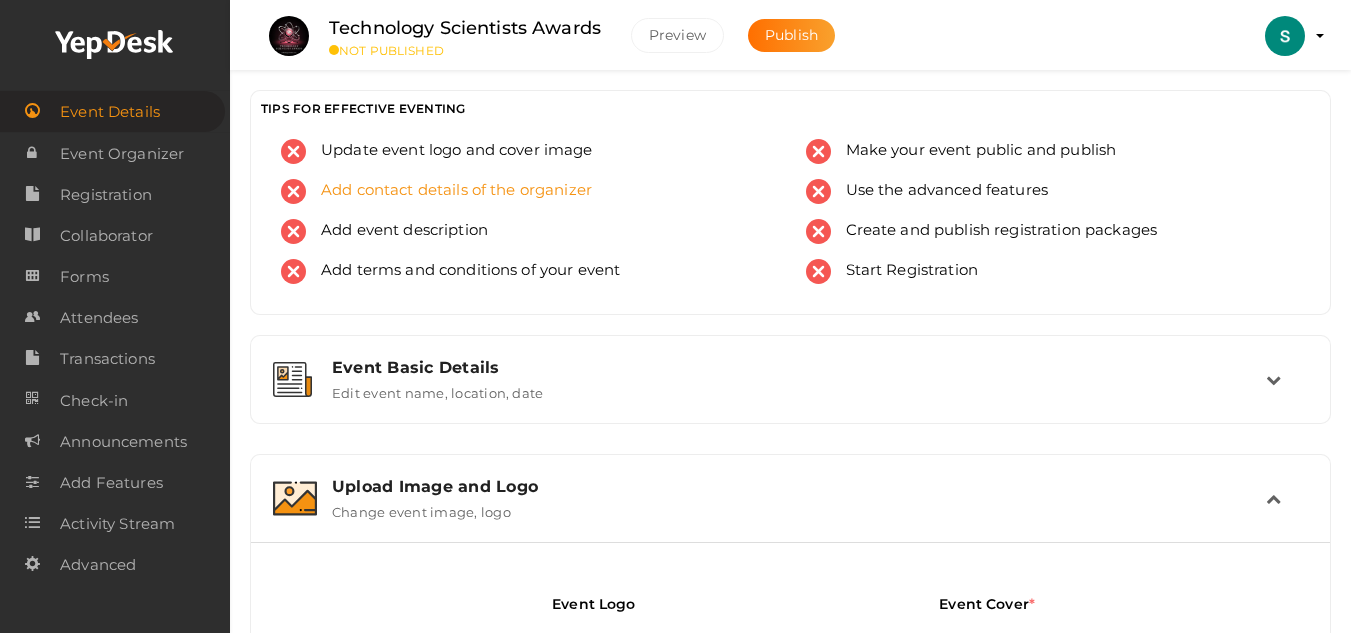 click on "Add contact details of the
organizer" at bounding box center [449, 191] 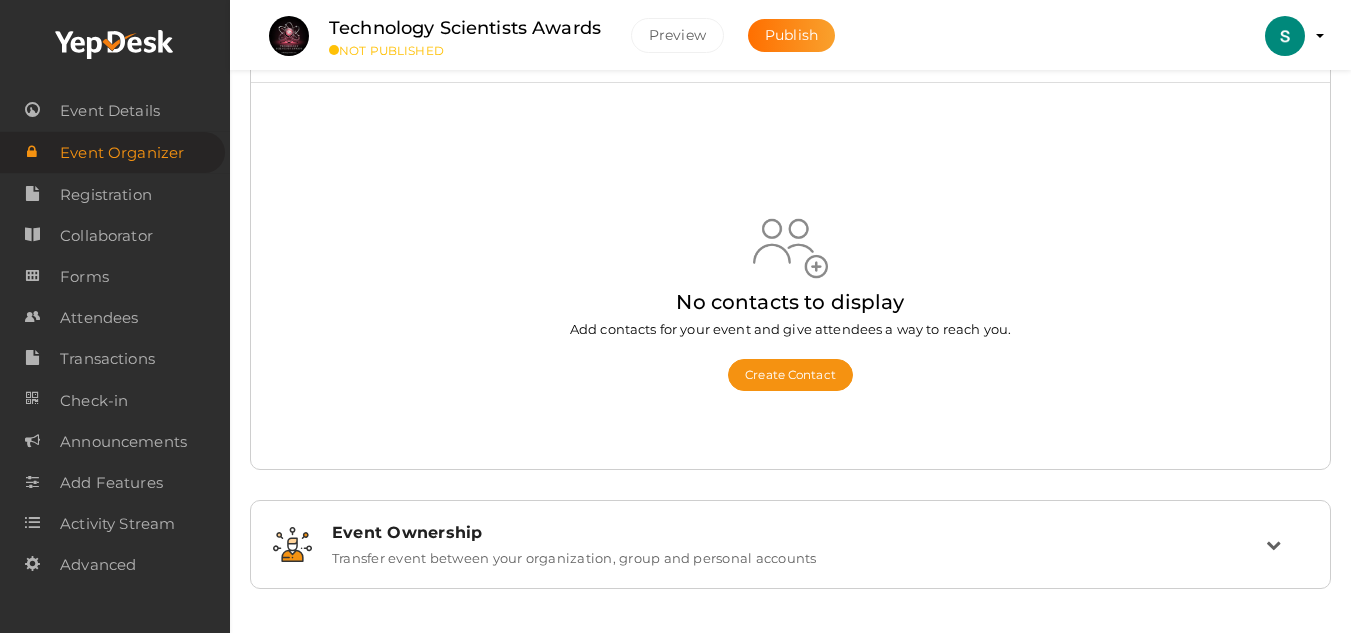 scroll, scrollTop: 102, scrollLeft: 0, axis: vertical 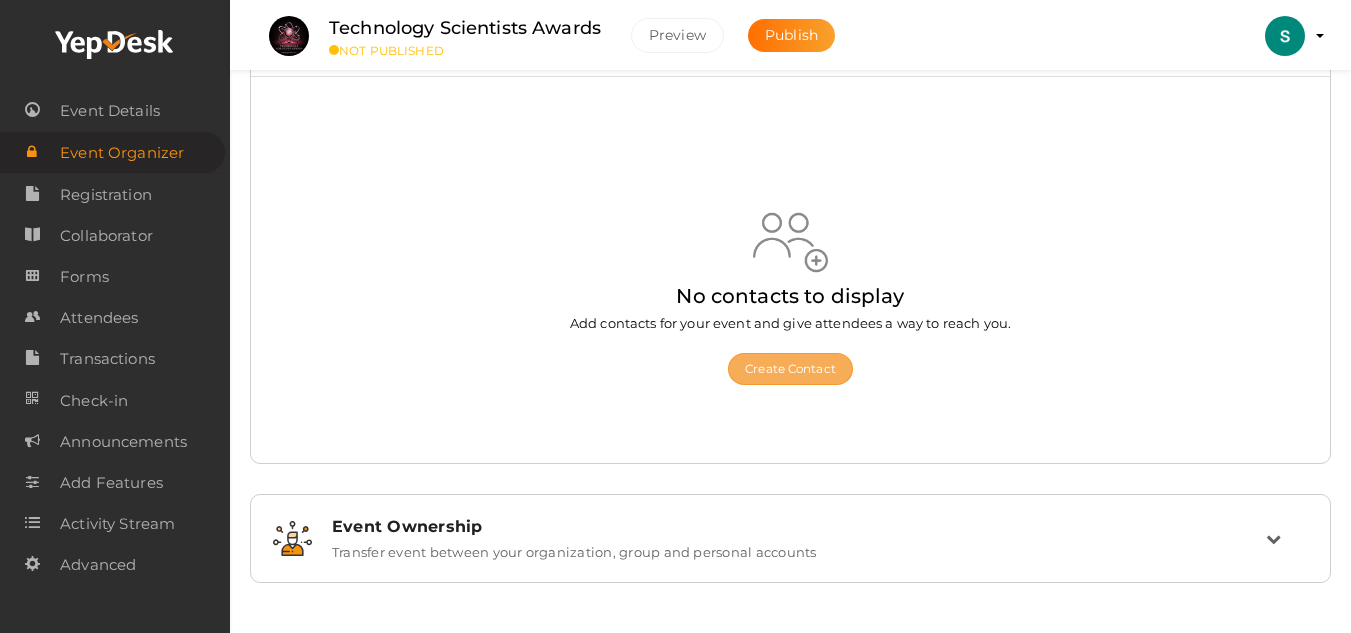 click on "Create Contact" at bounding box center (790, 369) 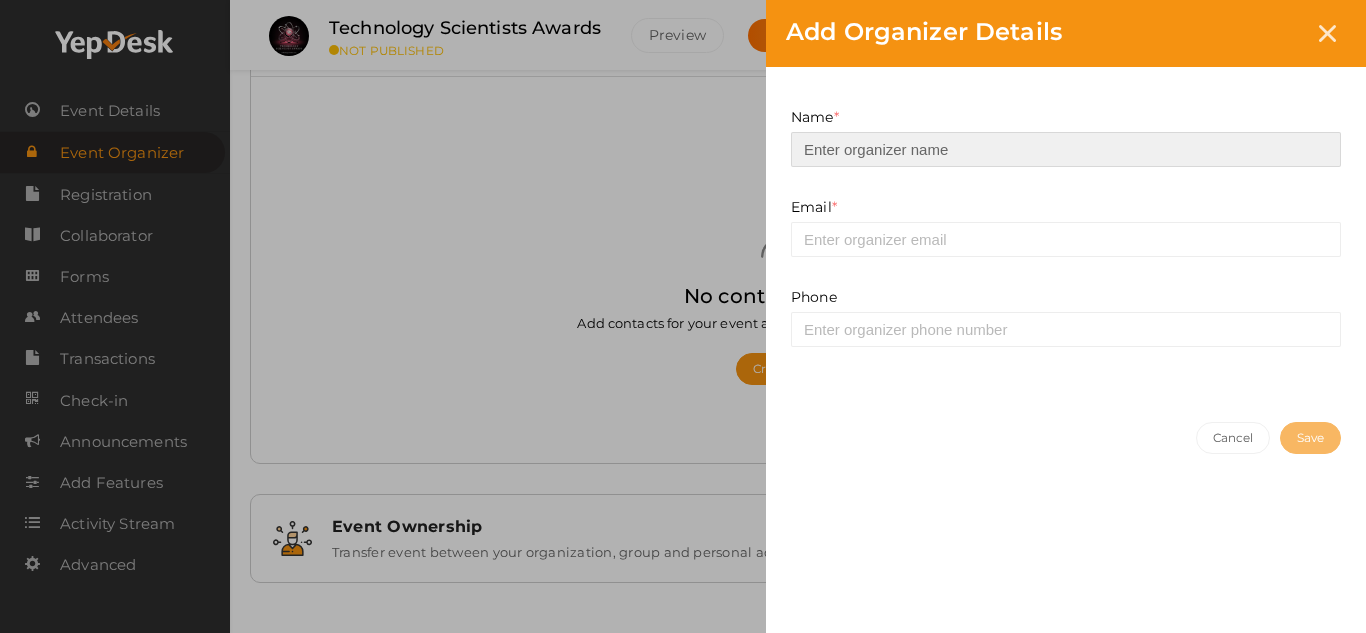 click at bounding box center [1066, 149] 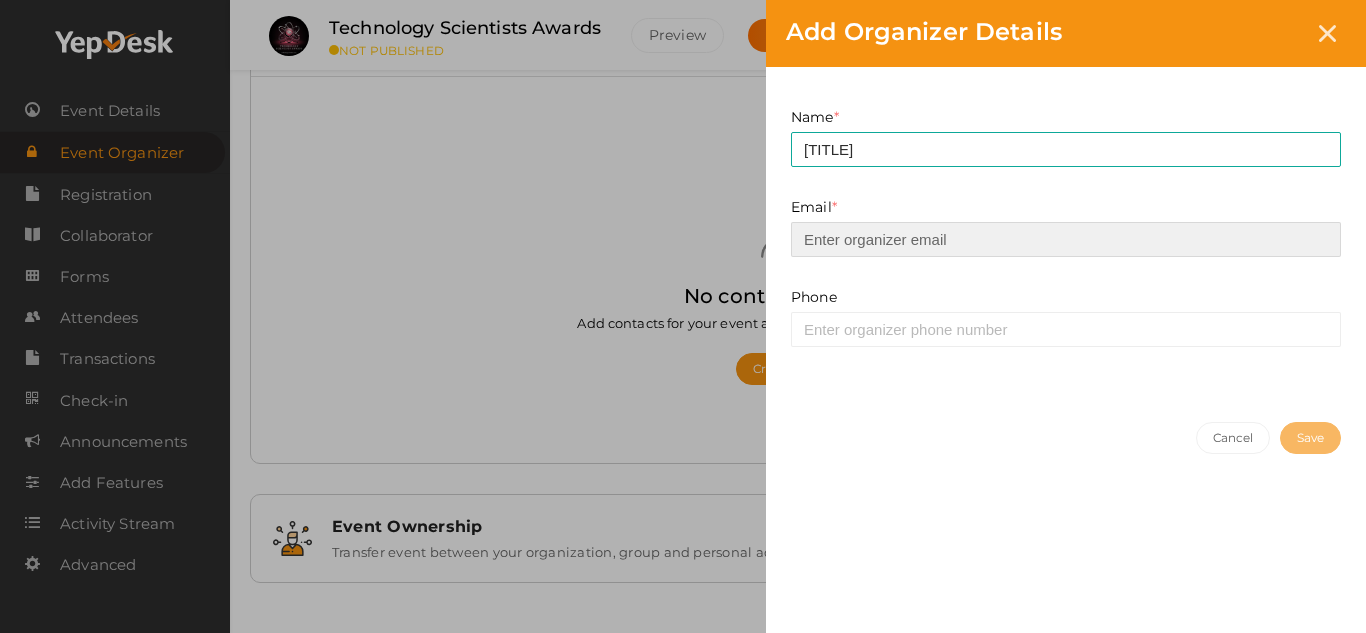 click at bounding box center [1066, 239] 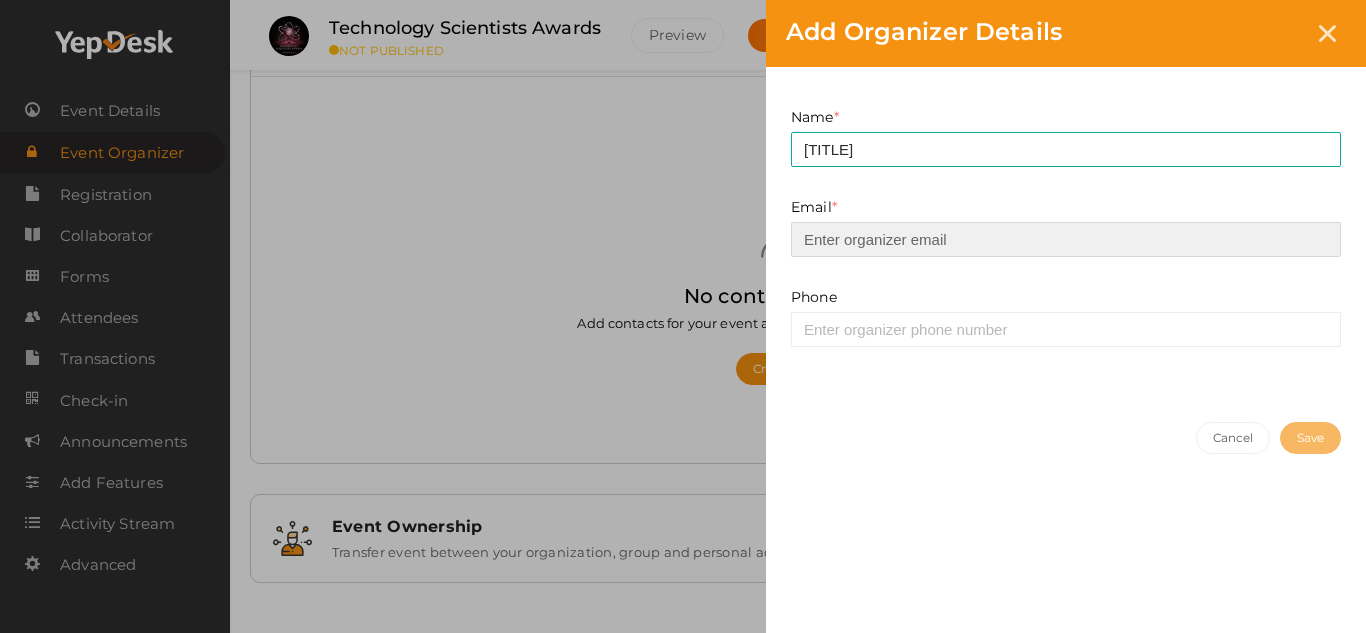type on "[EMAIL]" 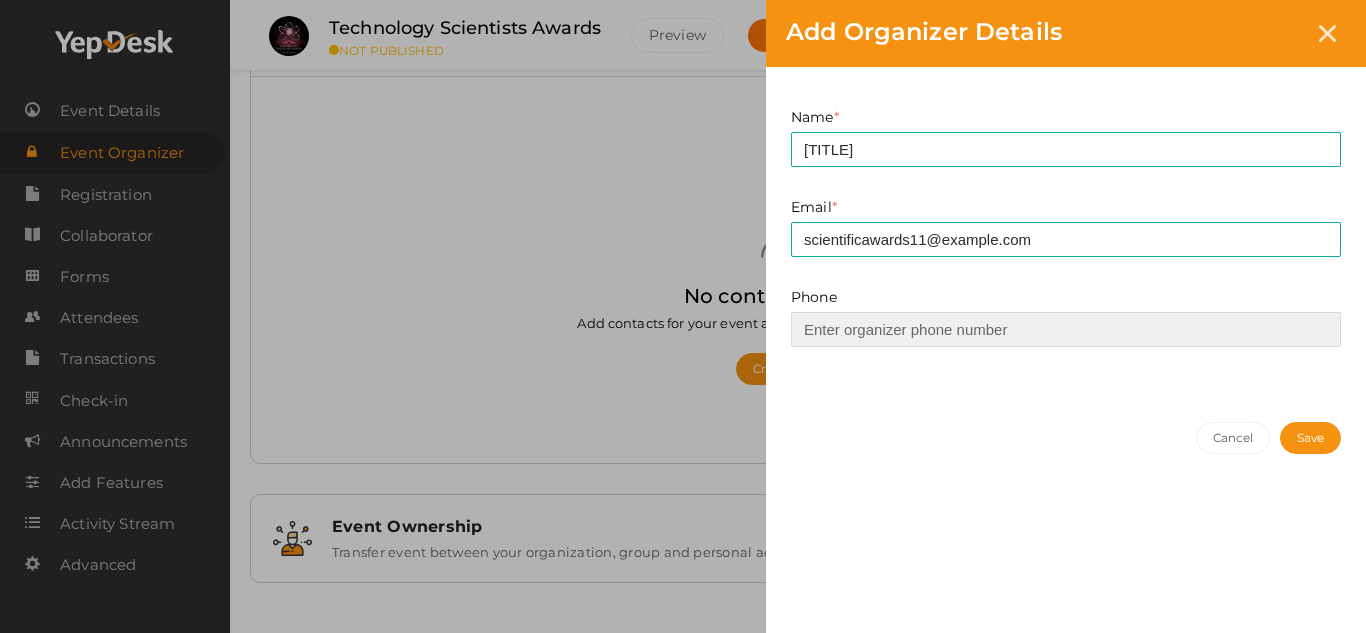click at bounding box center [1066, 329] 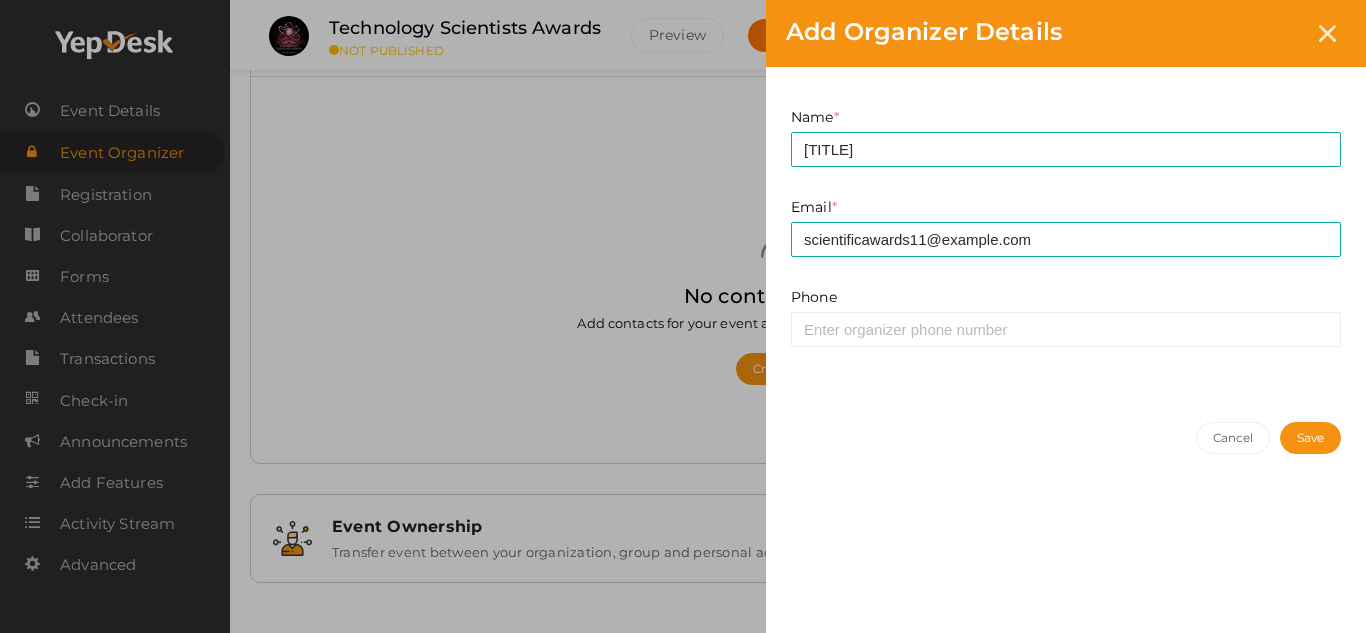 click on "Phone     Invalid
phone number" at bounding box center (1066, 332) 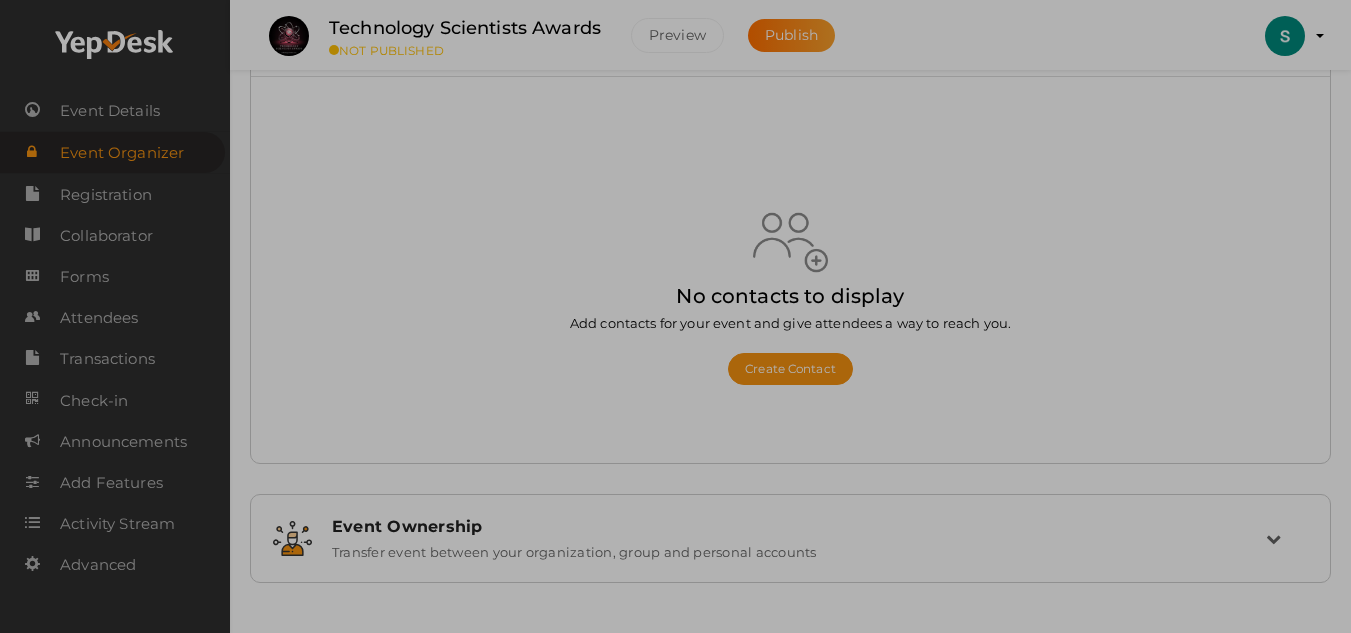 scroll, scrollTop: 0, scrollLeft: 0, axis: both 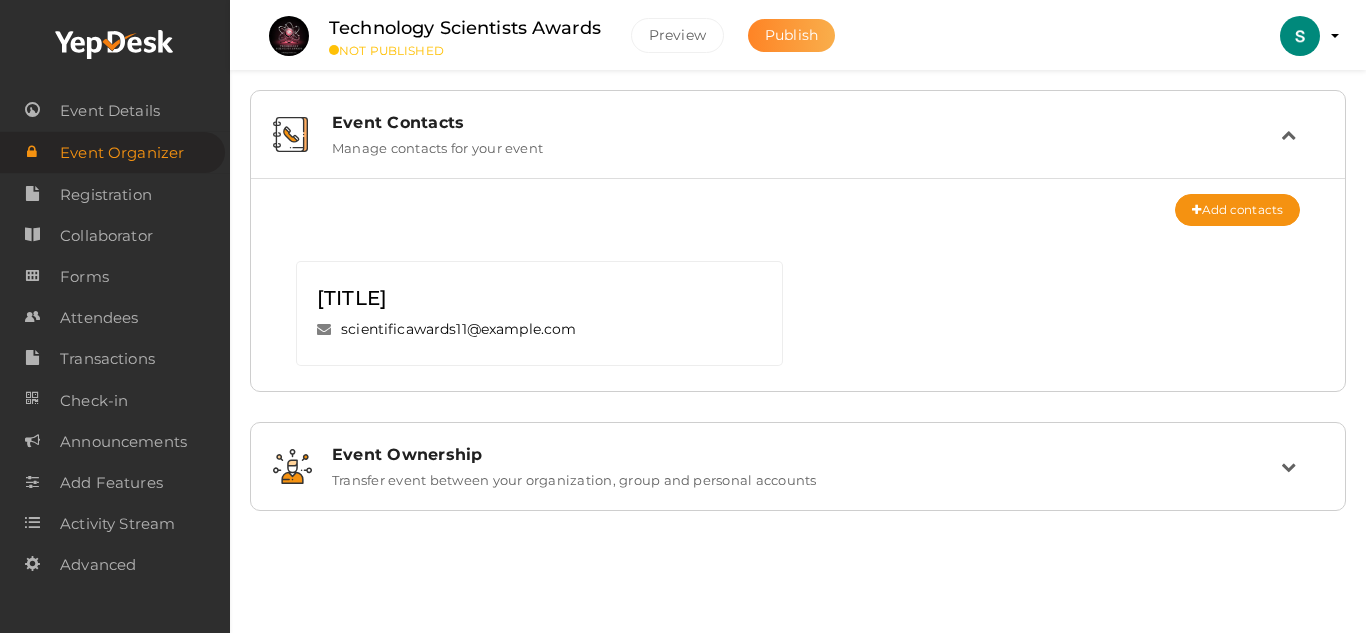 click on "Publish" at bounding box center (791, 35) 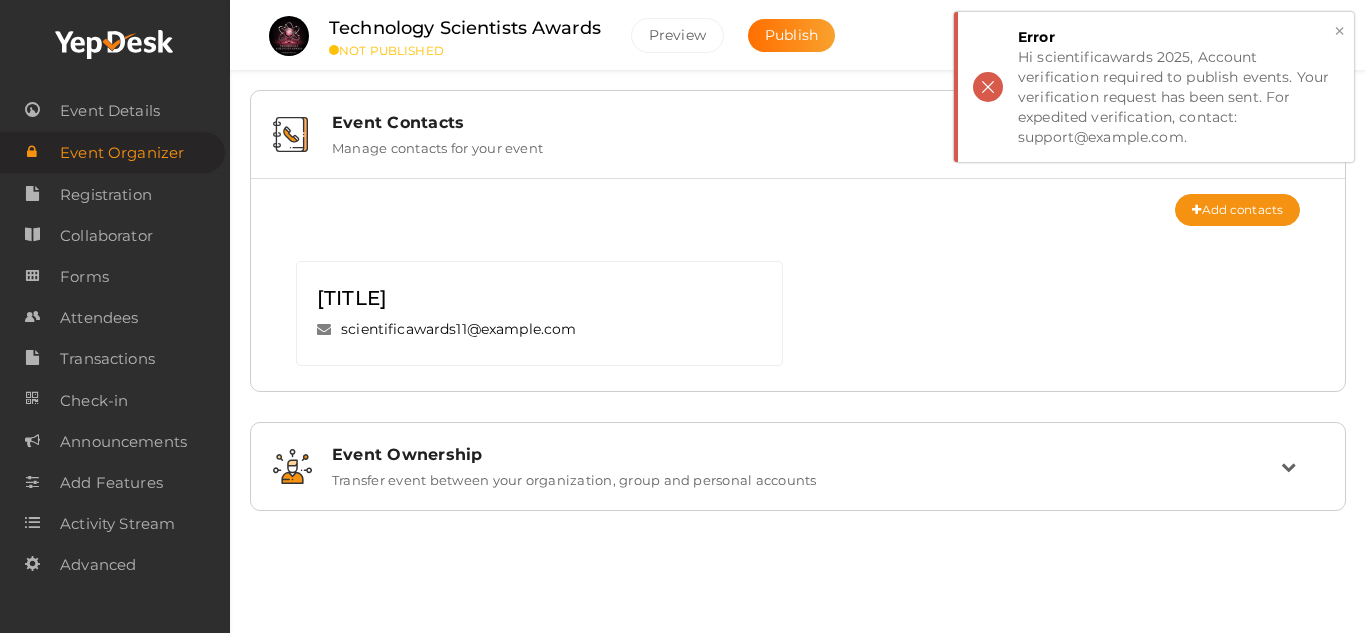 click on "×" at bounding box center [1339, 31] 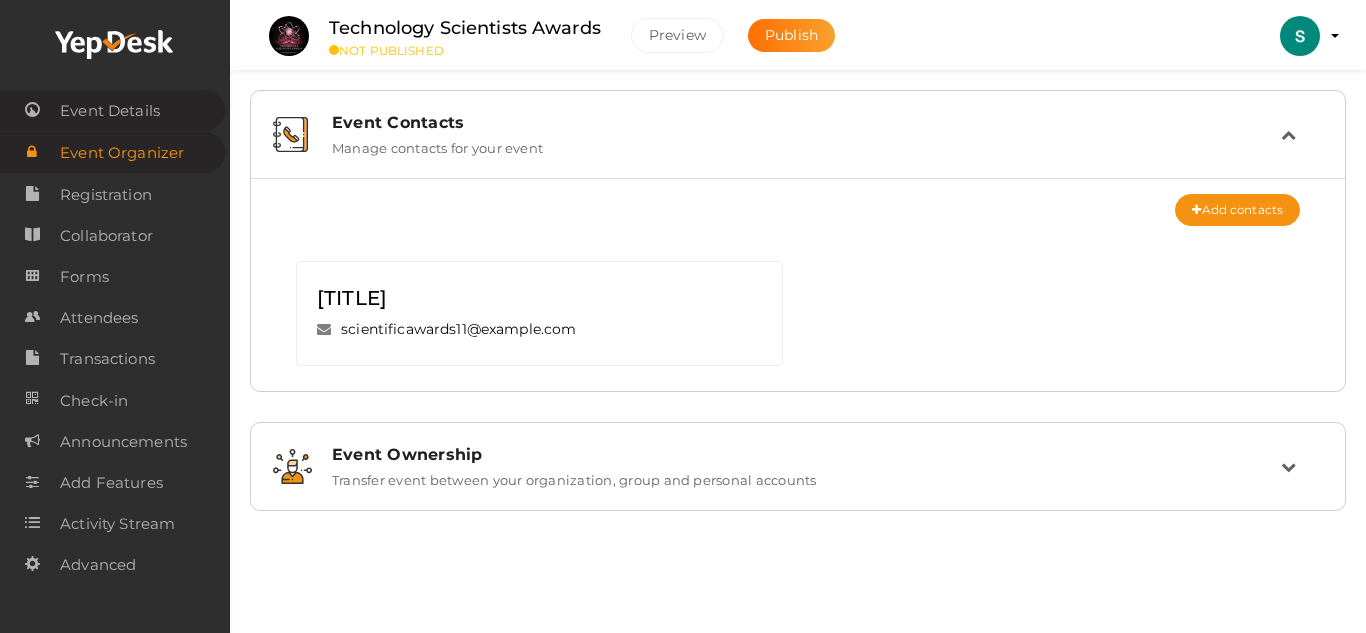 click on "Event Details" at bounding box center (112, 110) 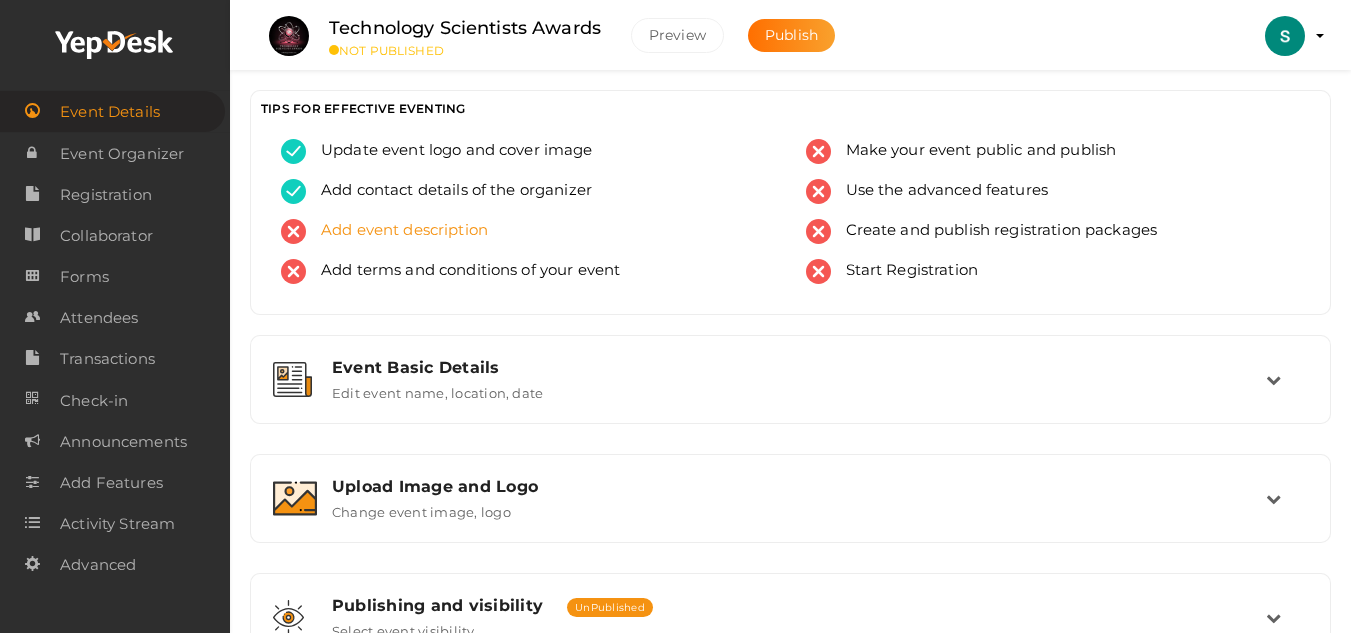 click on "Add event description" at bounding box center (397, 231) 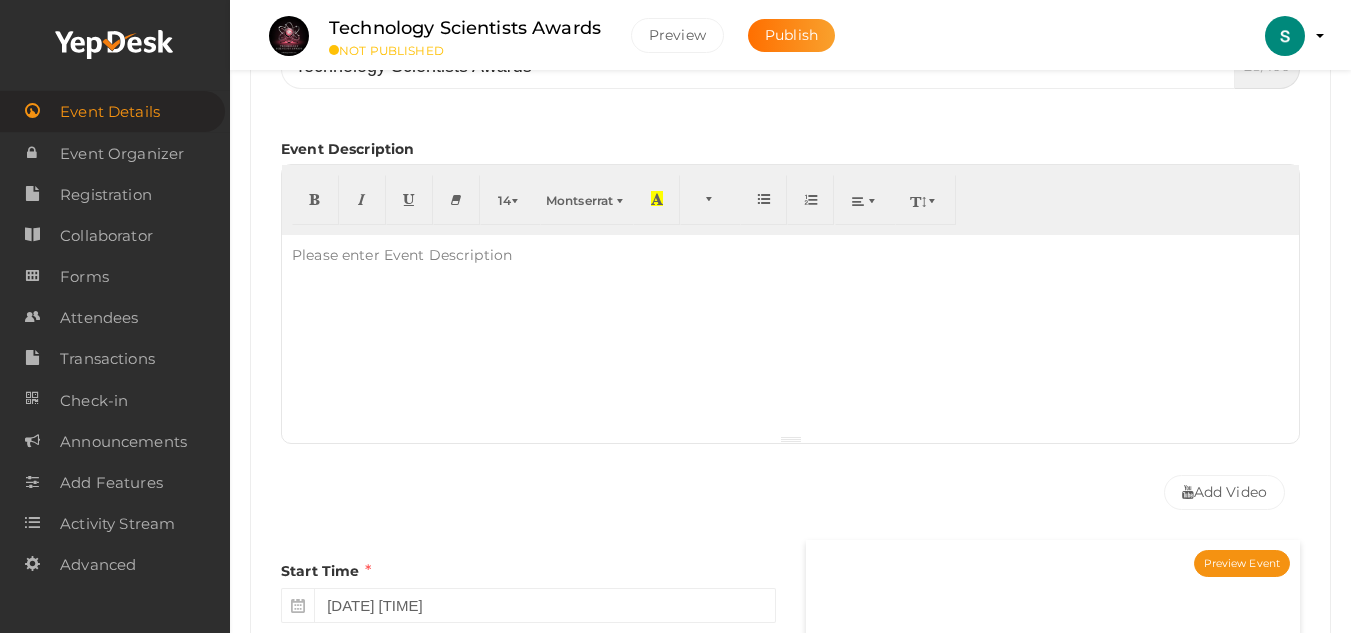scroll, scrollTop: 0, scrollLeft: 0, axis: both 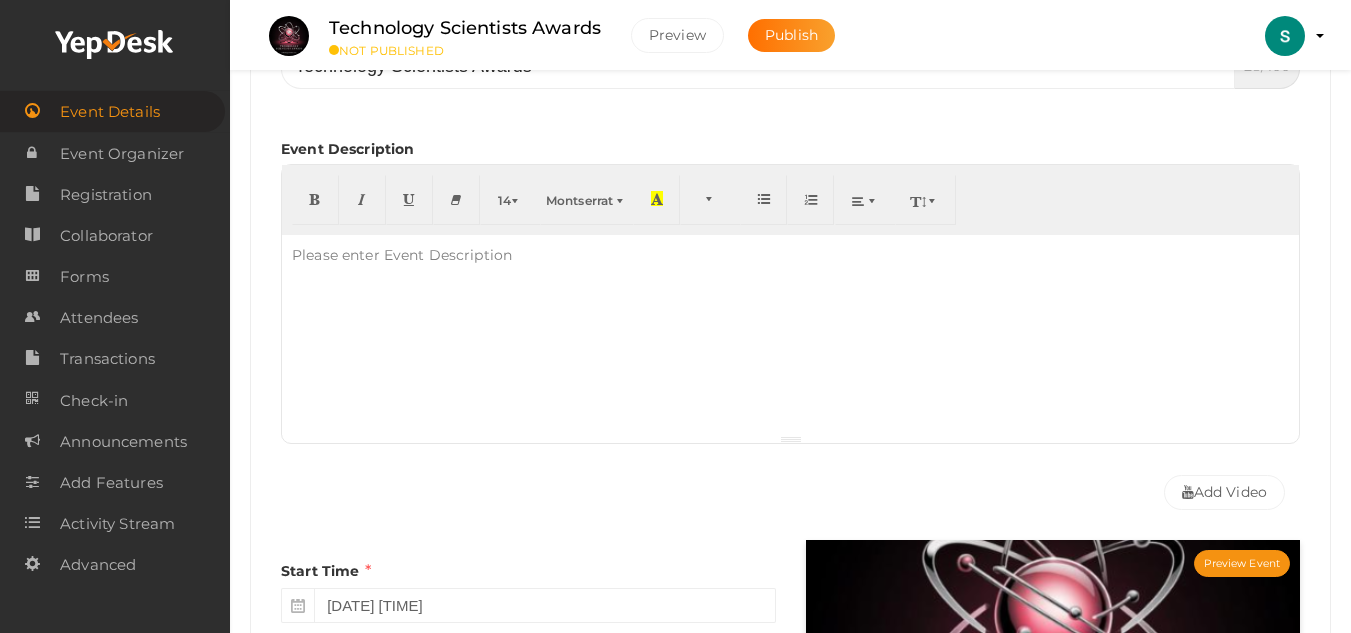 click at bounding box center [790, 335] 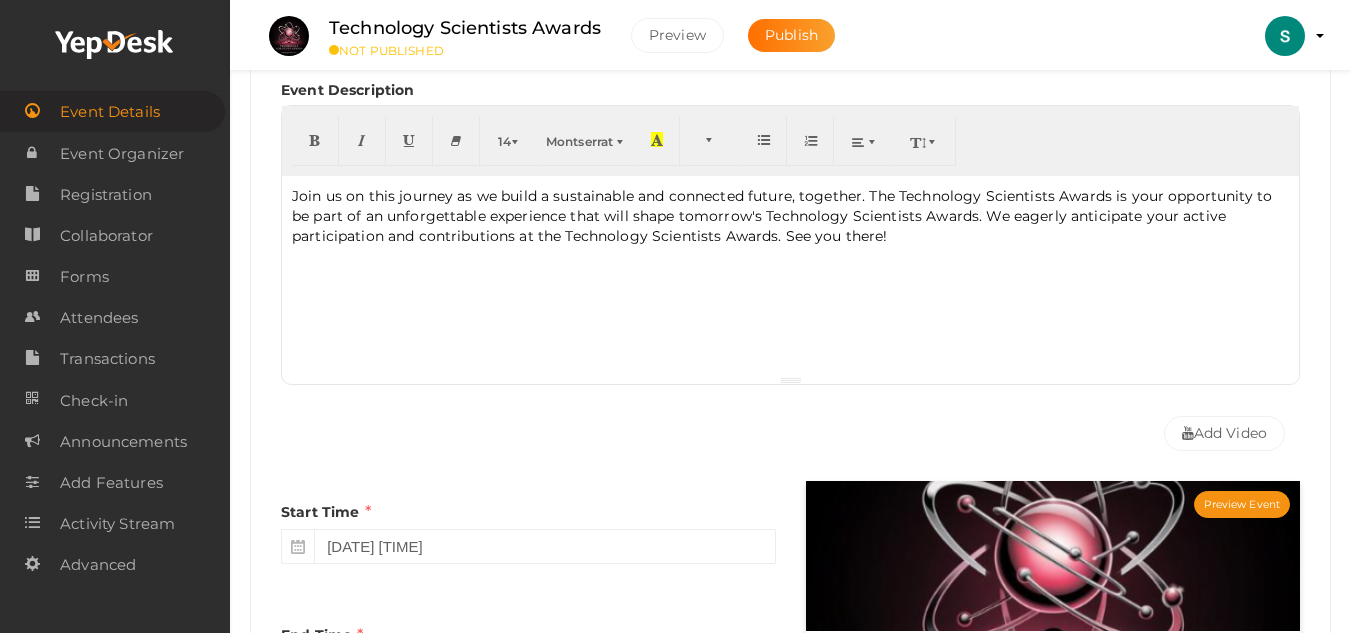 scroll, scrollTop: 0, scrollLeft: 0, axis: both 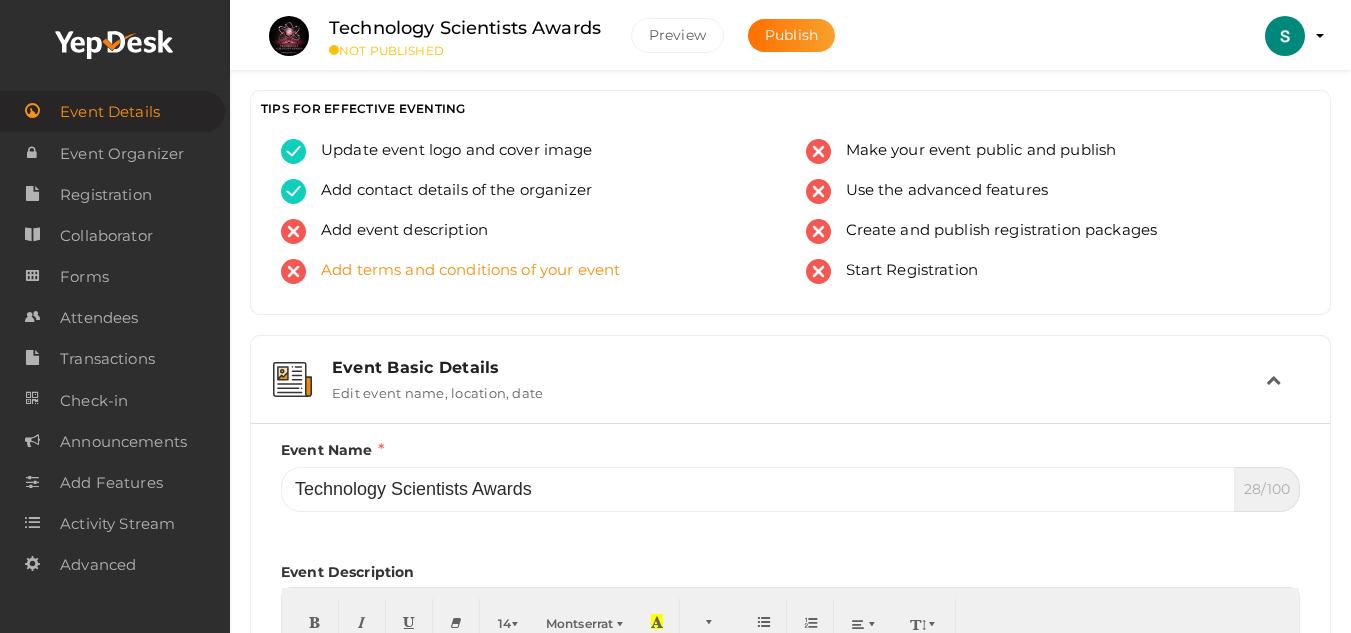 click on "Add terms and conditions of
your event" at bounding box center [463, 271] 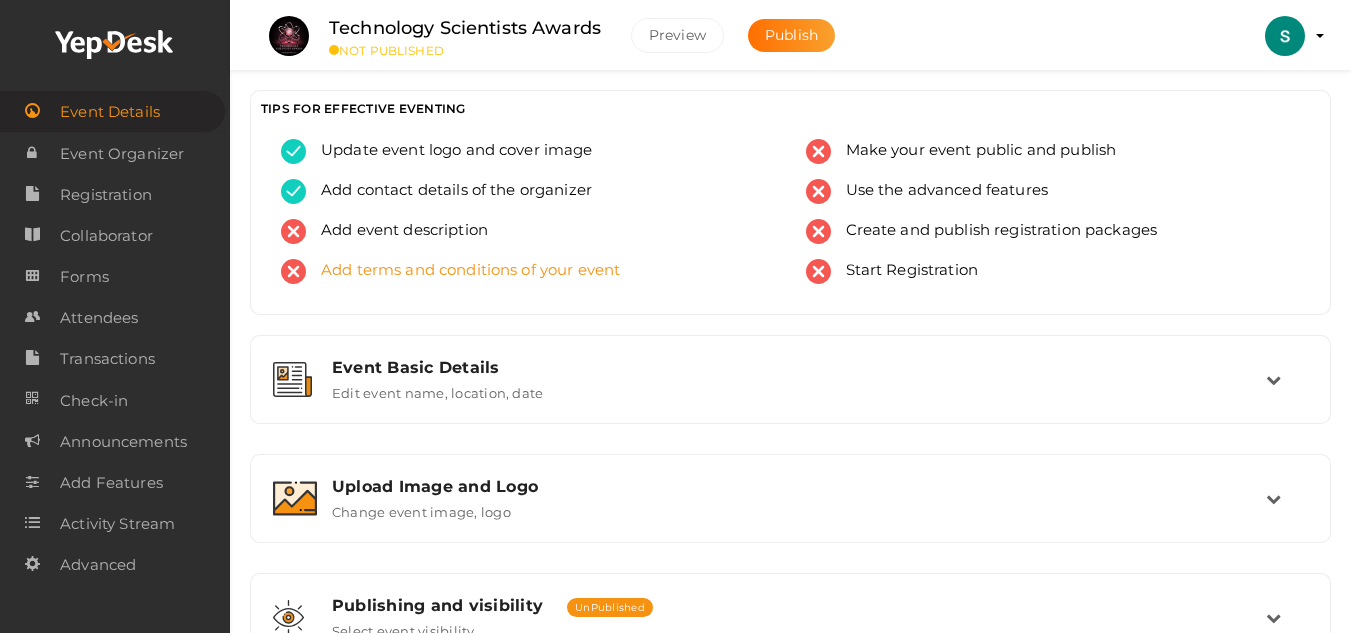 scroll, scrollTop: 26, scrollLeft: 0, axis: vertical 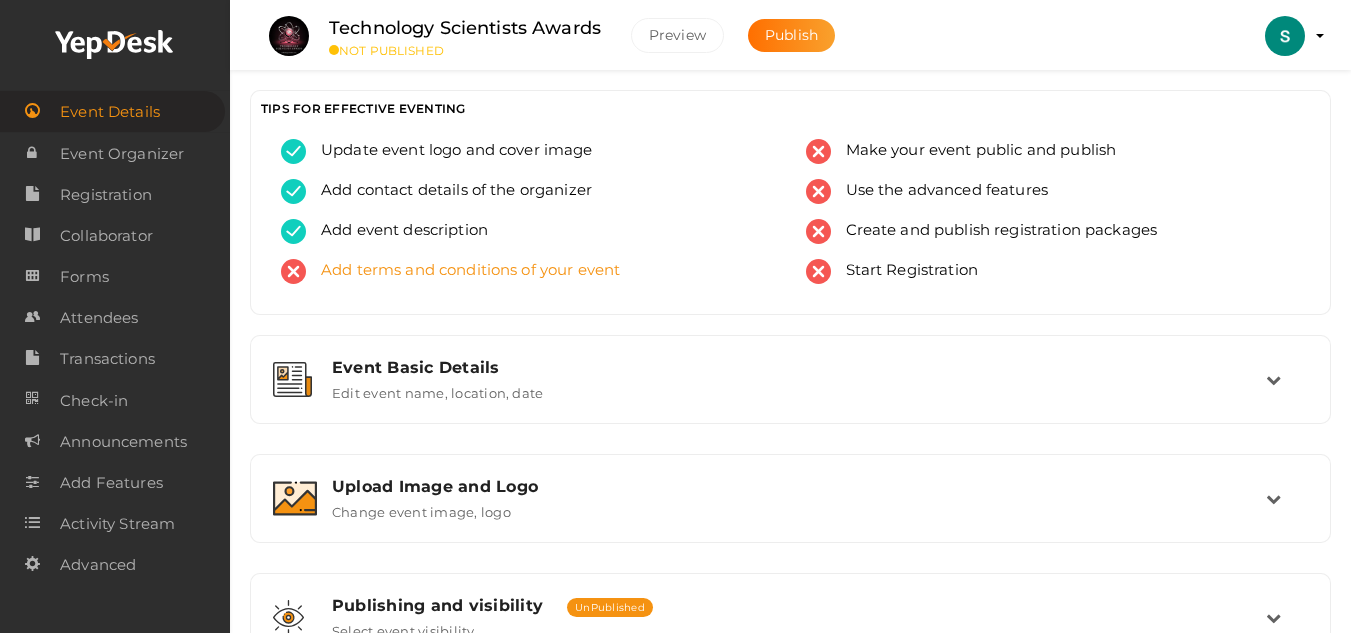 click on "Add terms and conditions of
your event" at bounding box center (463, 271) 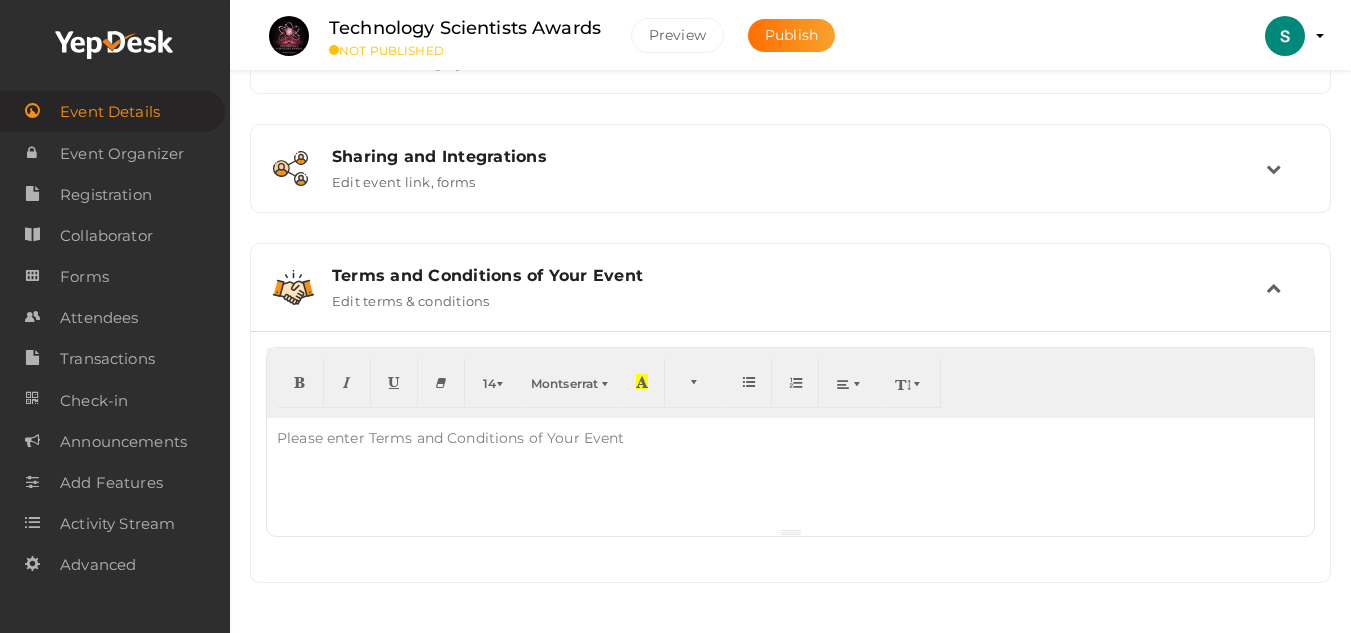 click on "Please enter Terms and Conditions  of Your Event" at bounding box center (451, 438) 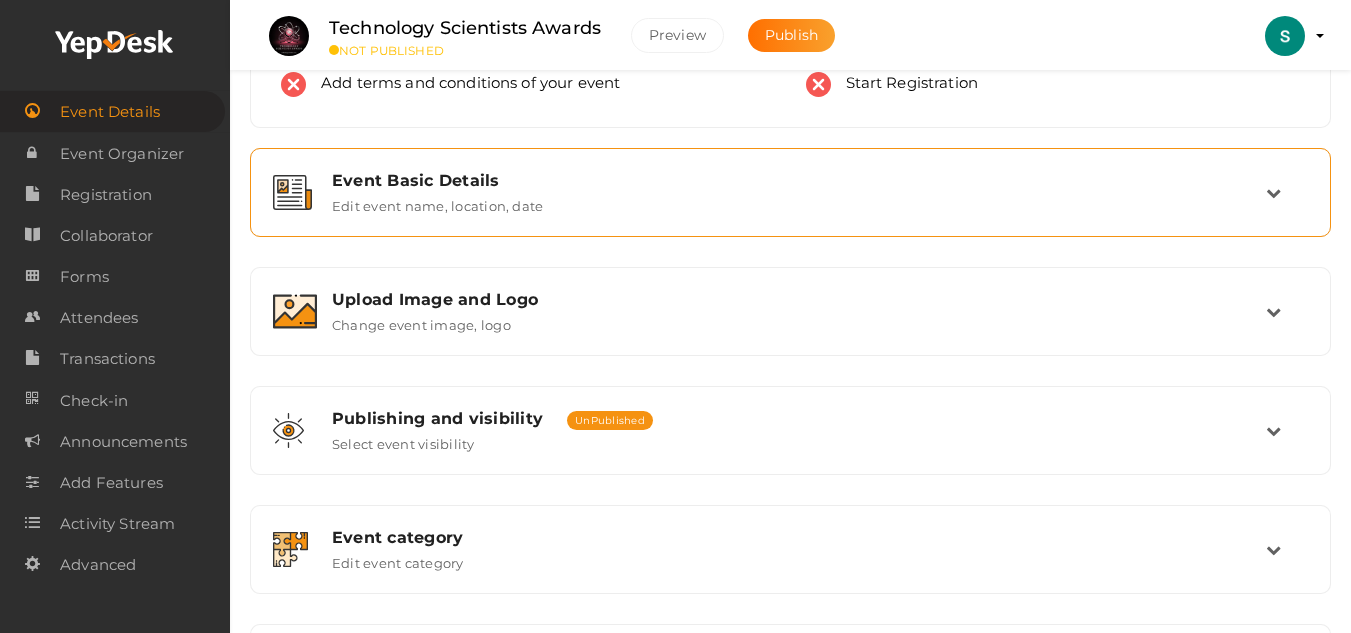 scroll, scrollTop: 0, scrollLeft: 0, axis: both 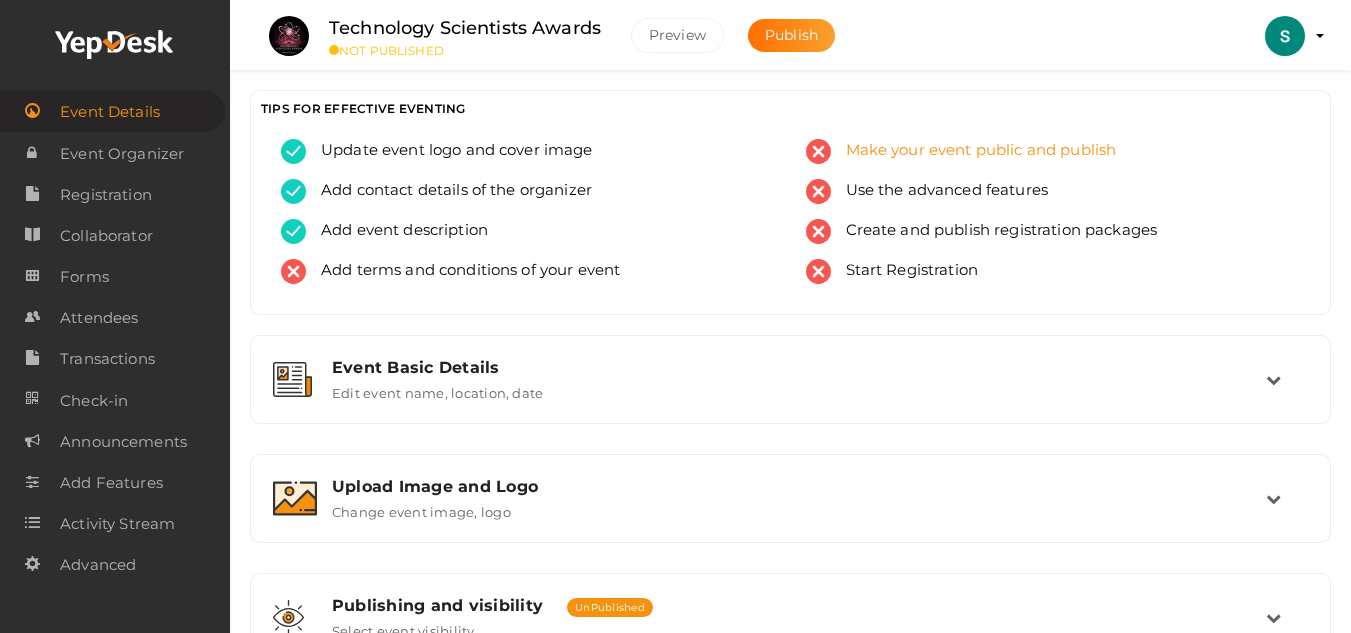 click on "Make your event public and publish" at bounding box center (974, 151) 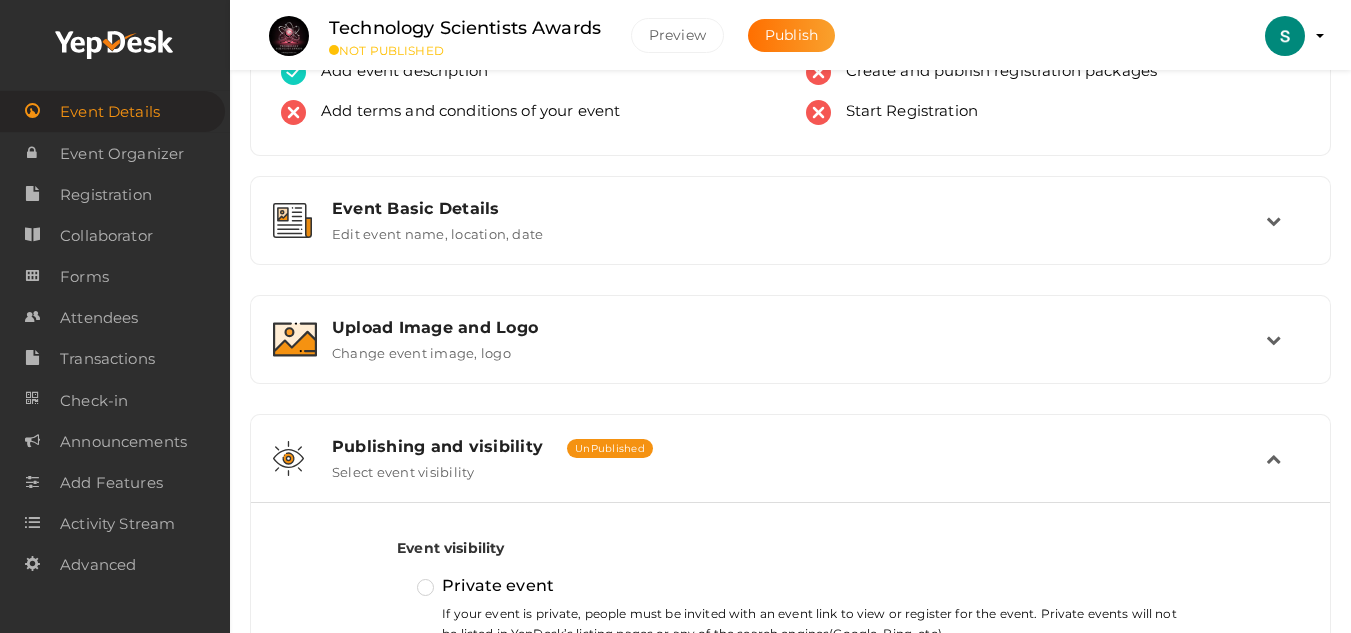 scroll, scrollTop: 0, scrollLeft: 0, axis: both 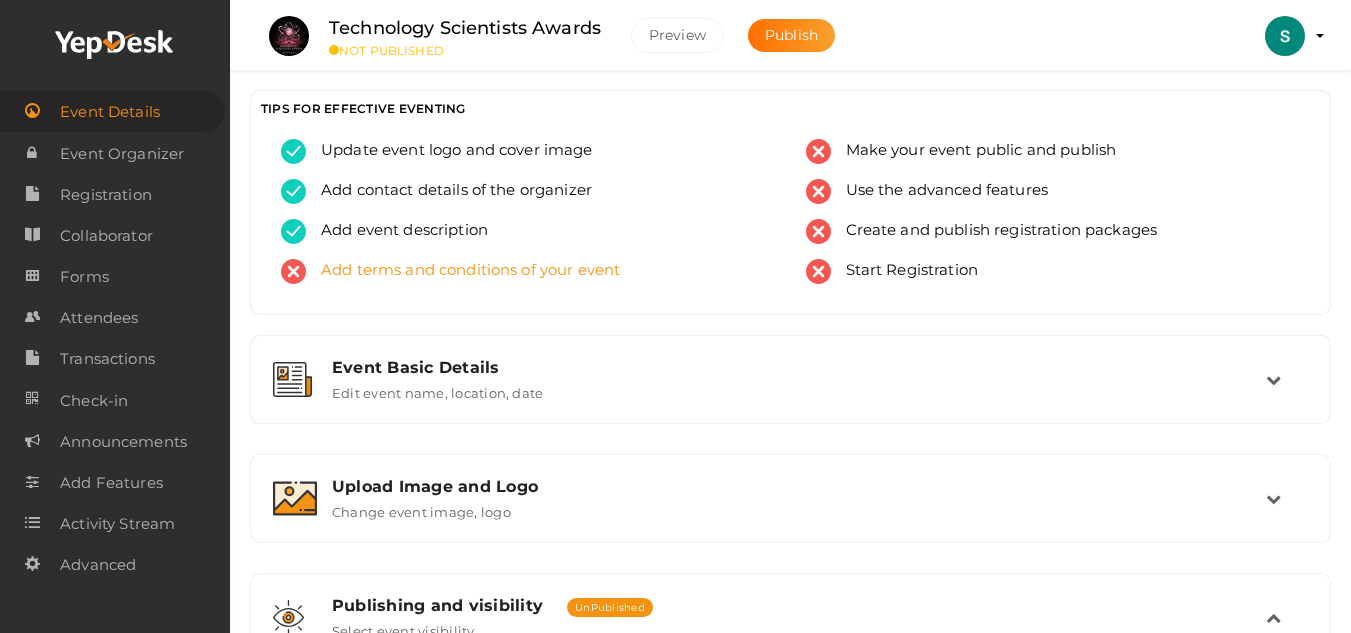 click on "Add terms and conditions of
your event" at bounding box center (528, 279) 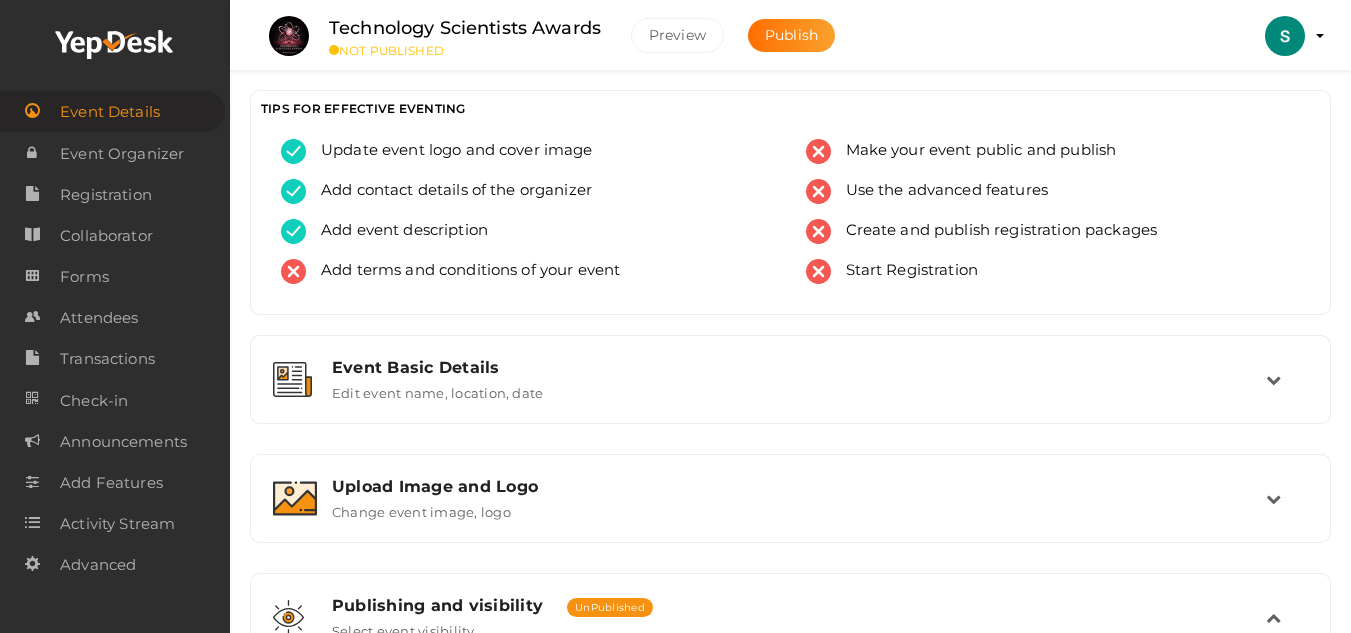 scroll, scrollTop: 130, scrollLeft: 0, axis: vertical 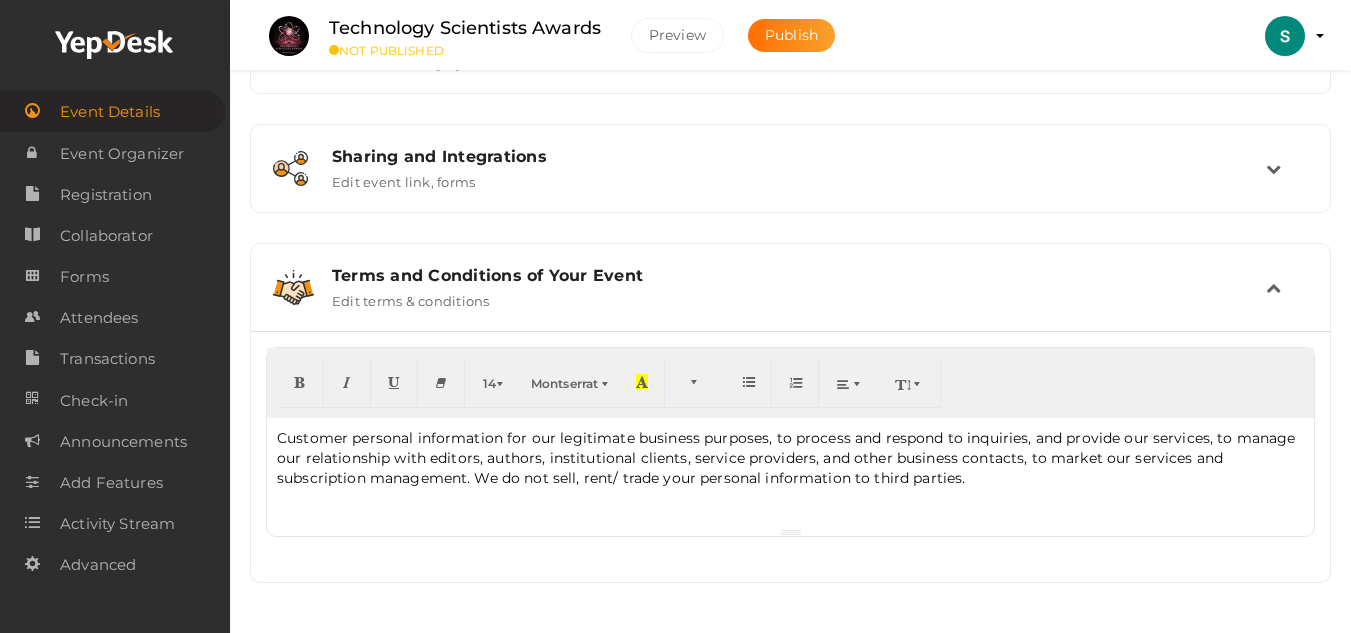 click on "Customer personal information for our legitimate business purposes, to process and respond to inquiries, and provide our services, to manage our relationship with editors, authors, institutional clients, service providers, and other business contacts, to market our services and subscription management. We do not sell, rent/ trade your personal information to third parties." at bounding box center [790, 473] 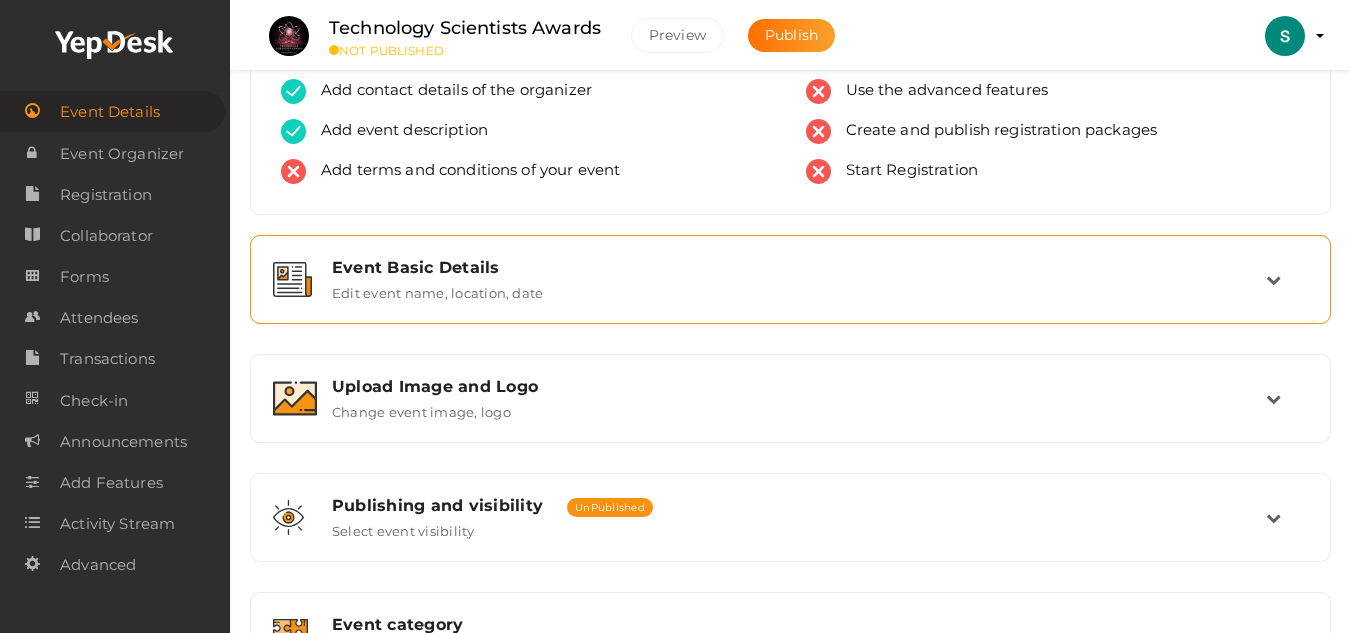scroll, scrollTop: 0, scrollLeft: 0, axis: both 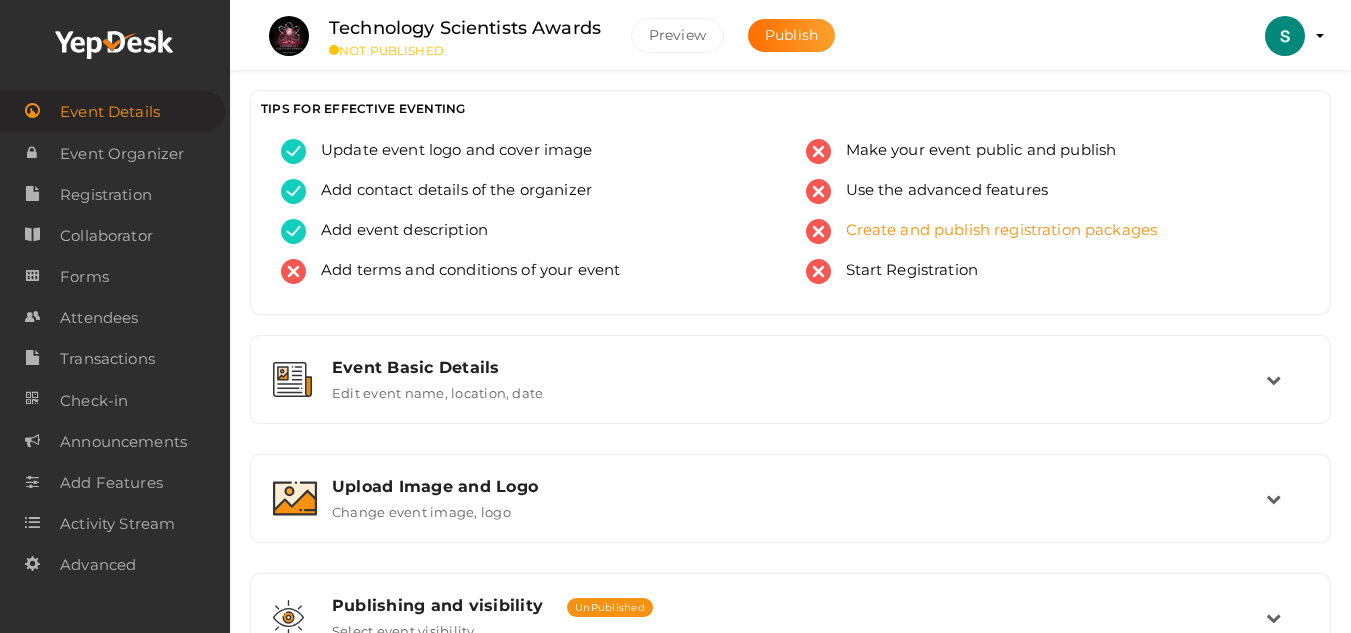 click on "Create and publish
registration packages" at bounding box center [994, 231] 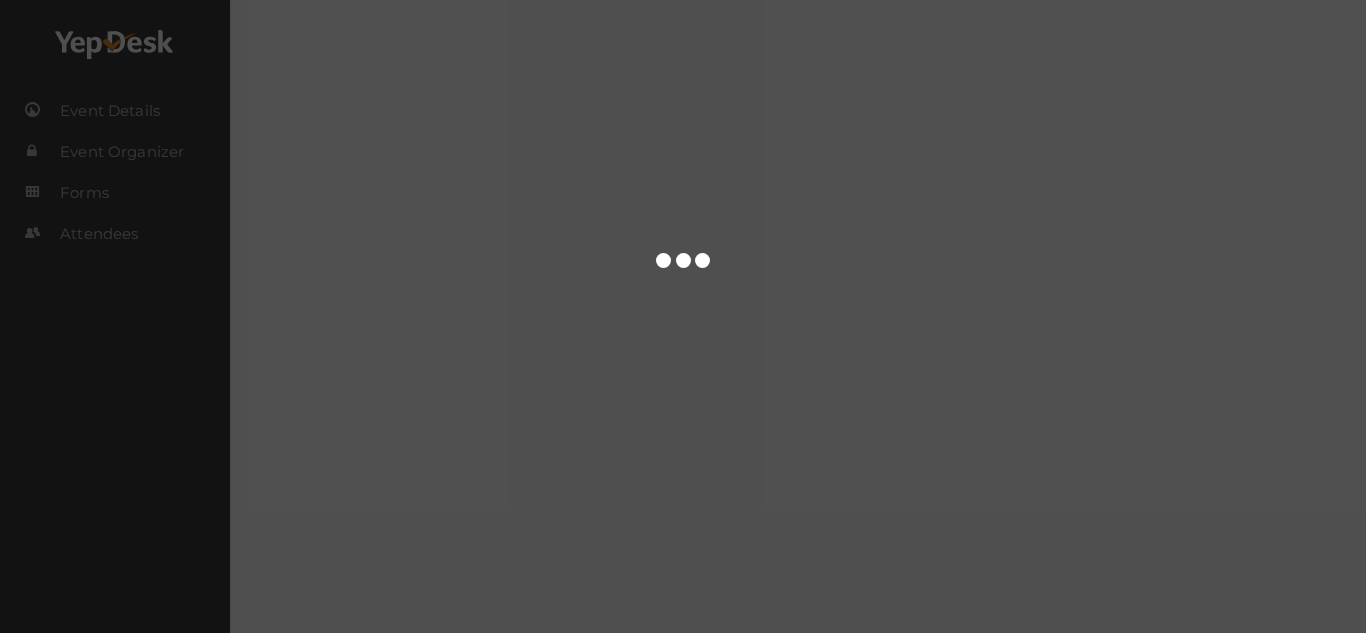 scroll, scrollTop: 0, scrollLeft: 0, axis: both 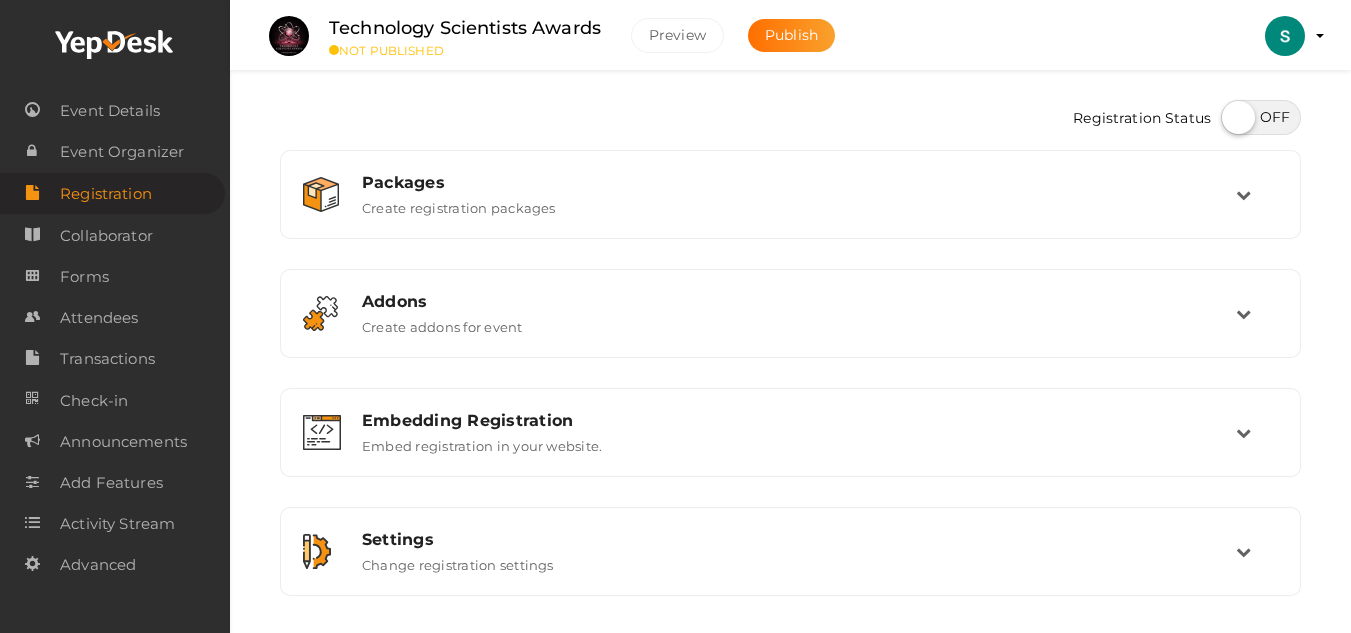 click at bounding box center [1261, 117] 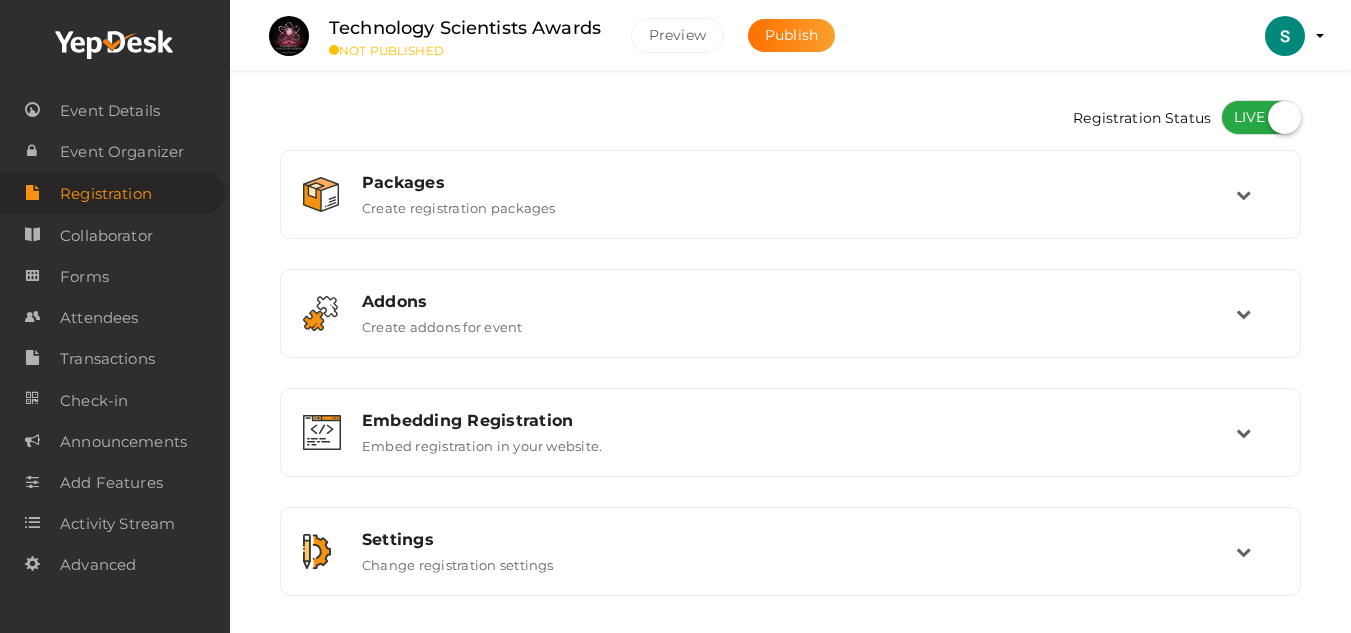 click at bounding box center [1256, 120] 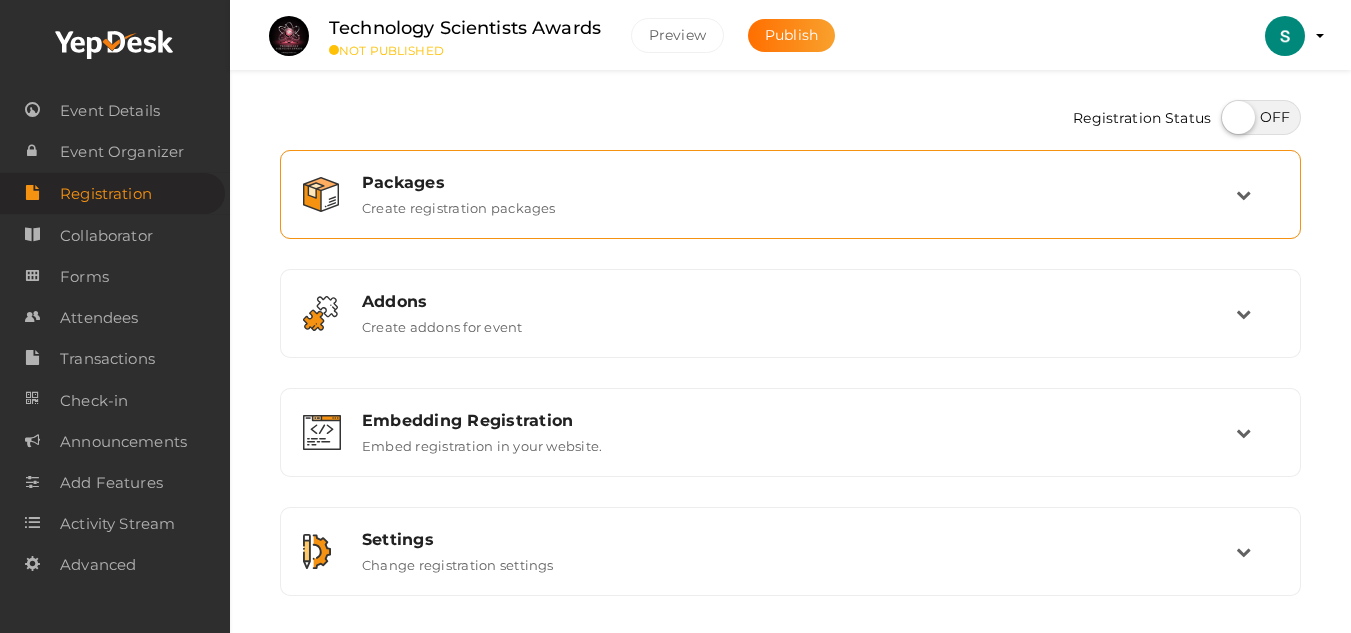 click at bounding box center [1257, 194] 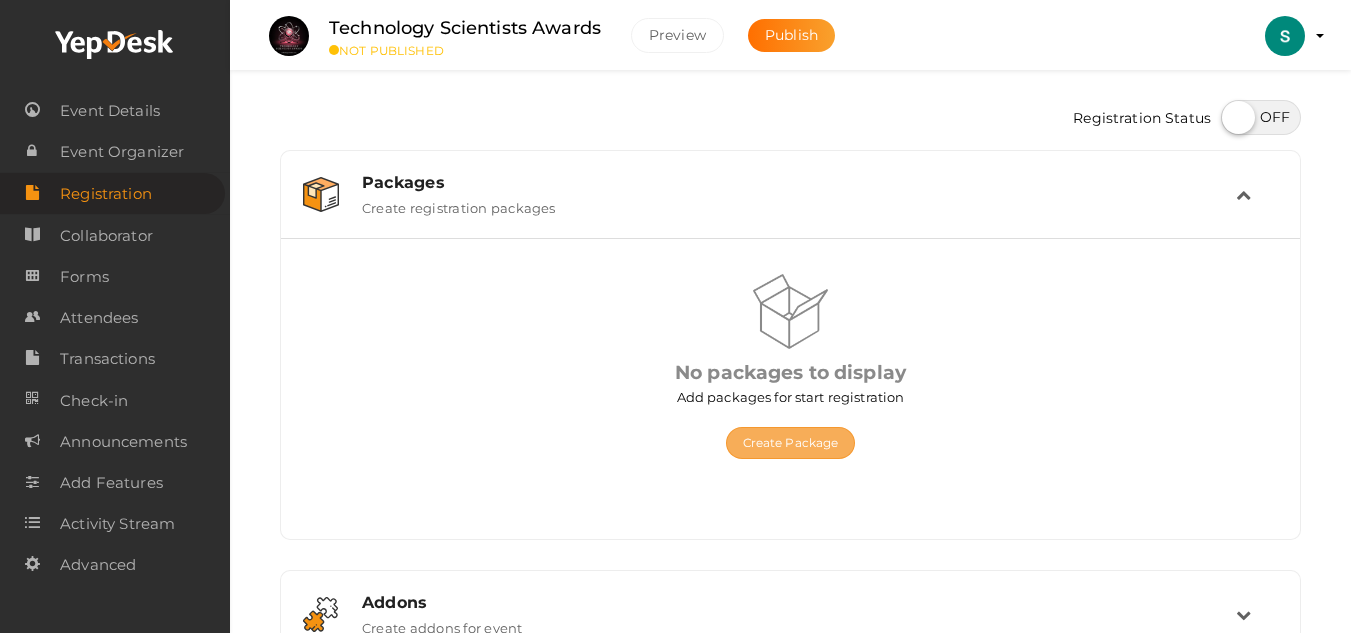 click on "Create Package" at bounding box center [791, 443] 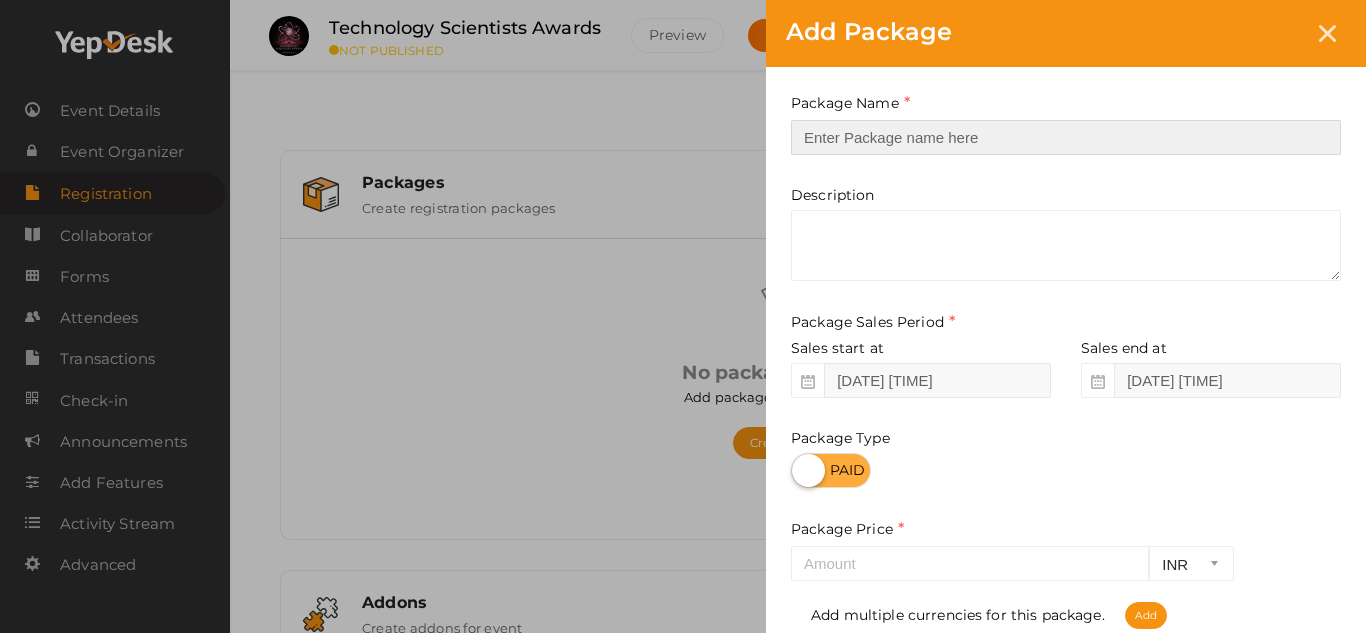 click at bounding box center [1066, 137] 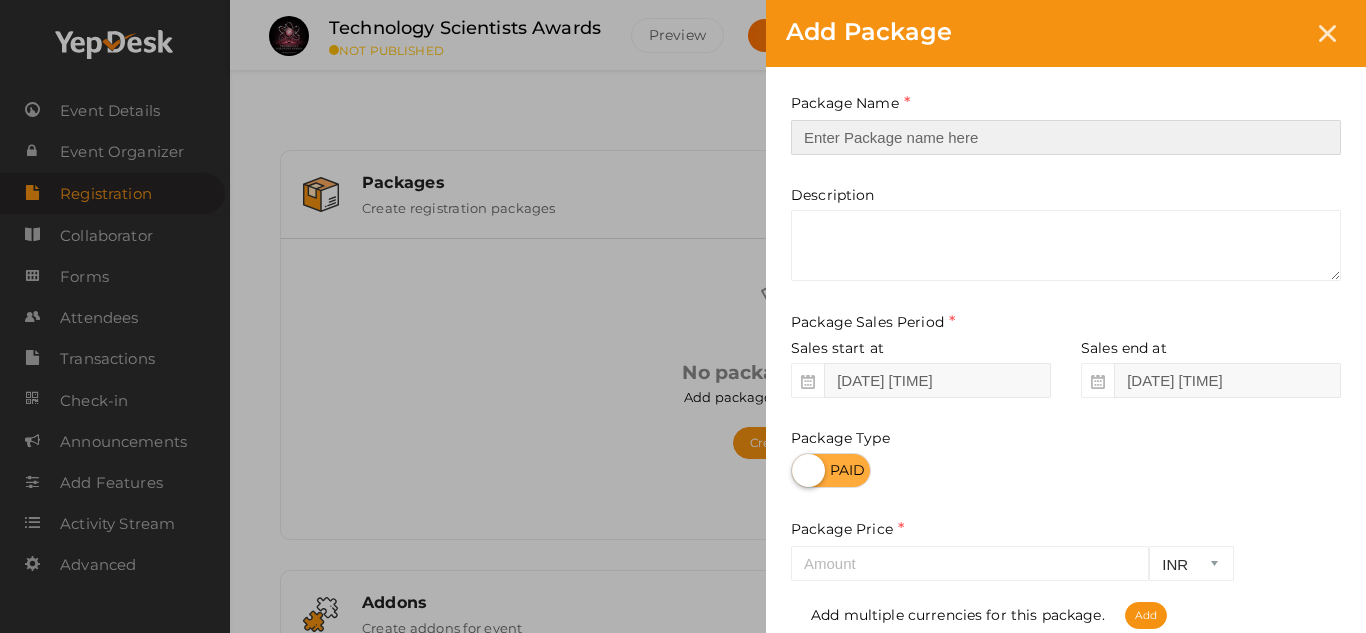 type on "technology" 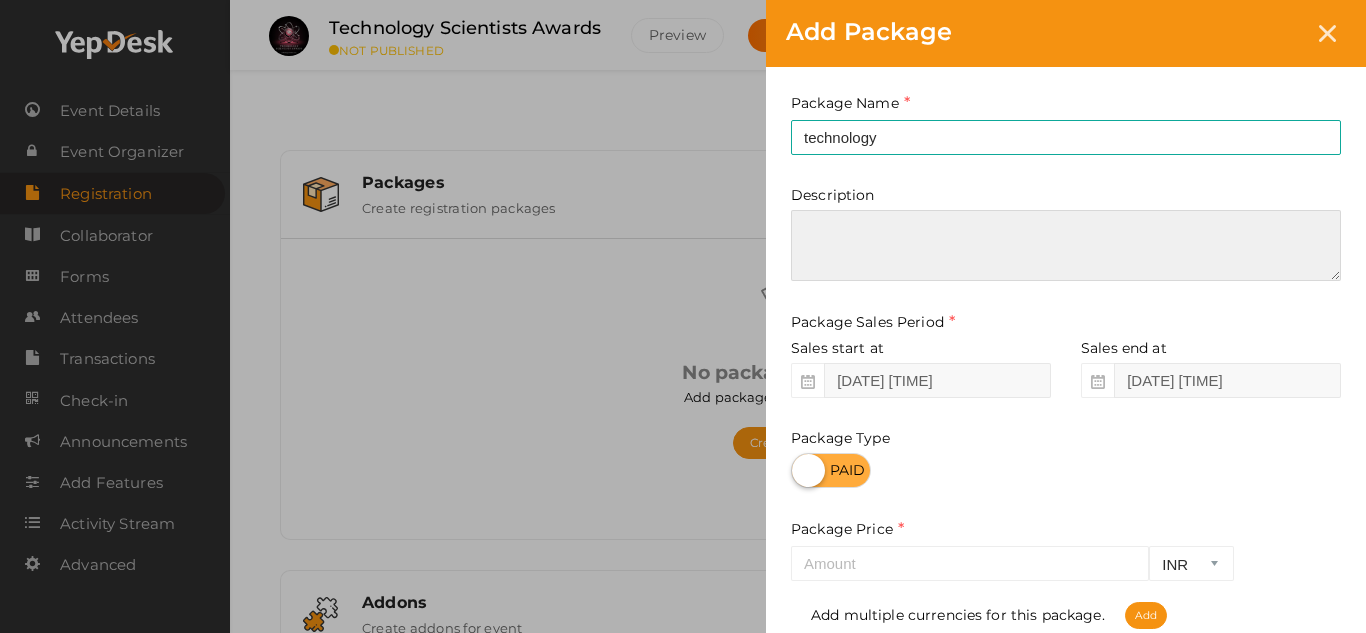 click at bounding box center (1066, 245) 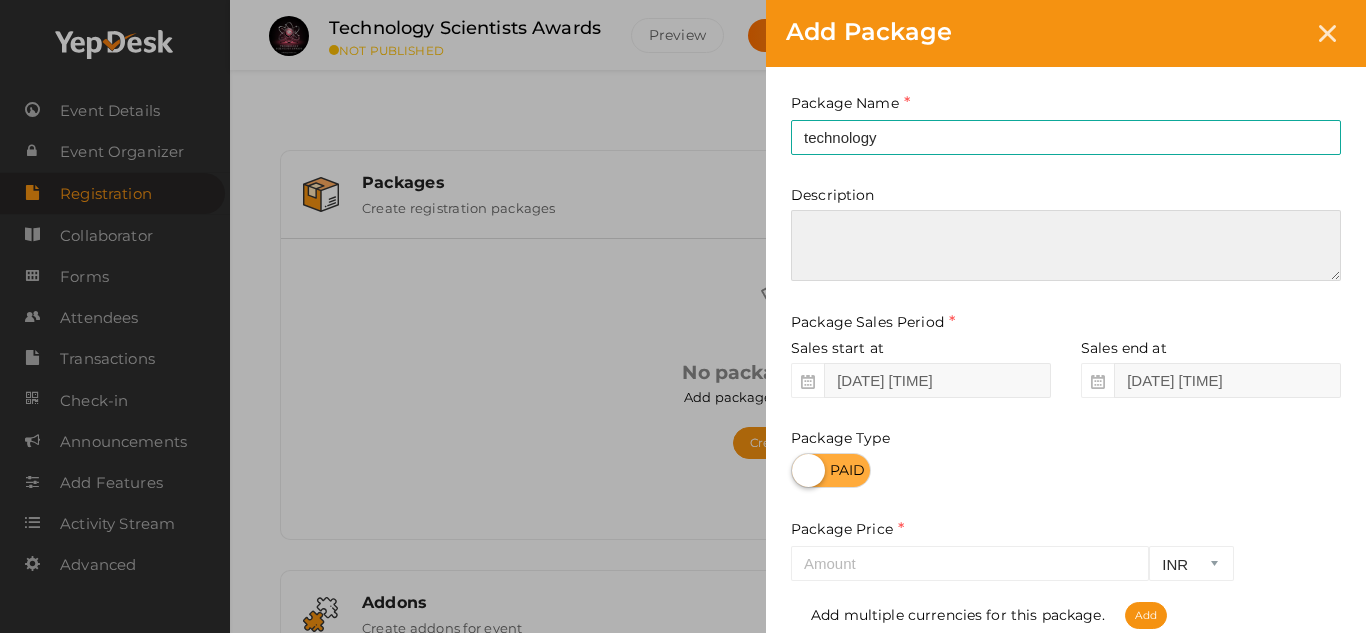 paste on "Join us on this journey as we build a sustainable and connected future, together. The Technology Scientists Awards is your opportunity to be part of an unforgettable experience that will shape tomorrow's Technology Scientists Awards. We eagerly anticipate your active participation and contributions at the Technology Scientists Awards. See you there!" 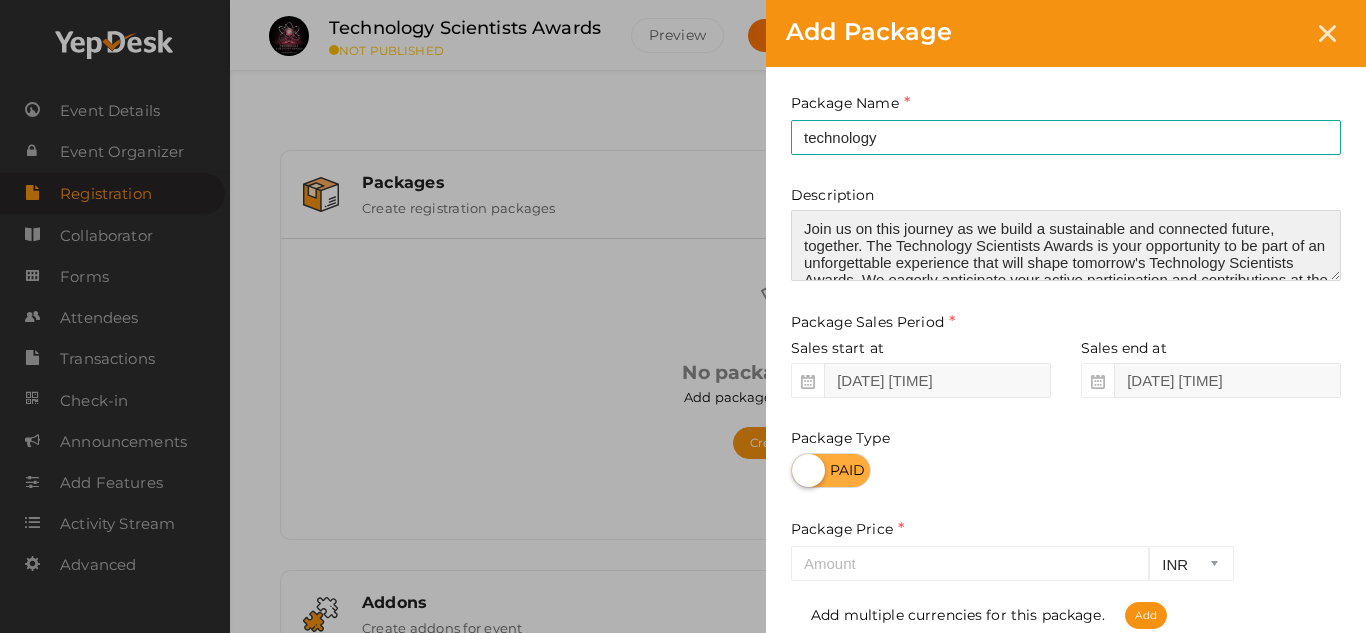 scroll, scrollTop: 25, scrollLeft: 0, axis: vertical 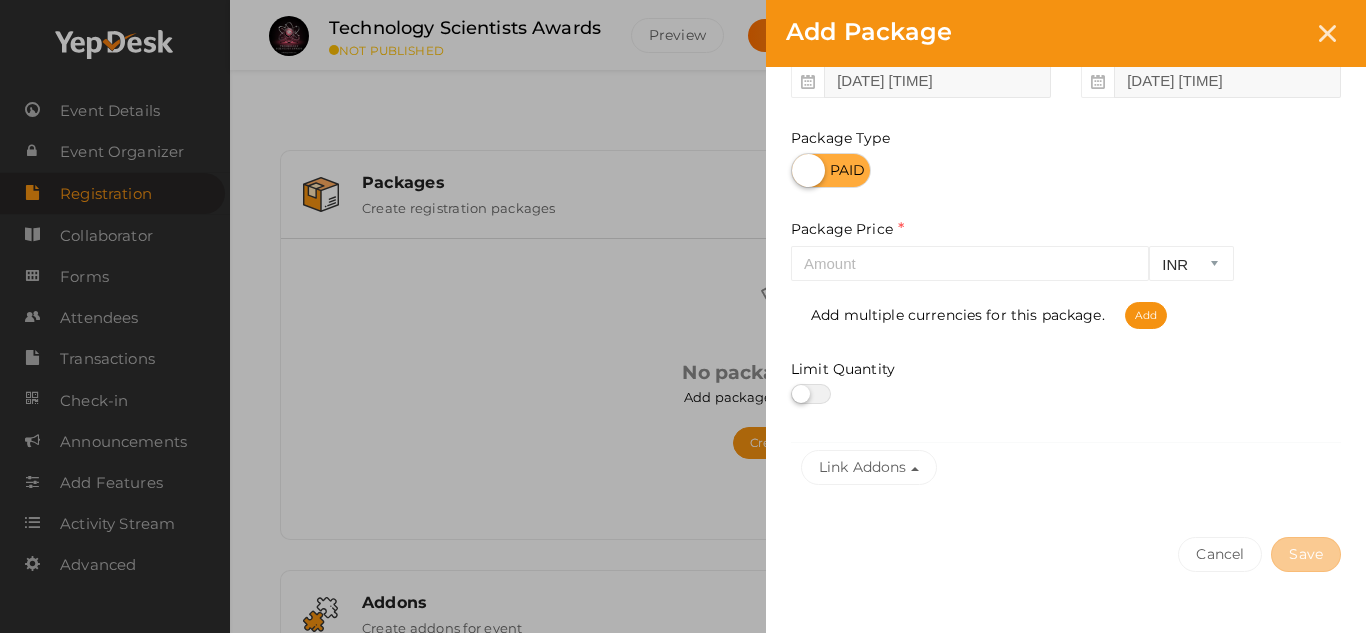 type on "Join us on this journey as we build a sustainable and connected future, together. The Technology Scientists Awards is your opportunity to be part of an unforgettable experience that will shape tomorrow's Technology Scientists Awards. We eagerly anticipate your active participation and contributions at the Technology Scientists Awards. See you there!" 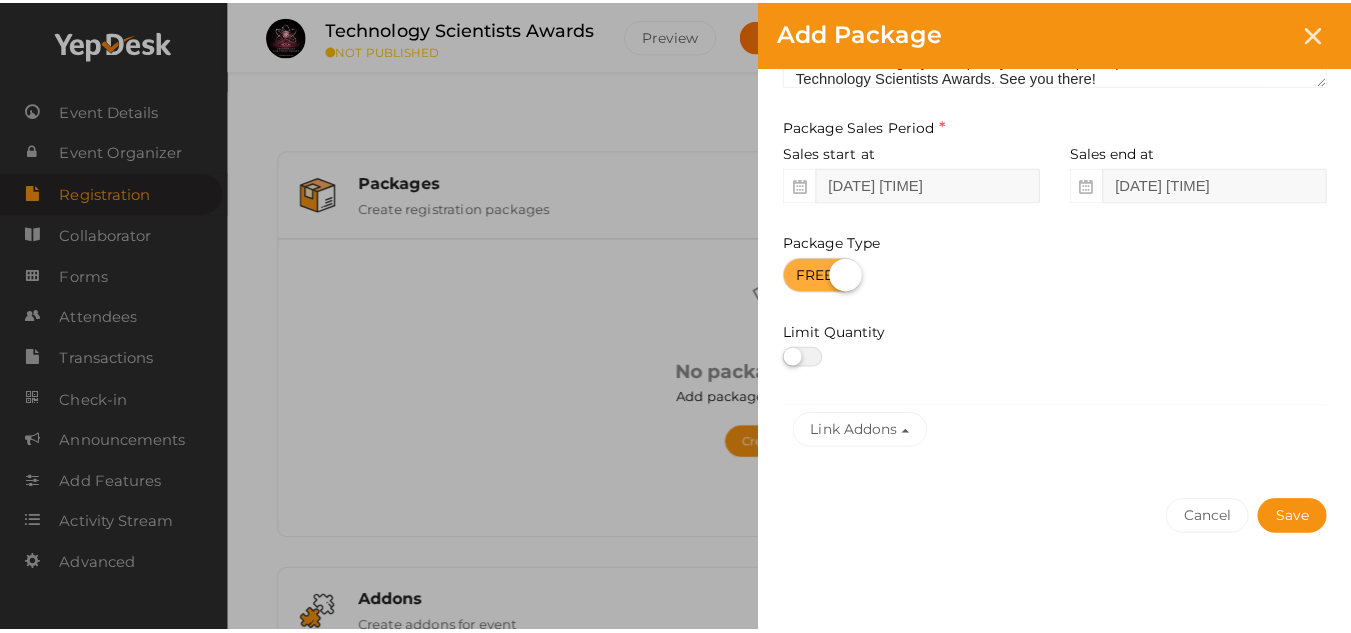 scroll, scrollTop: 195, scrollLeft: 0, axis: vertical 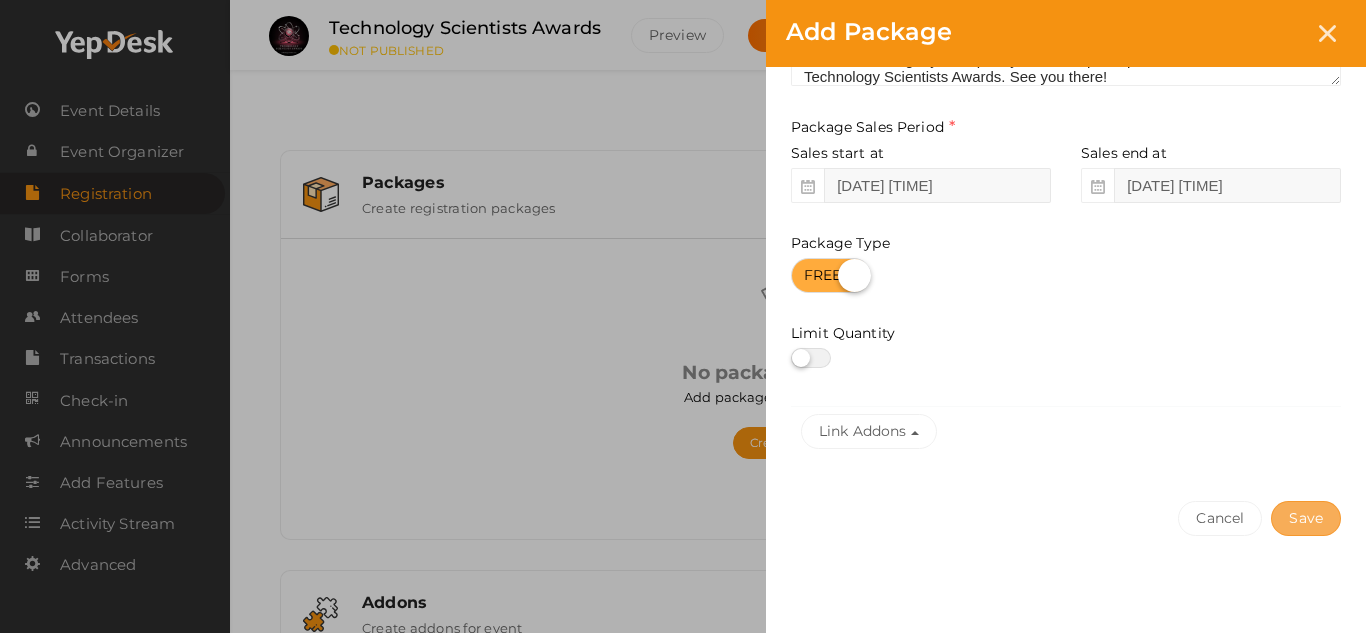 click on "Save" at bounding box center [1306, 518] 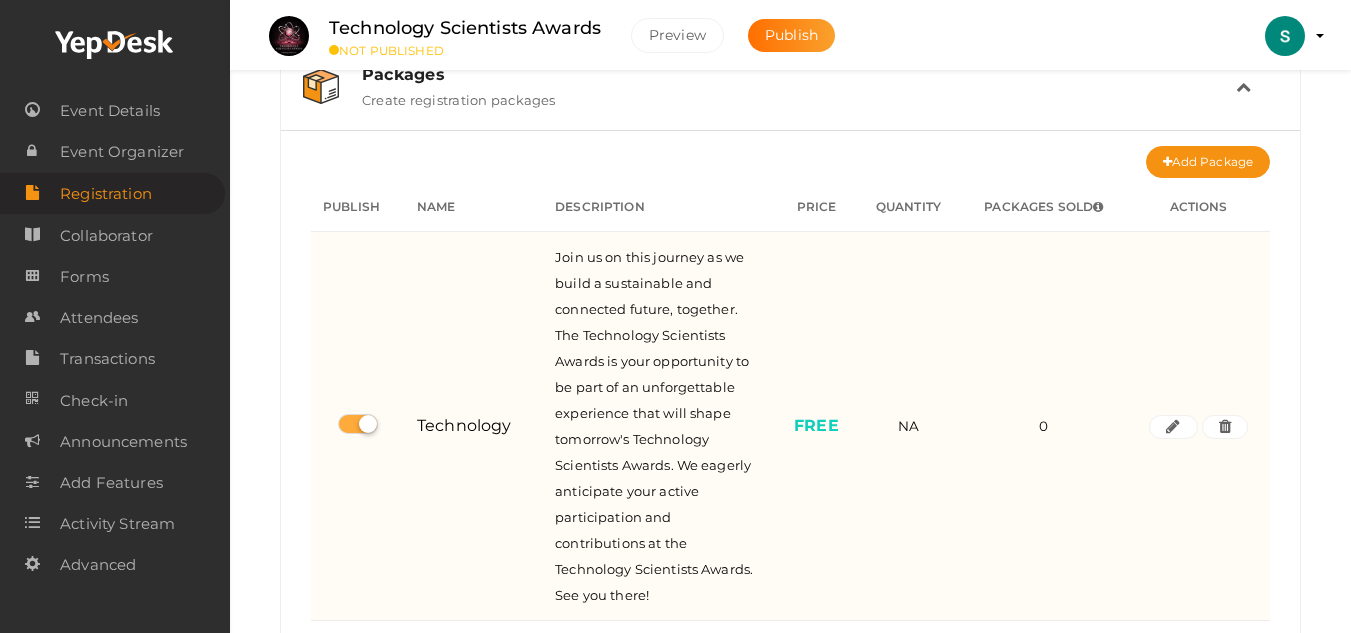 scroll, scrollTop: 0, scrollLeft: 0, axis: both 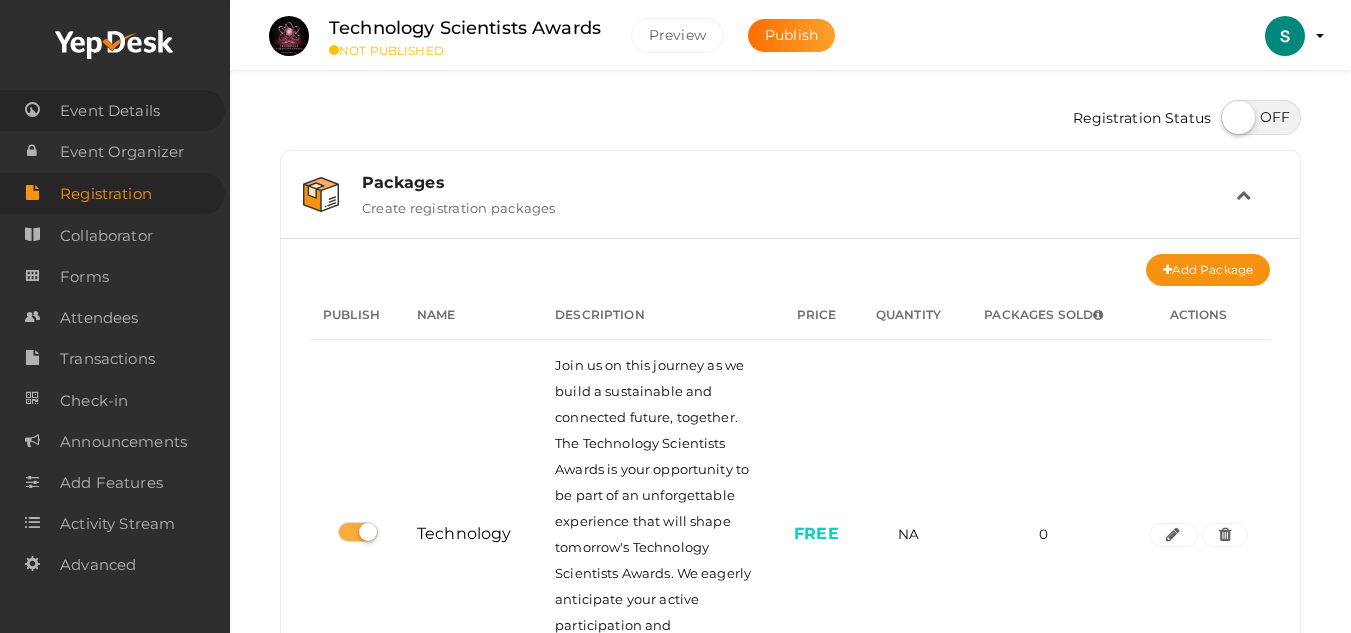click on "Event Details" at bounding box center [110, 111] 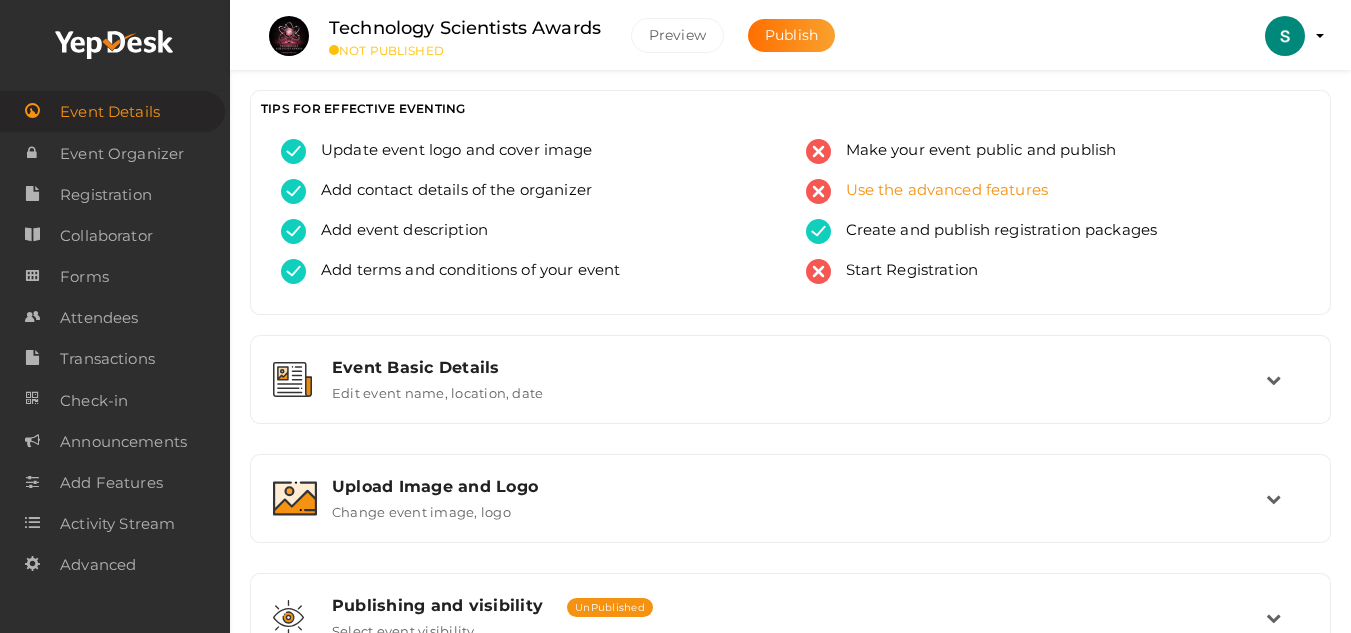 click on "Use the advanced features" at bounding box center [940, 191] 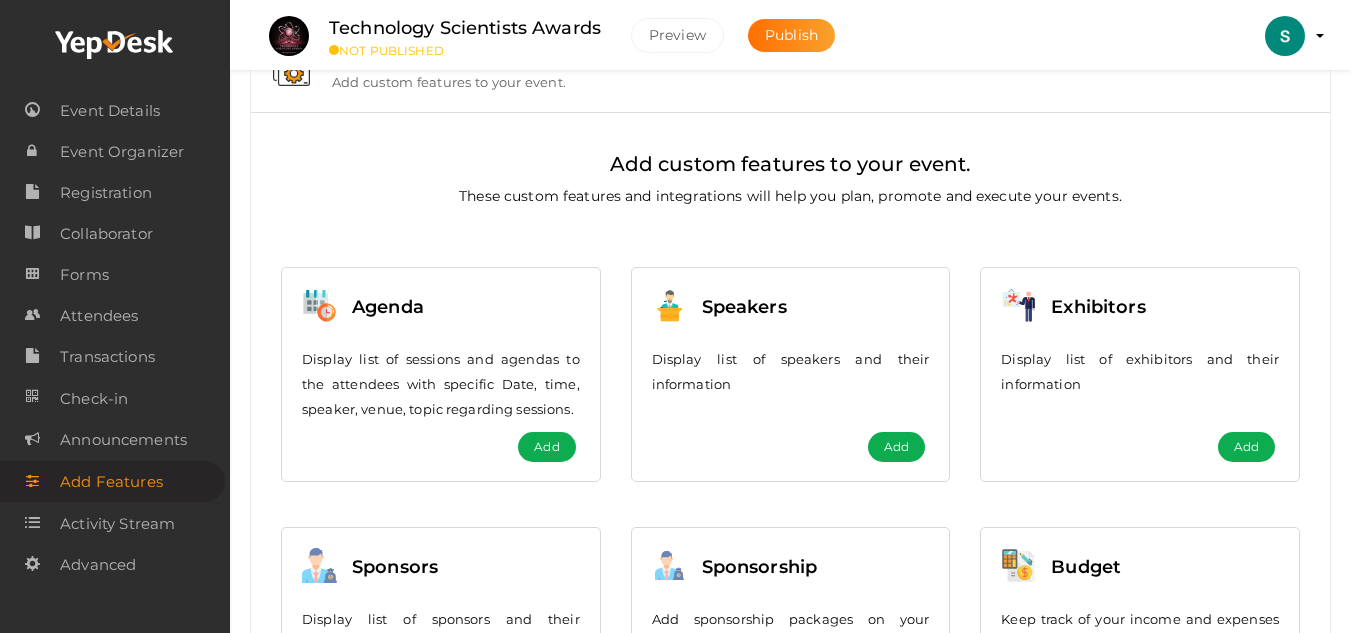 scroll, scrollTop: 0, scrollLeft: 0, axis: both 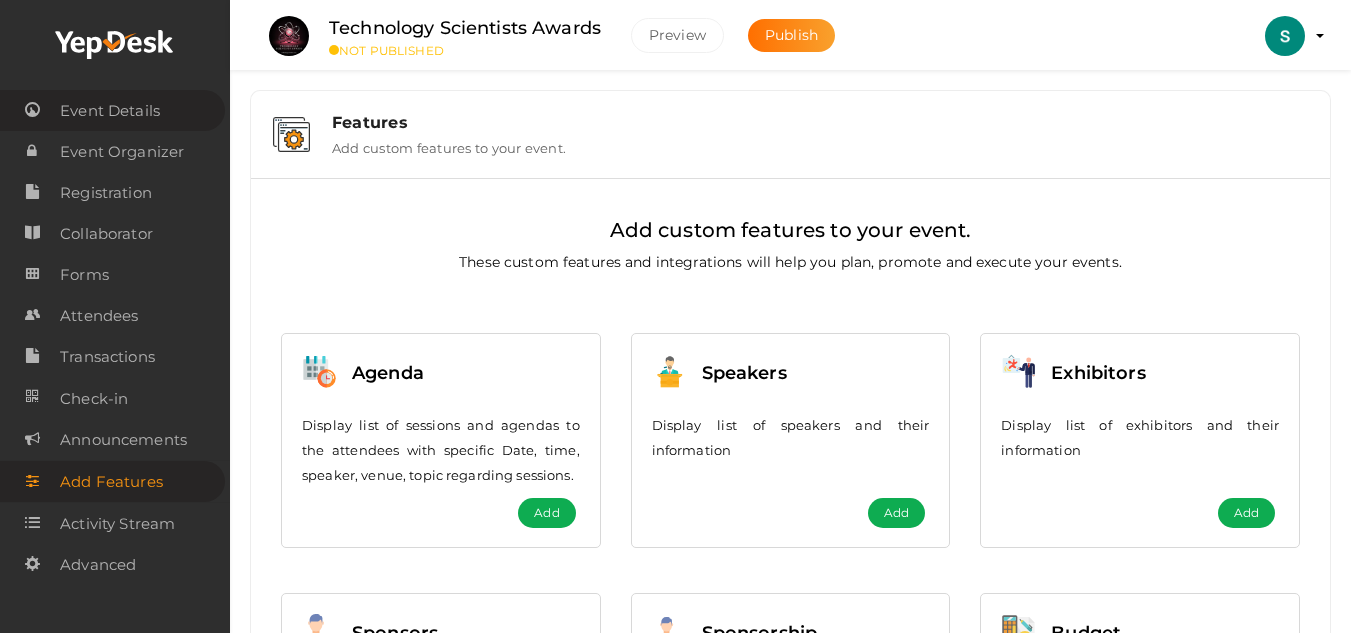 click on "Event Details" at bounding box center (110, 111) 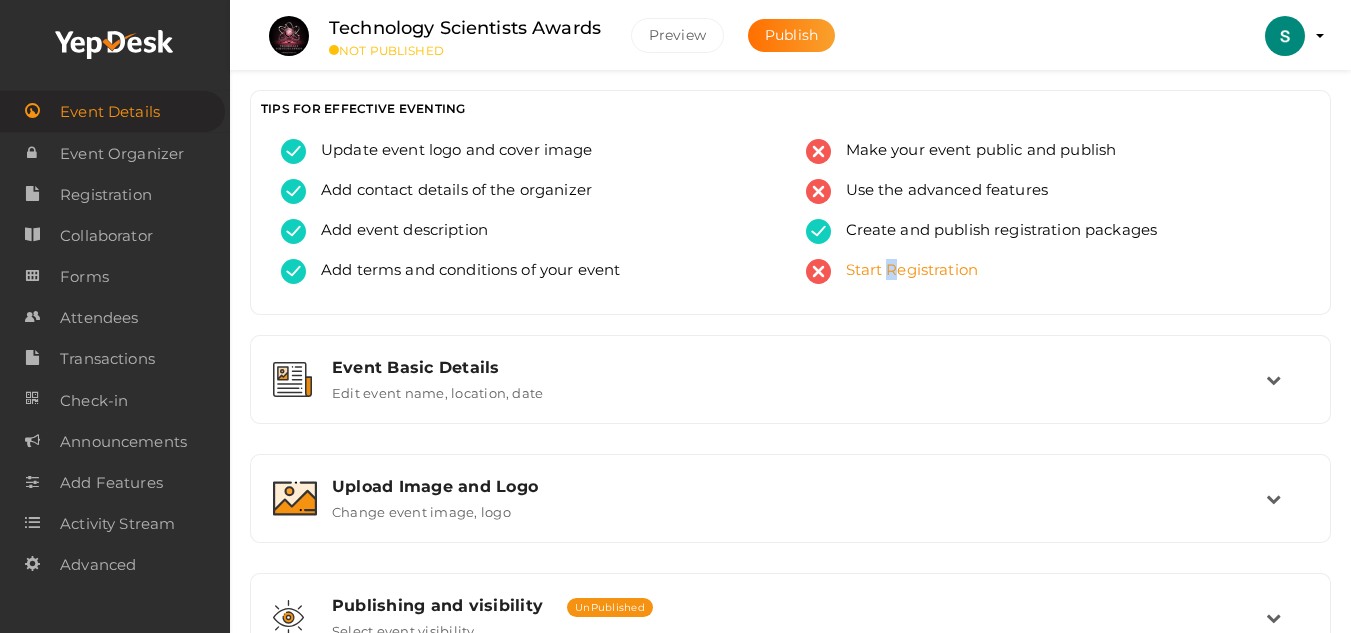 click on "Start Registration" at bounding box center (1053, 279) 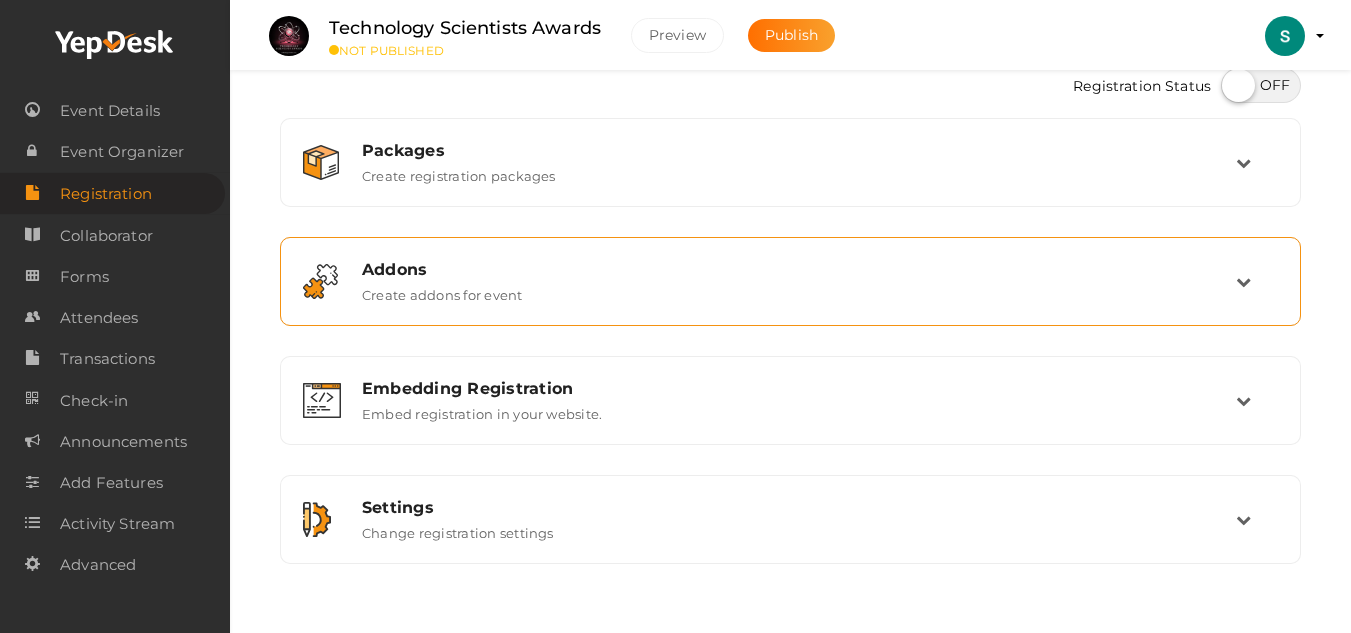 scroll, scrollTop: 63, scrollLeft: 0, axis: vertical 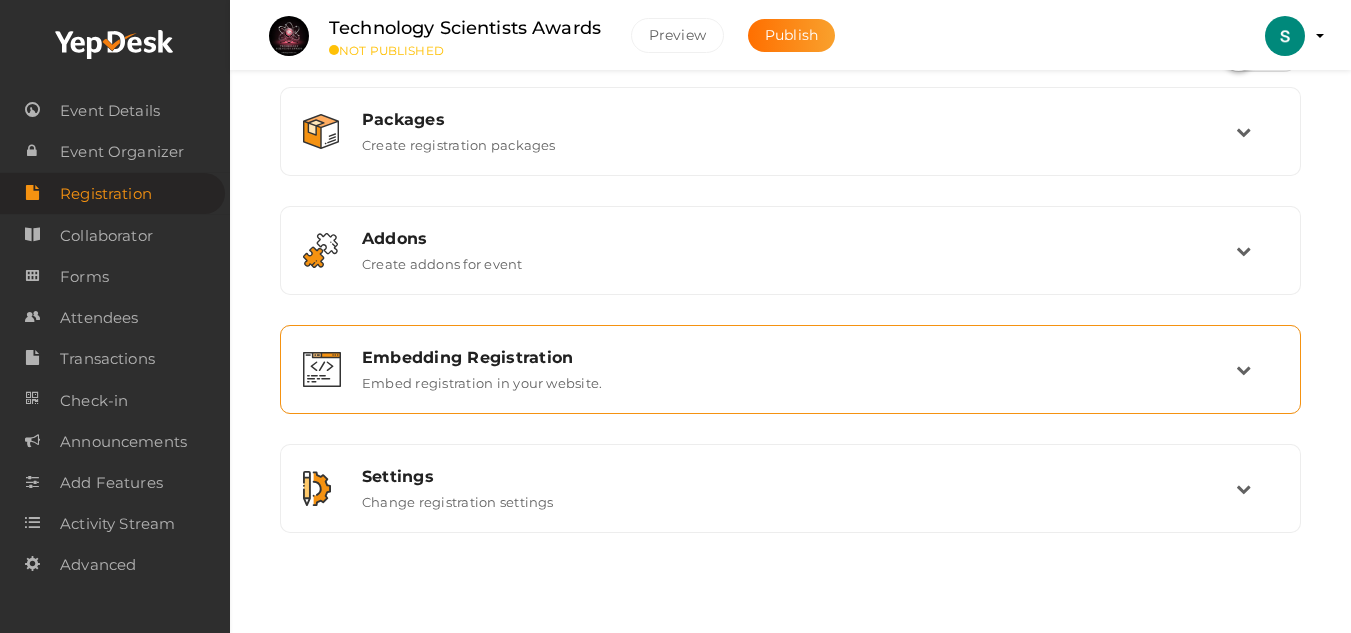 click on "Embedding Registration" at bounding box center [799, 357] 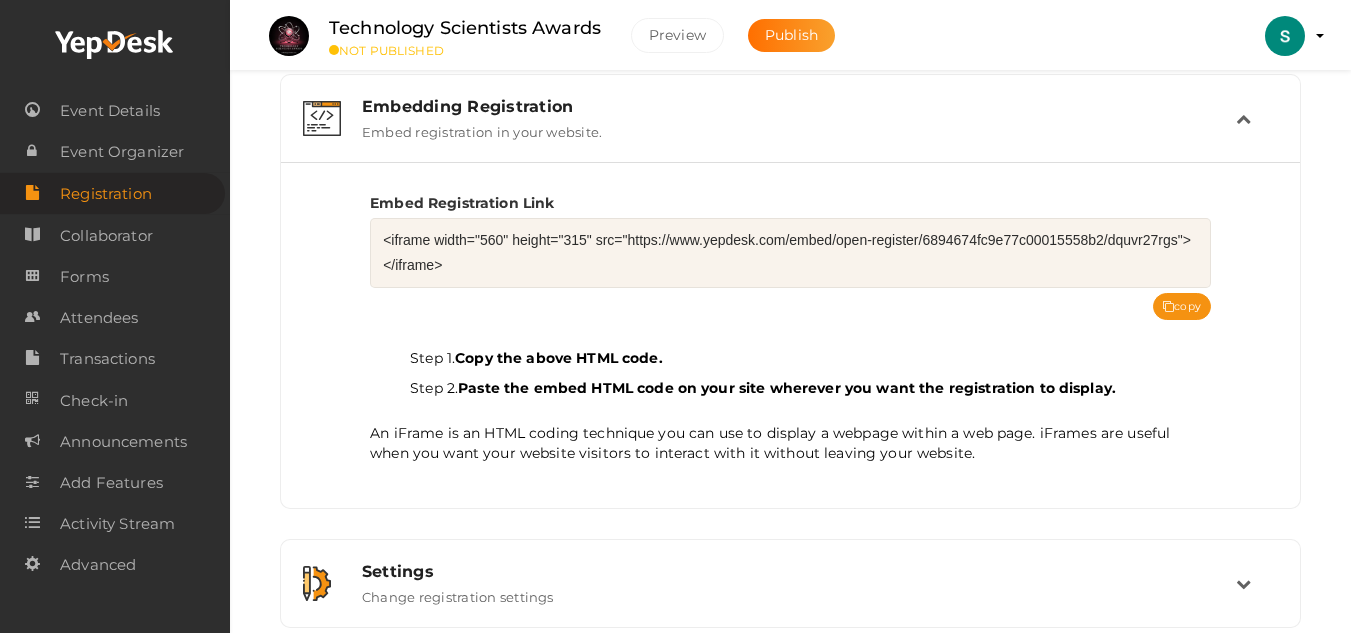 scroll, scrollTop: 363, scrollLeft: 0, axis: vertical 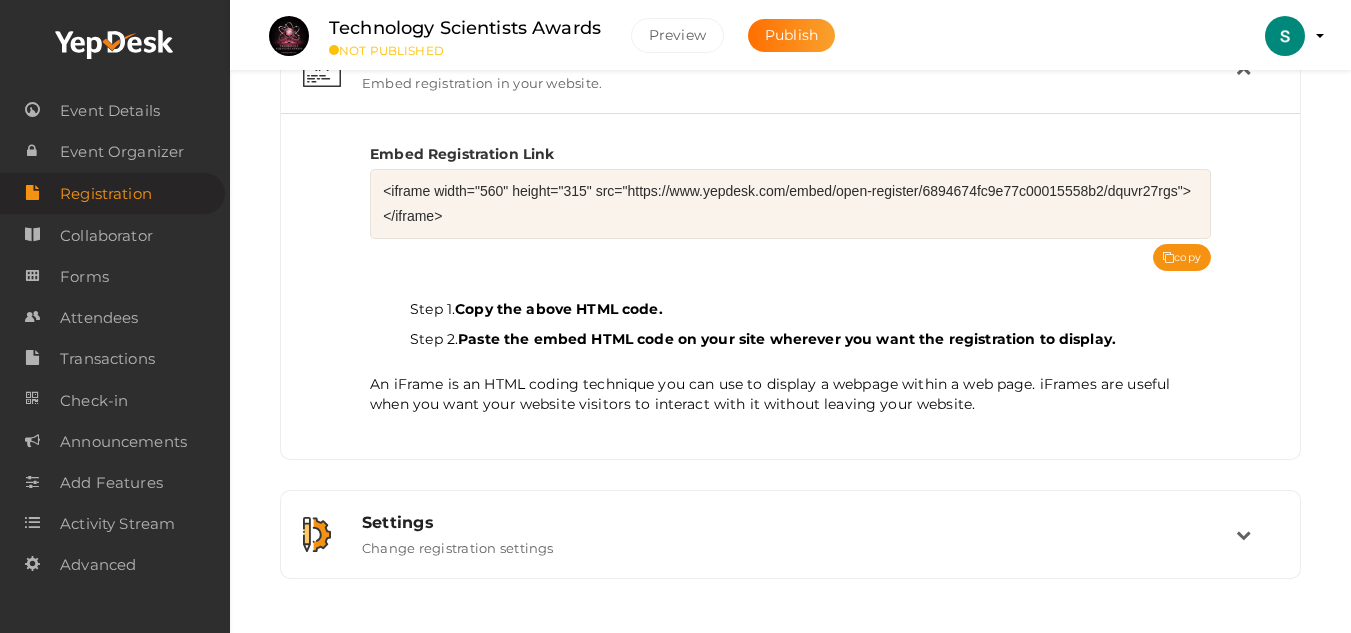 click on "Embed Registration Link
<iframe width="560" height="315" src="https://www.yepdesk.com/embed/open-register/6894674fc9e77c00015558b2/dquvr27rgs"></iframe>
copy
Step 1.  Copy the
above HTML code.
Step 2.  Paste the embed HTML code on your site wherever you
want the registration to display.
An iFrame is an HTML coding
technique you can use to display a webpage within a web page.
iFrames are useful when you want your website visitors to interact
with it without leaving your website." at bounding box center [790, 271] 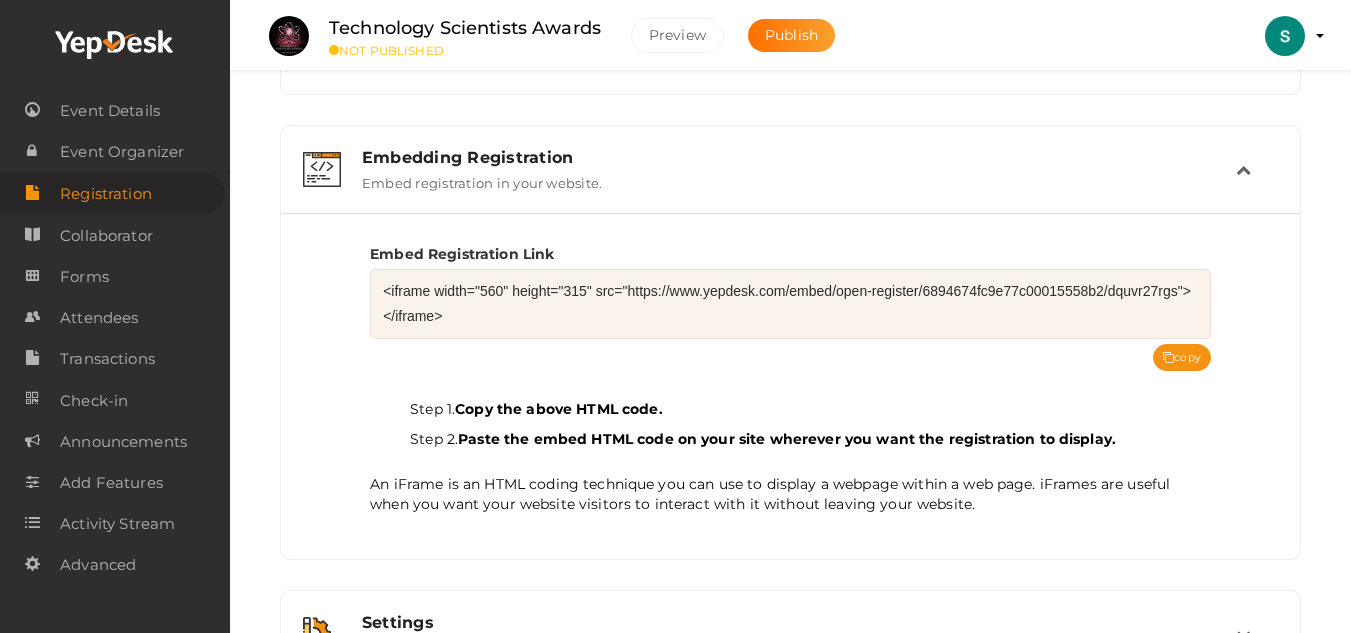 click on "Embedding Registration
Embed registration in your website." at bounding box center [791, 169] 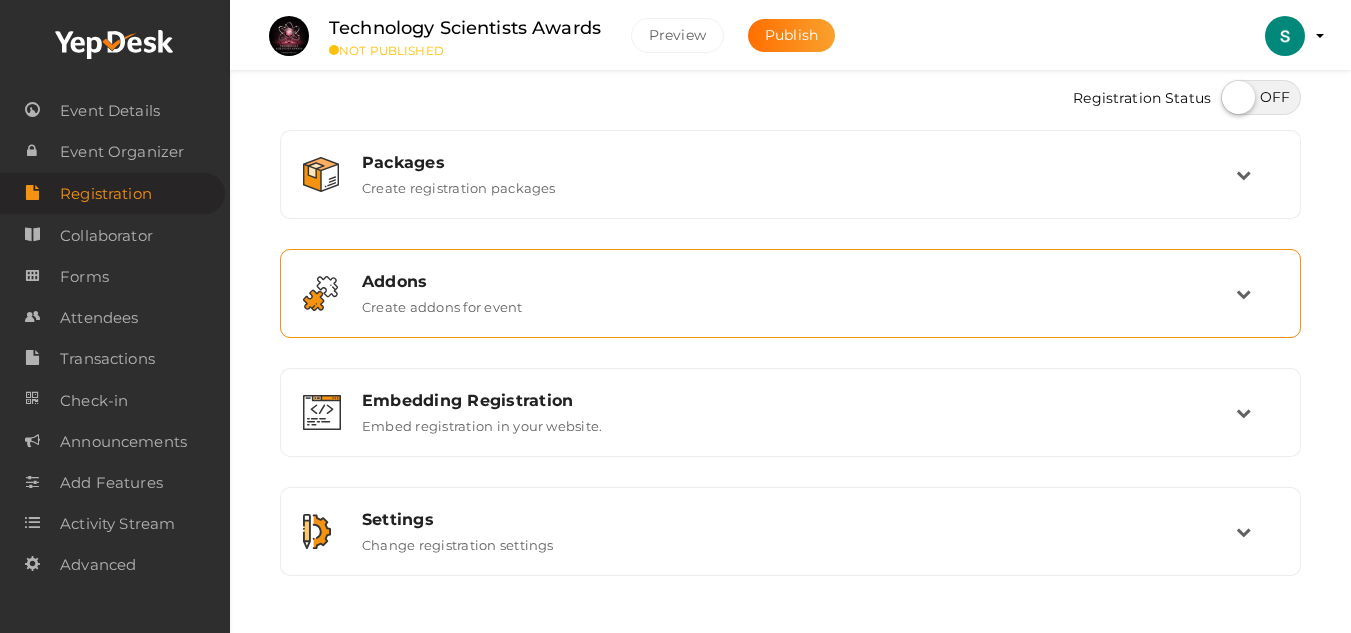 scroll, scrollTop: 0, scrollLeft: 0, axis: both 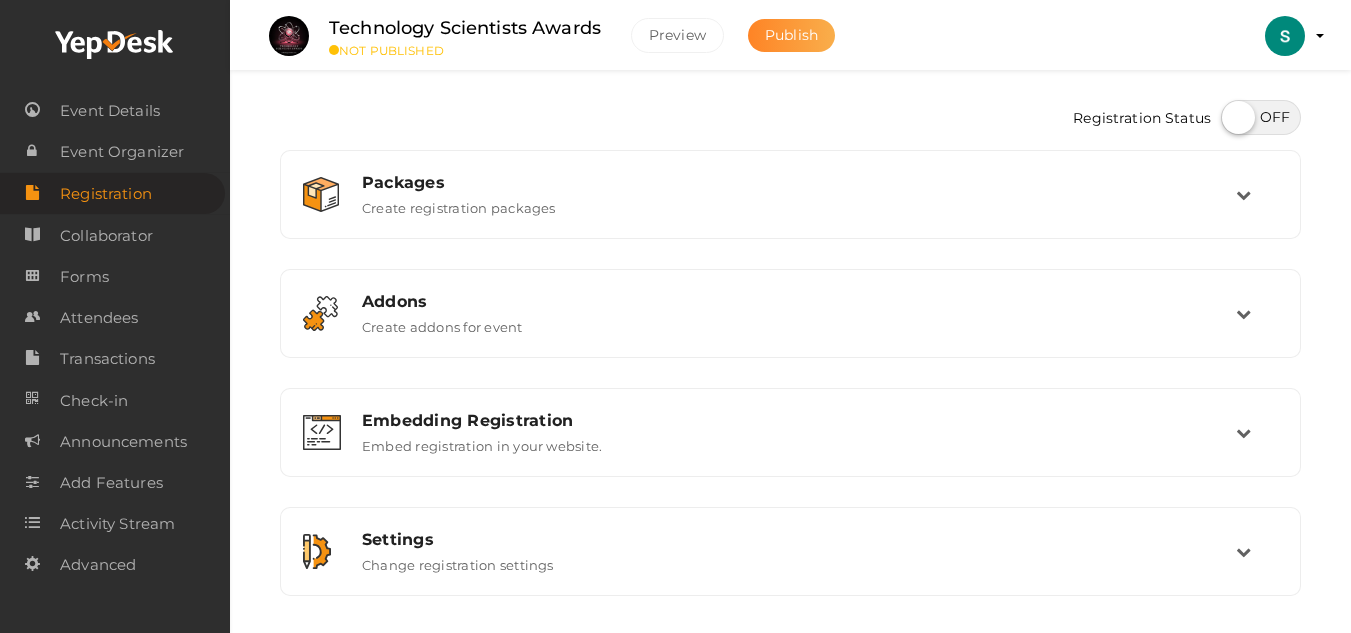 click on "Publish" at bounding box center [791, 35] 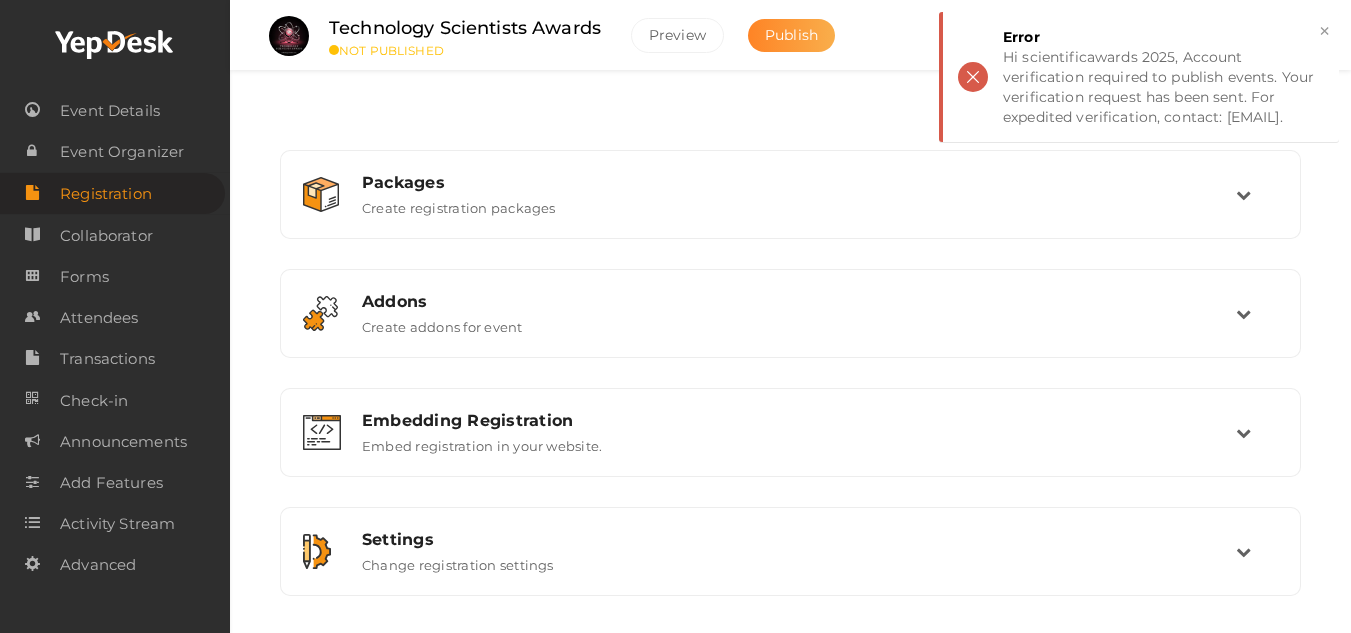 click on "Publish" at bounding box center (791, 35) 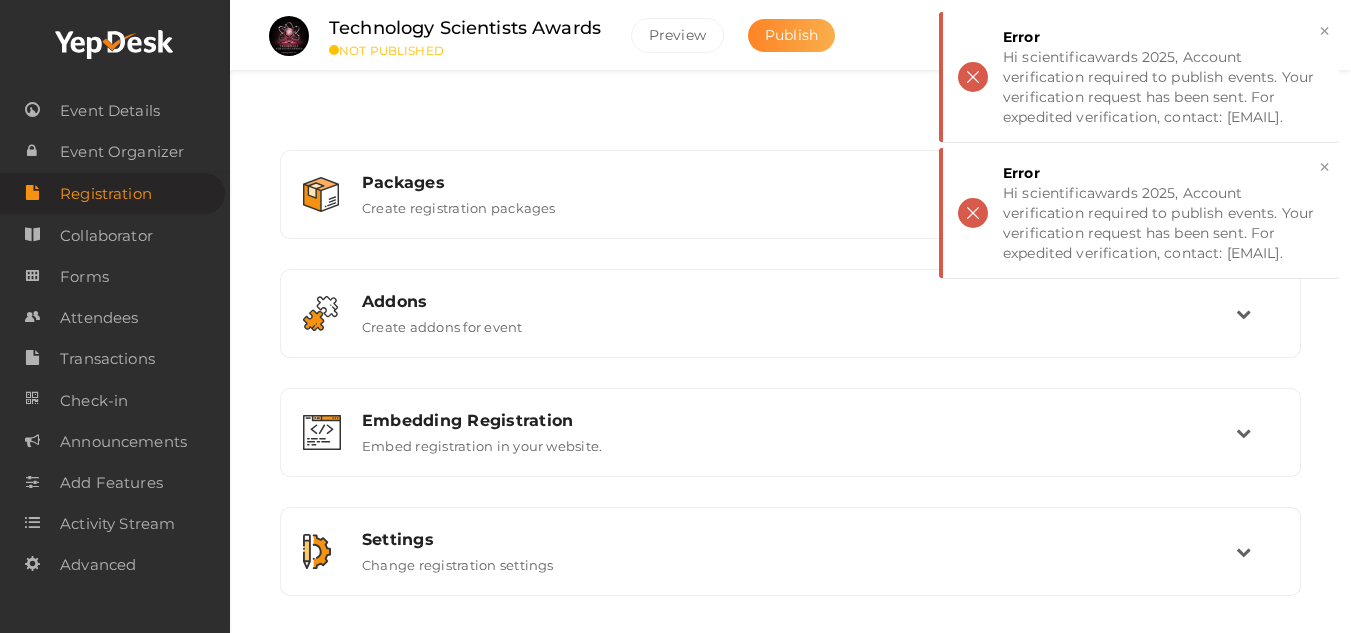 click on "Publish" at bounding box center [791, 35] 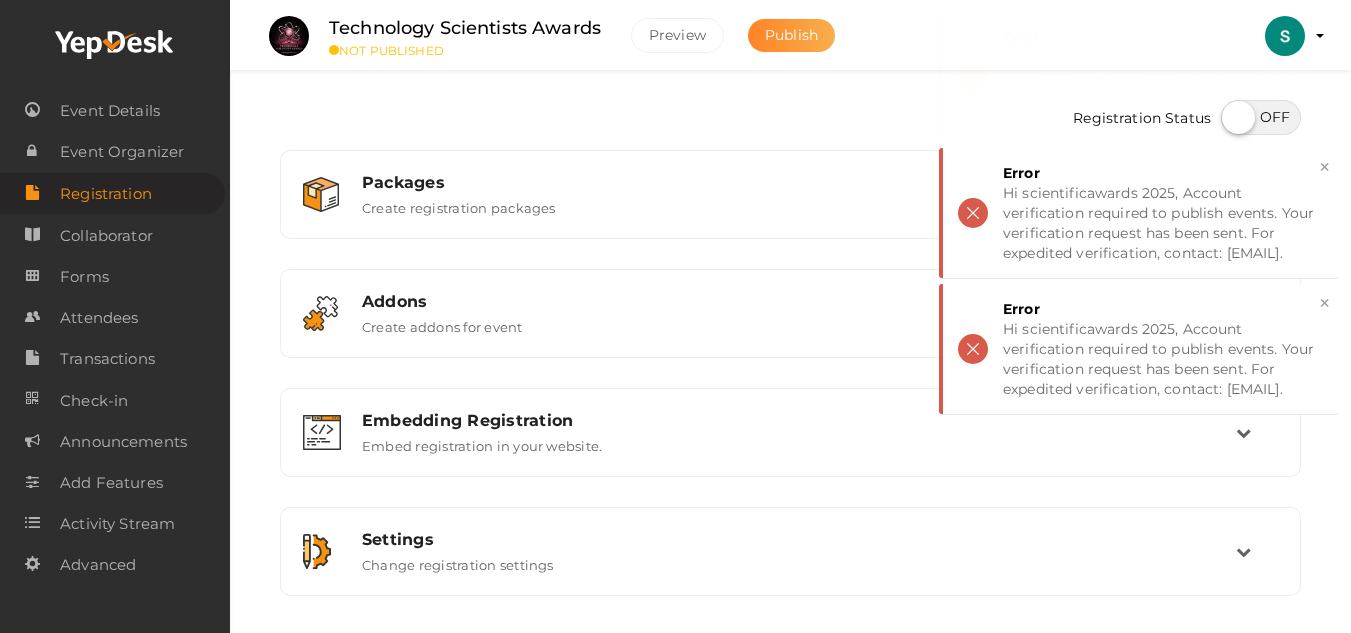 click on "Publish" at bounding box center (791, 35) 